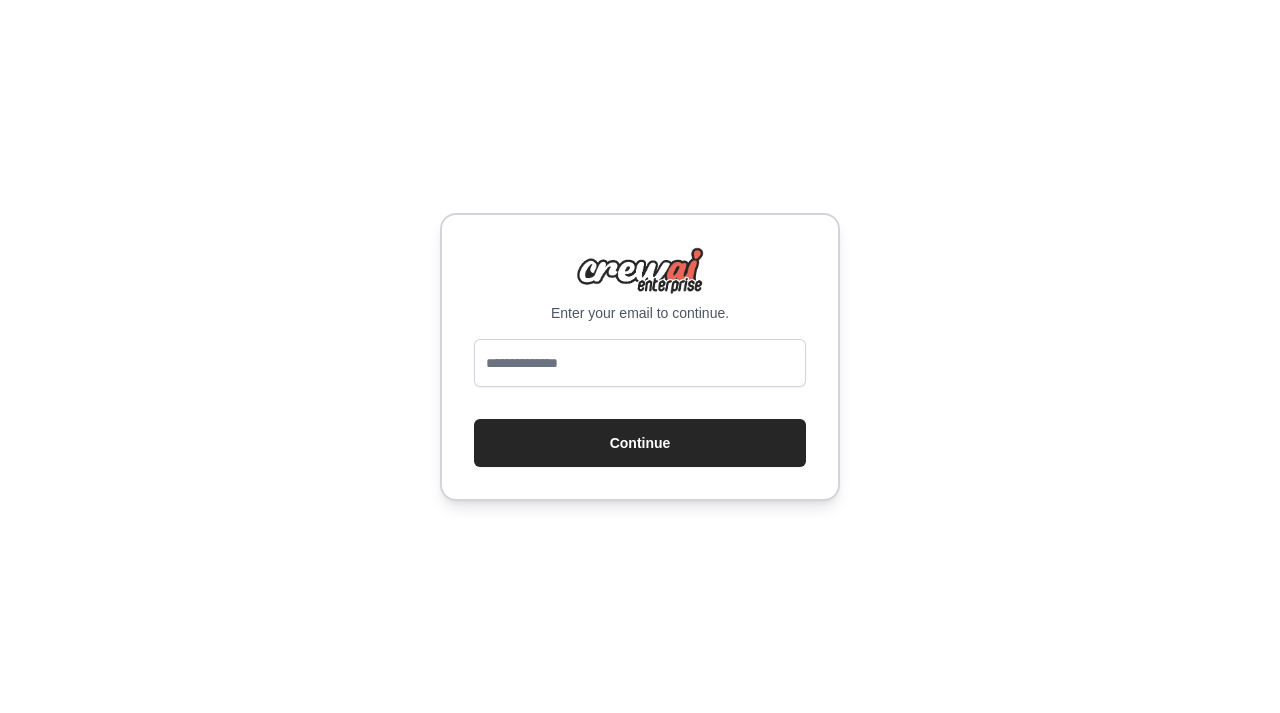scroll, scrollTop: 0, scrollLeft: 0, axis: both 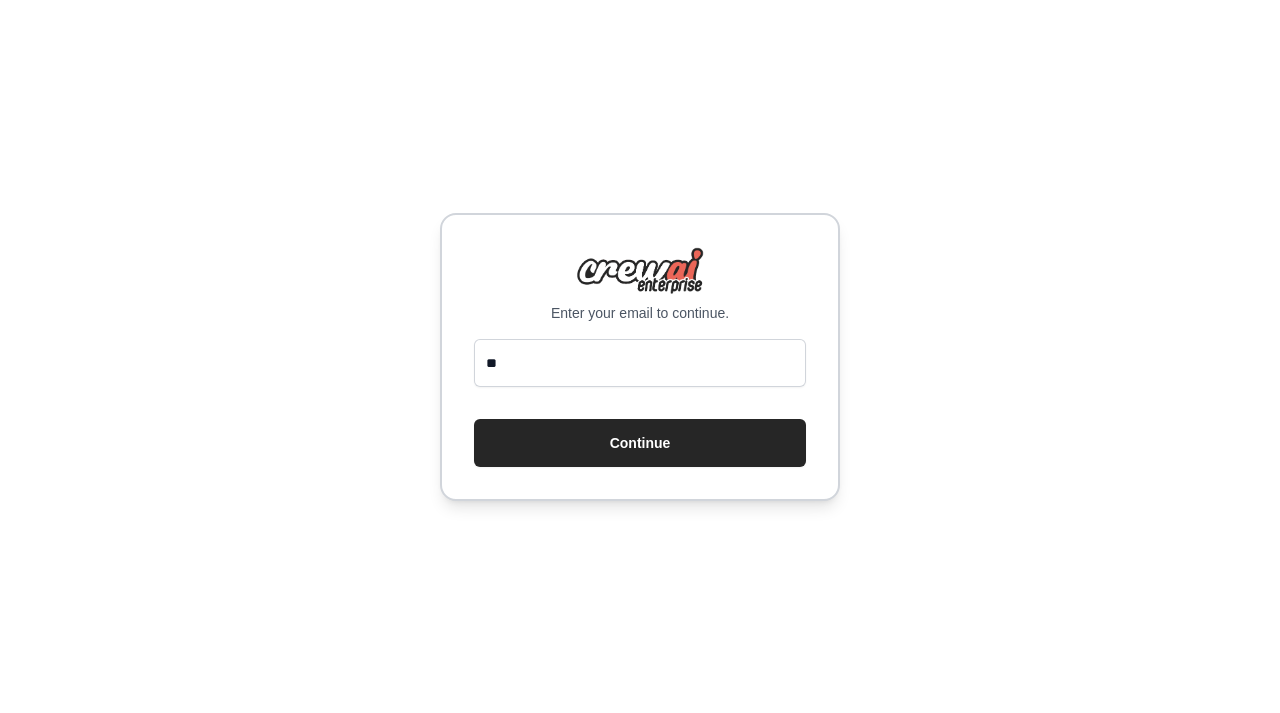 type on "**********" 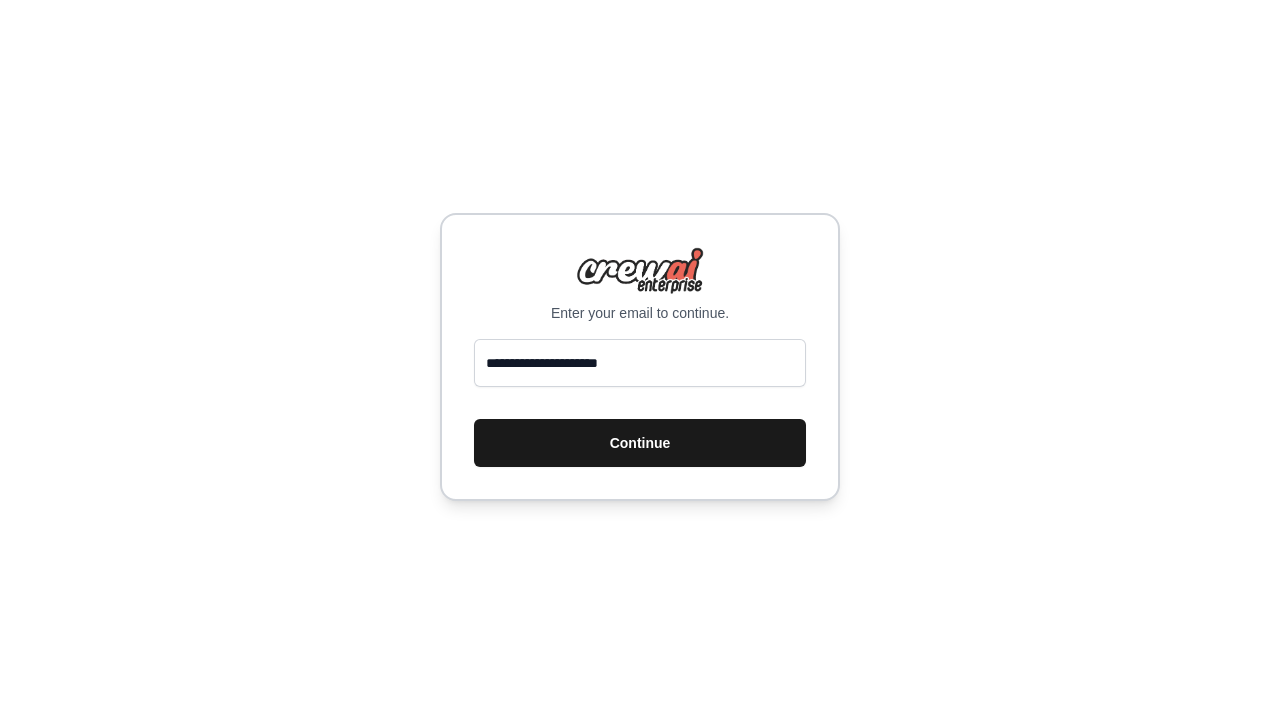 click on "Continue" at bounding box center (640, 443) 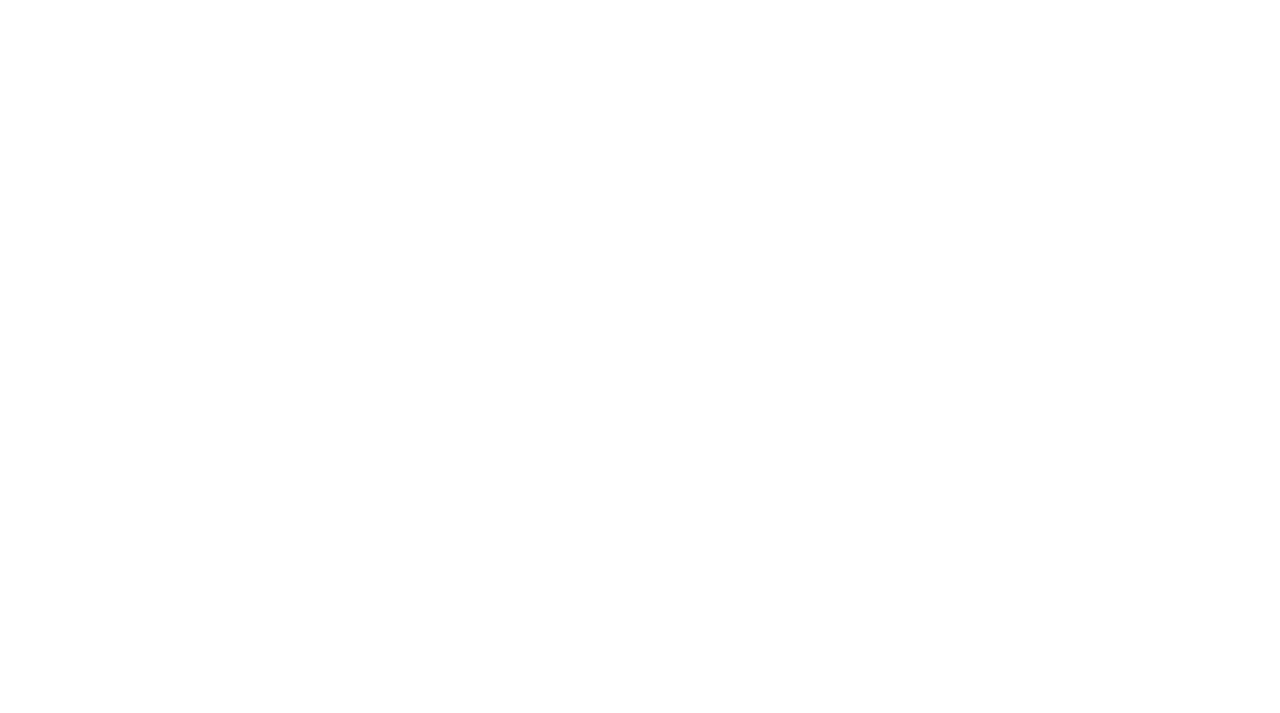 scroll, scrollTop: 0, scrollLeft: 0, axis: both 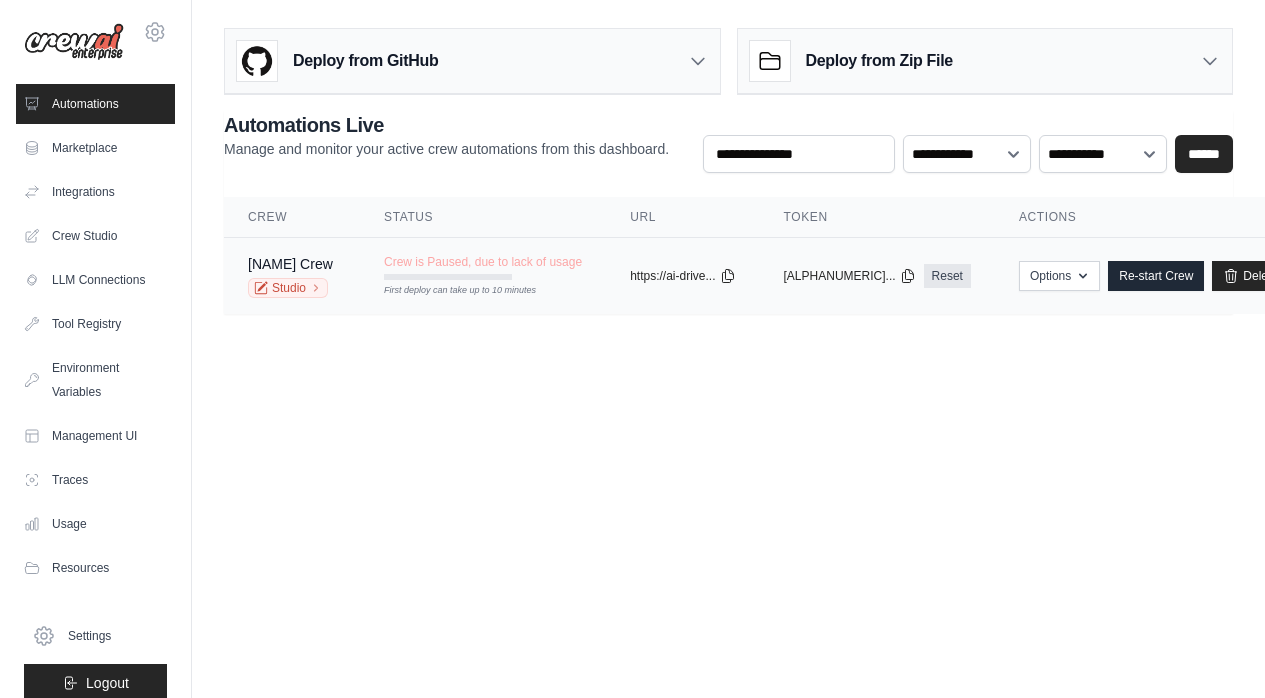 click on "[NAME] Crew
Studio" at bounding box center [292, 276] 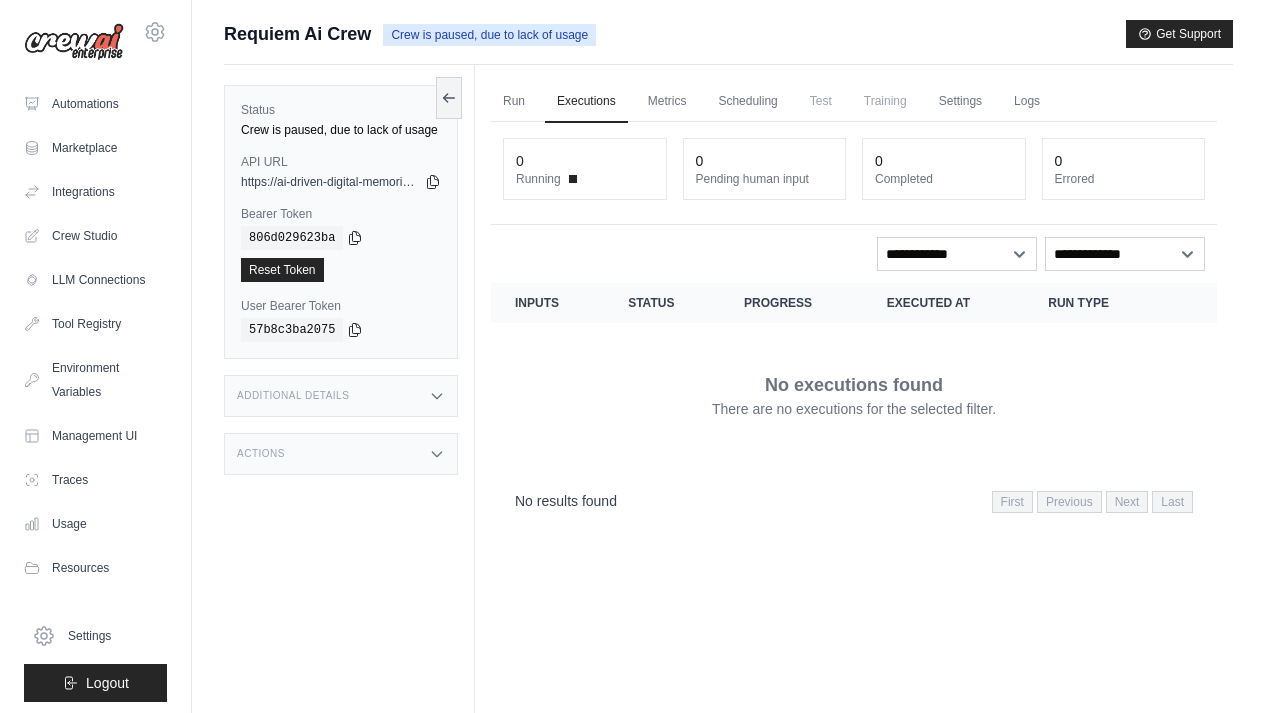 scroll, scrollTop: 0, scrollLeft: 0, axis: both 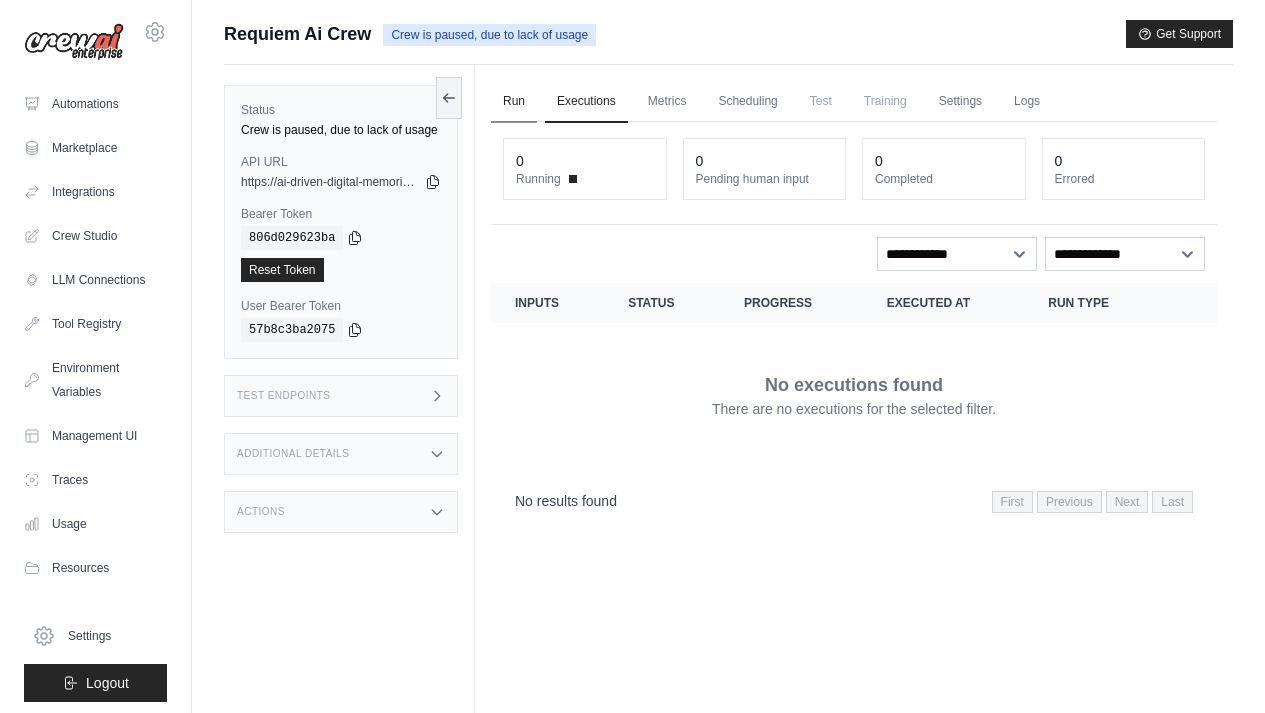 click on "Run" at bounding box center [514, 102] 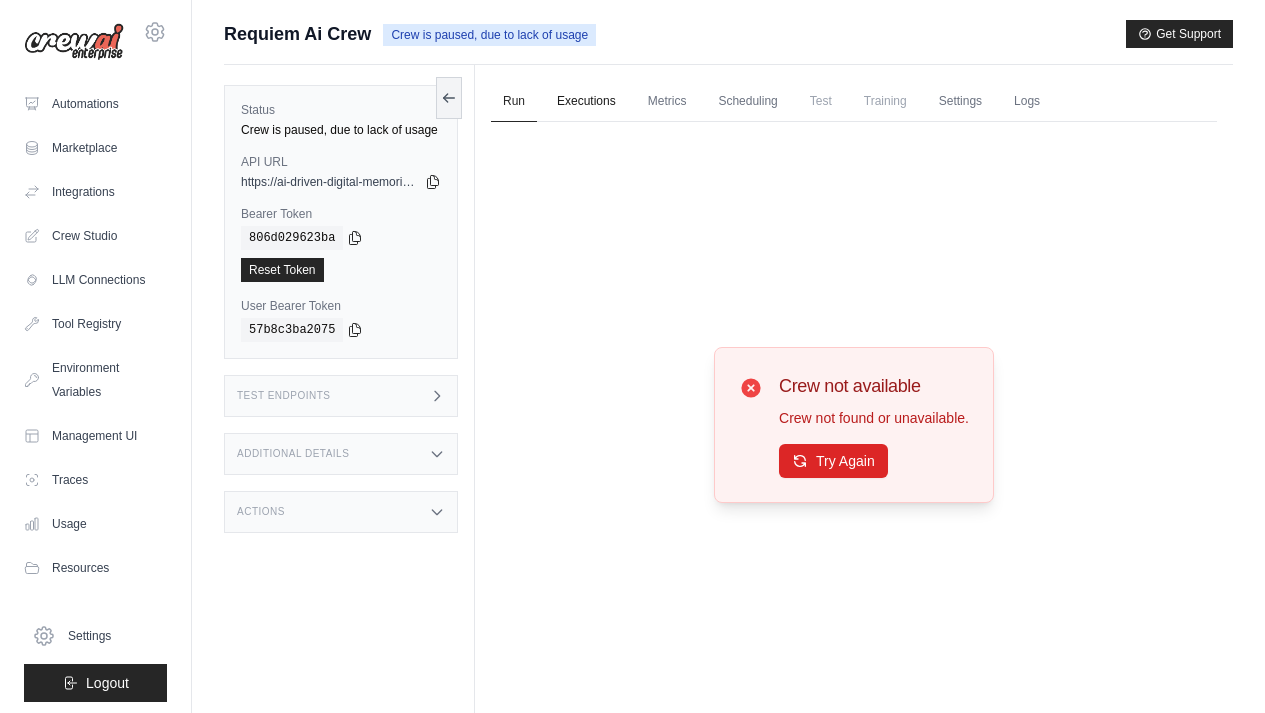 click on "Executions" at bounding box center (586, 102) 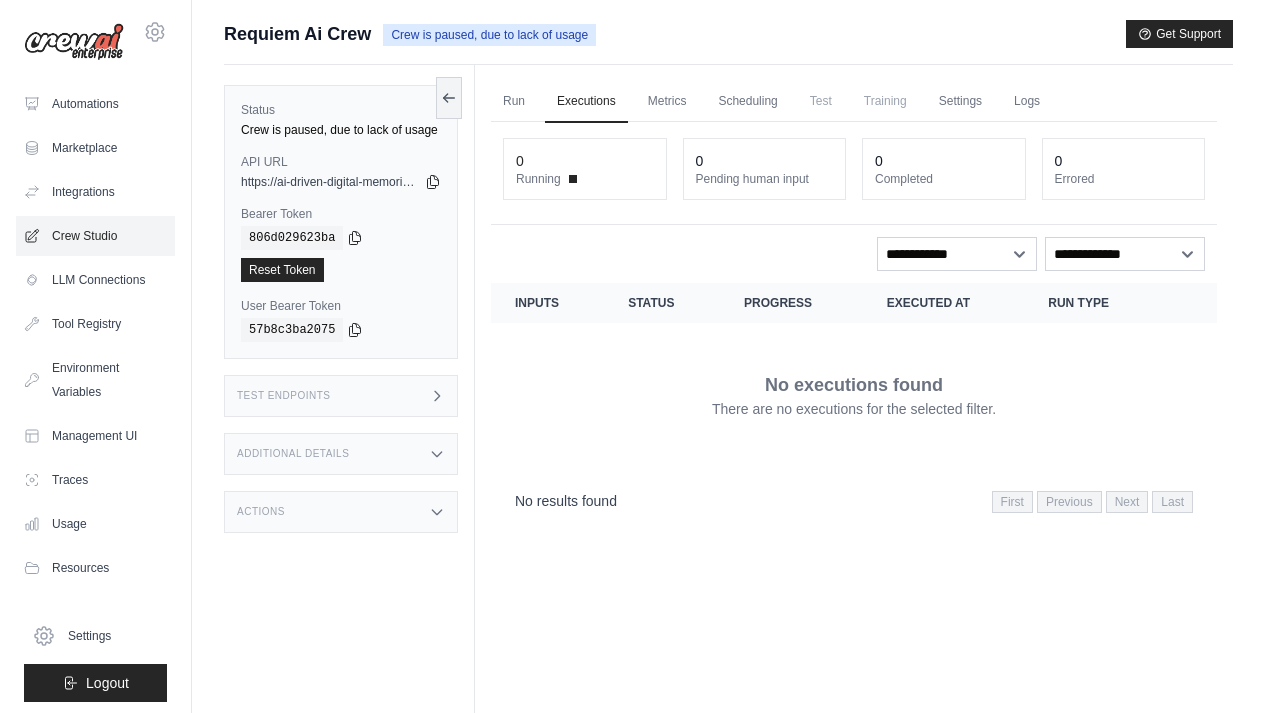 click on "Crew Studio" at bounding box center [95, 236] 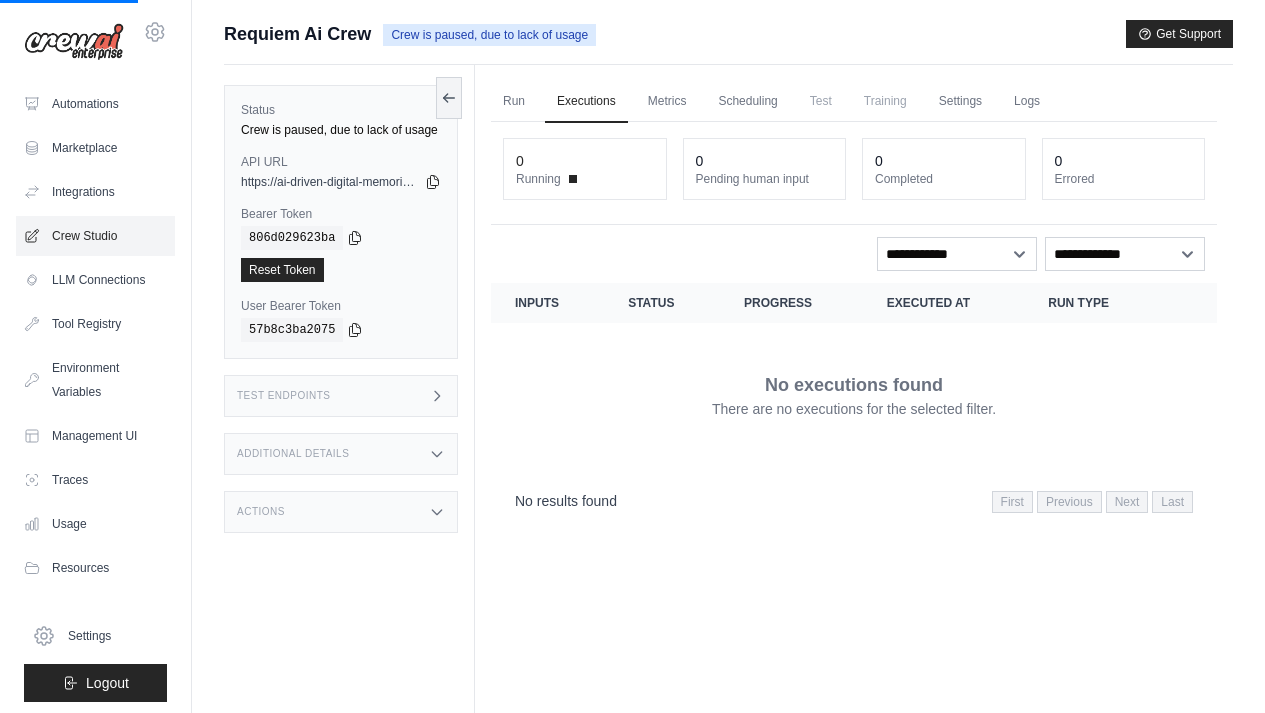 click on "Crew Studio" at bounding box center (95, 236) 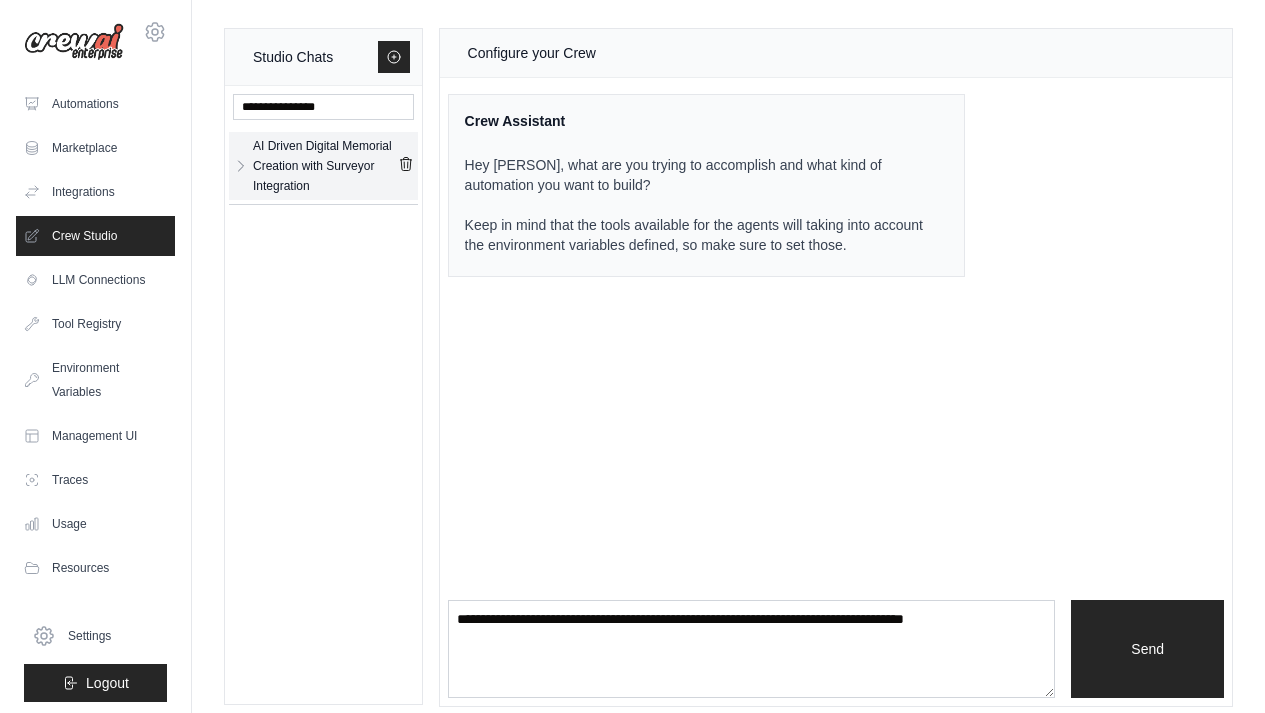 click 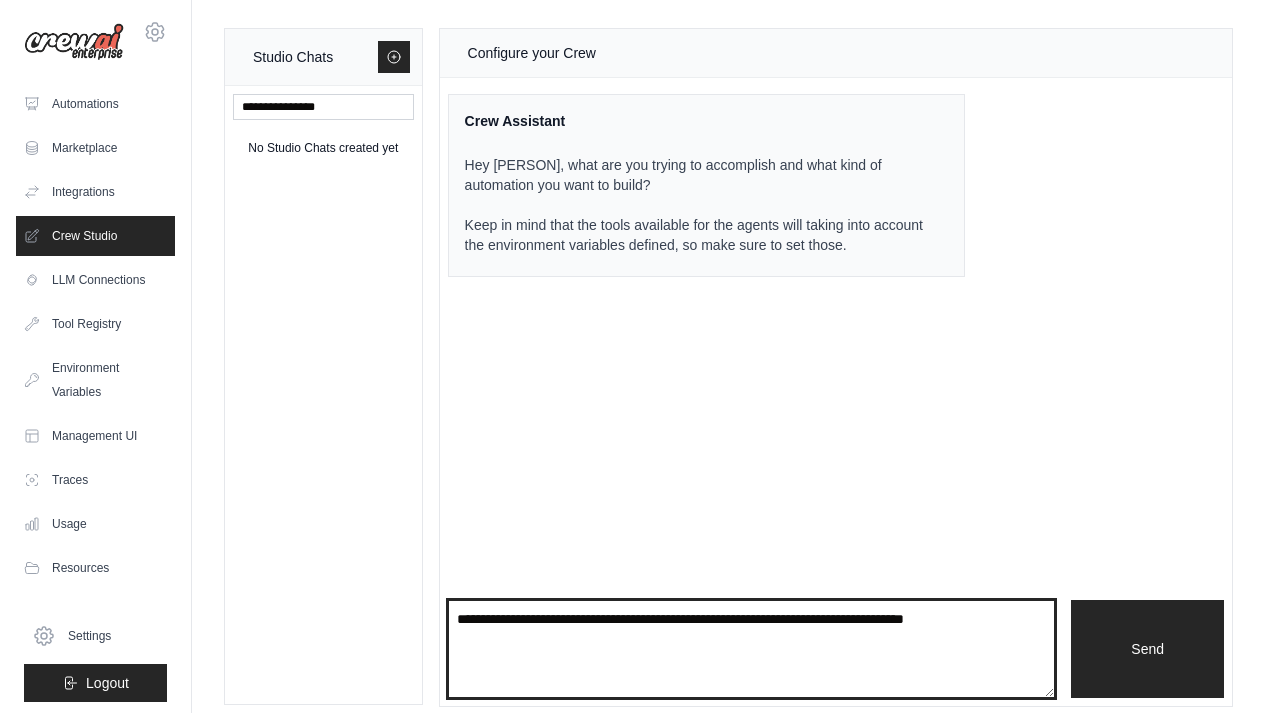 click at bounding box center [752, 649] 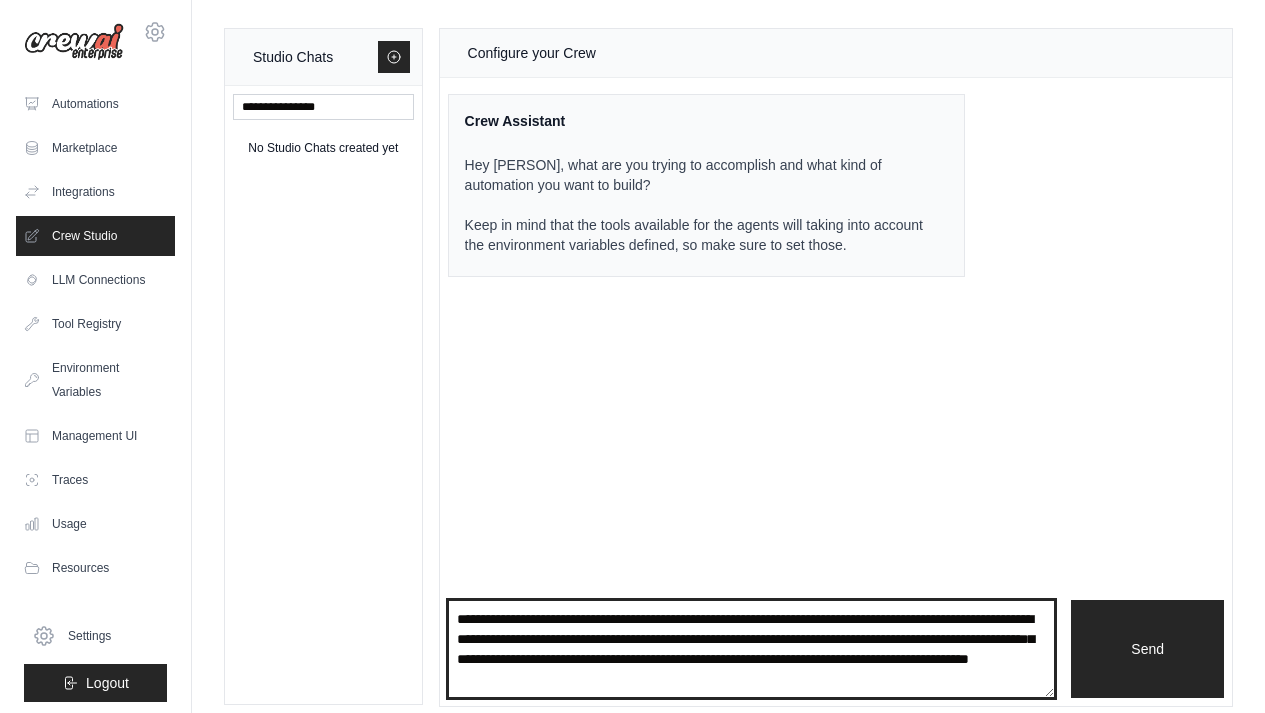 click on "**********" at bounding box center [752, 649] 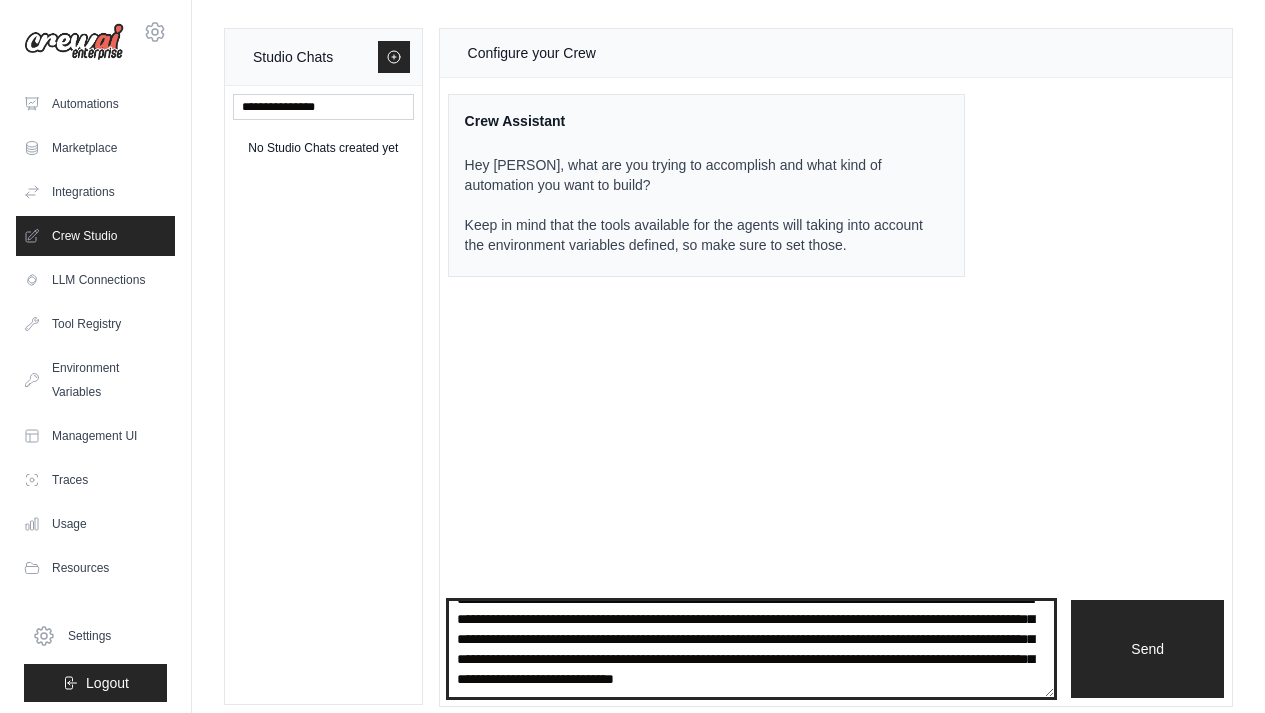 scroll, scrollTop: 51, scrollLeft: 0, axis: vertical 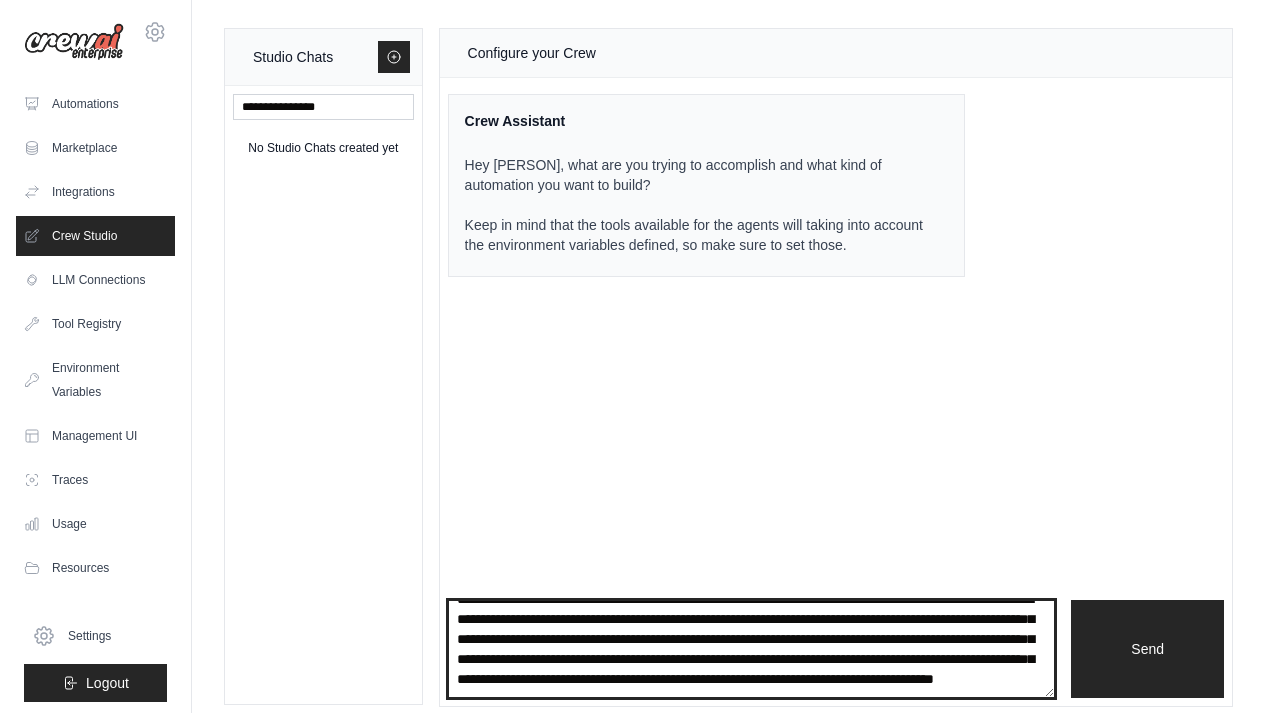 type on "**********" 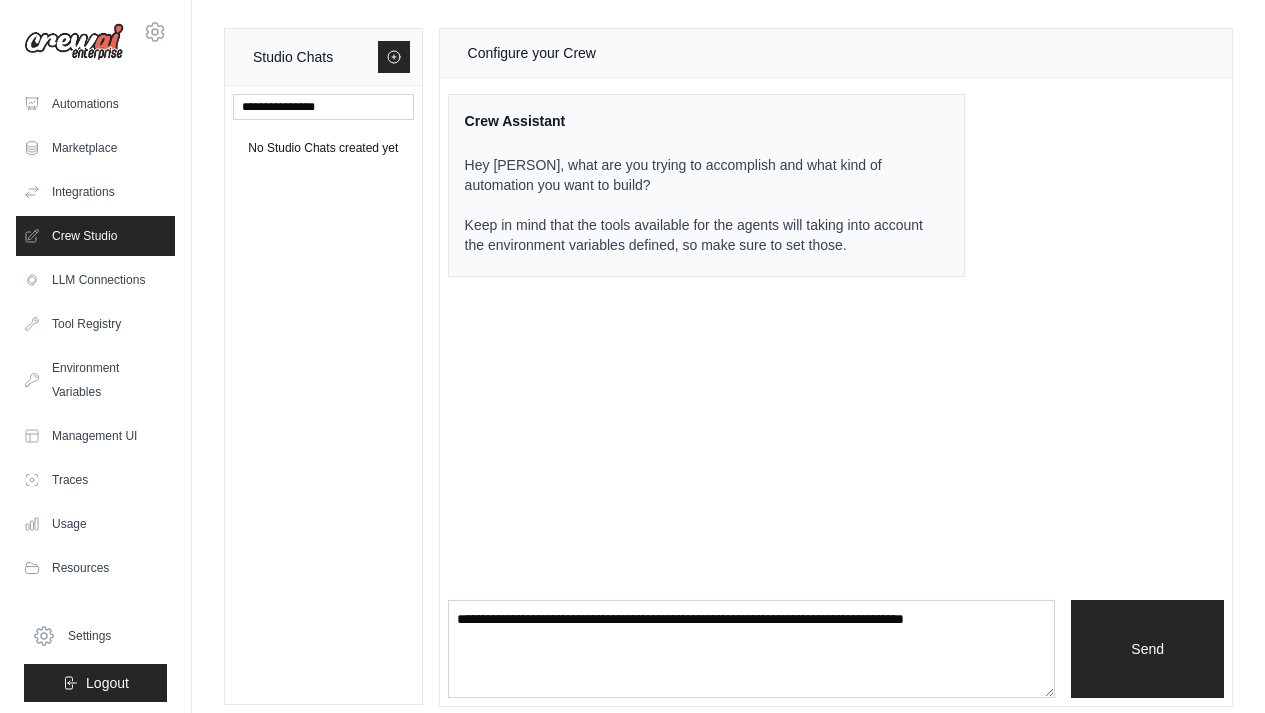 scroll, scrollTop: 0, scrollLeft: 0, axis: both 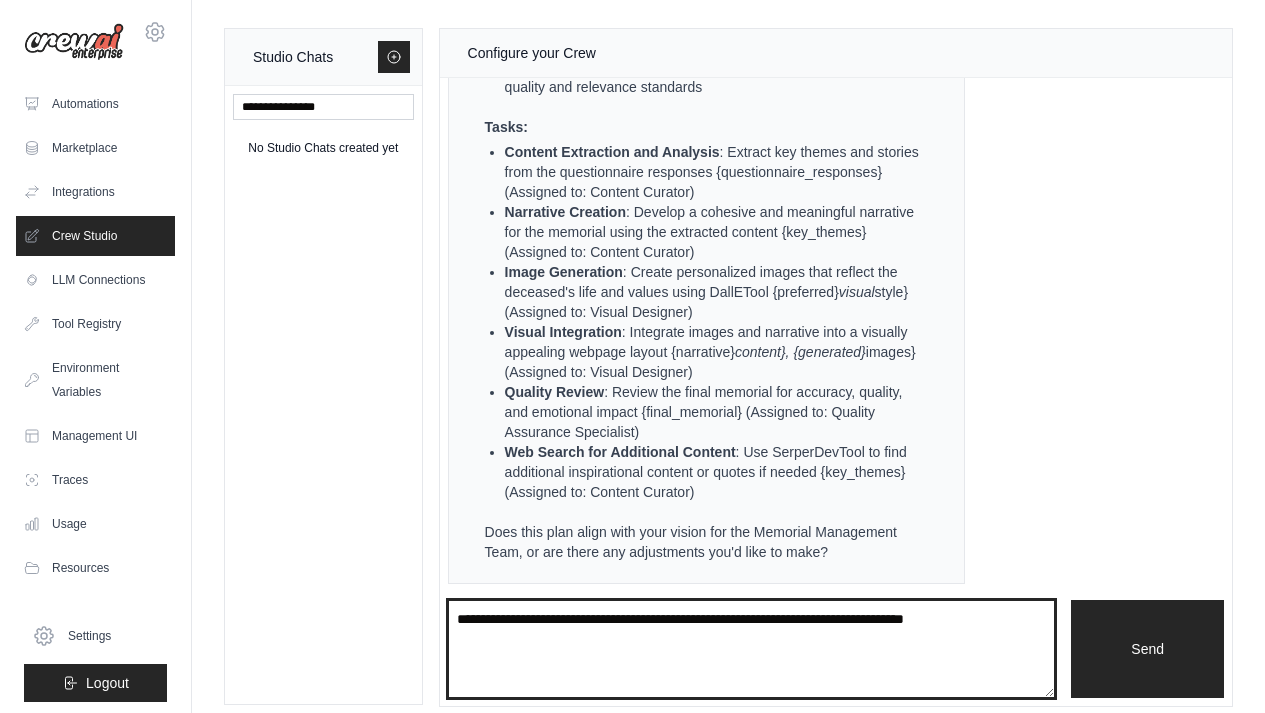 click at bounding box center [752, 649] 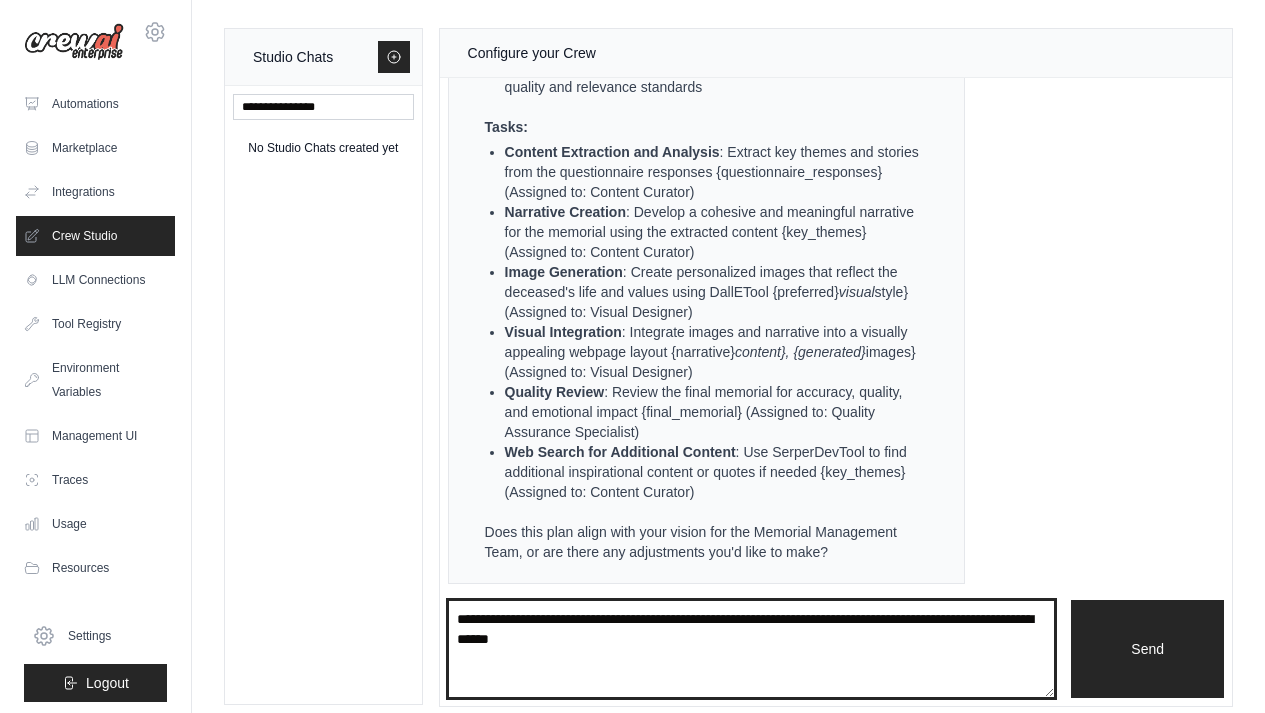 type on "**********" 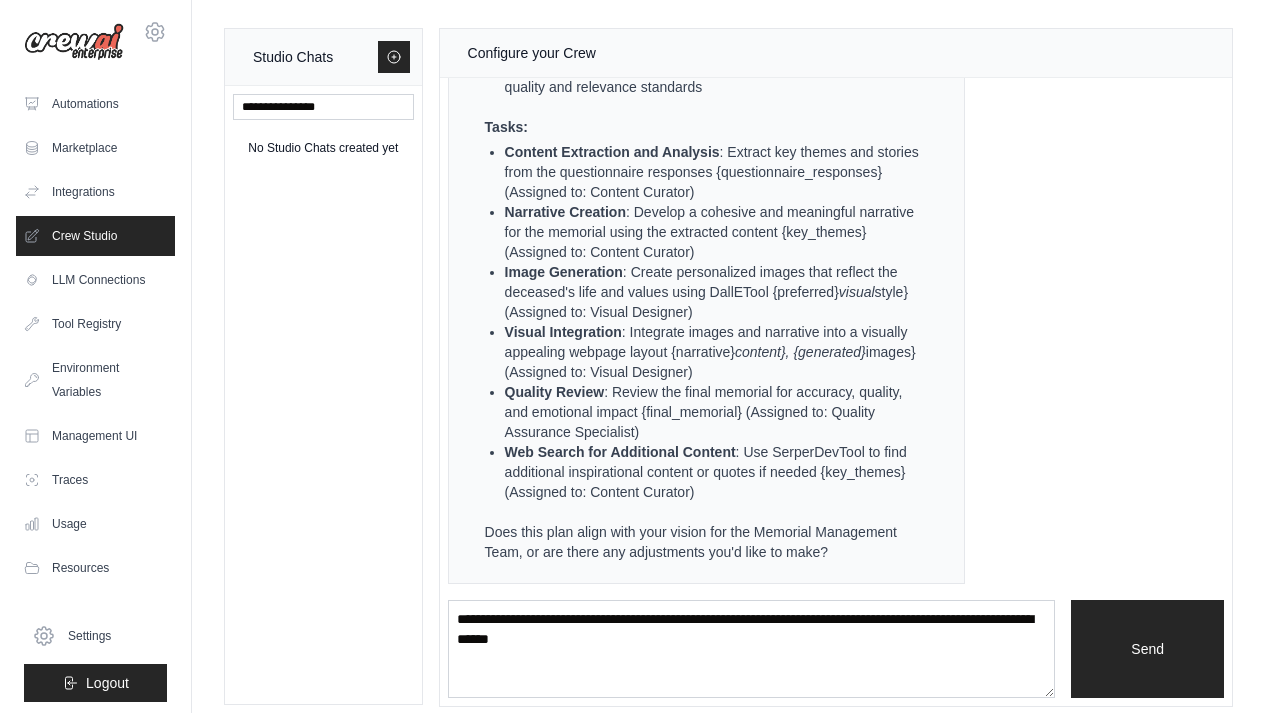 type 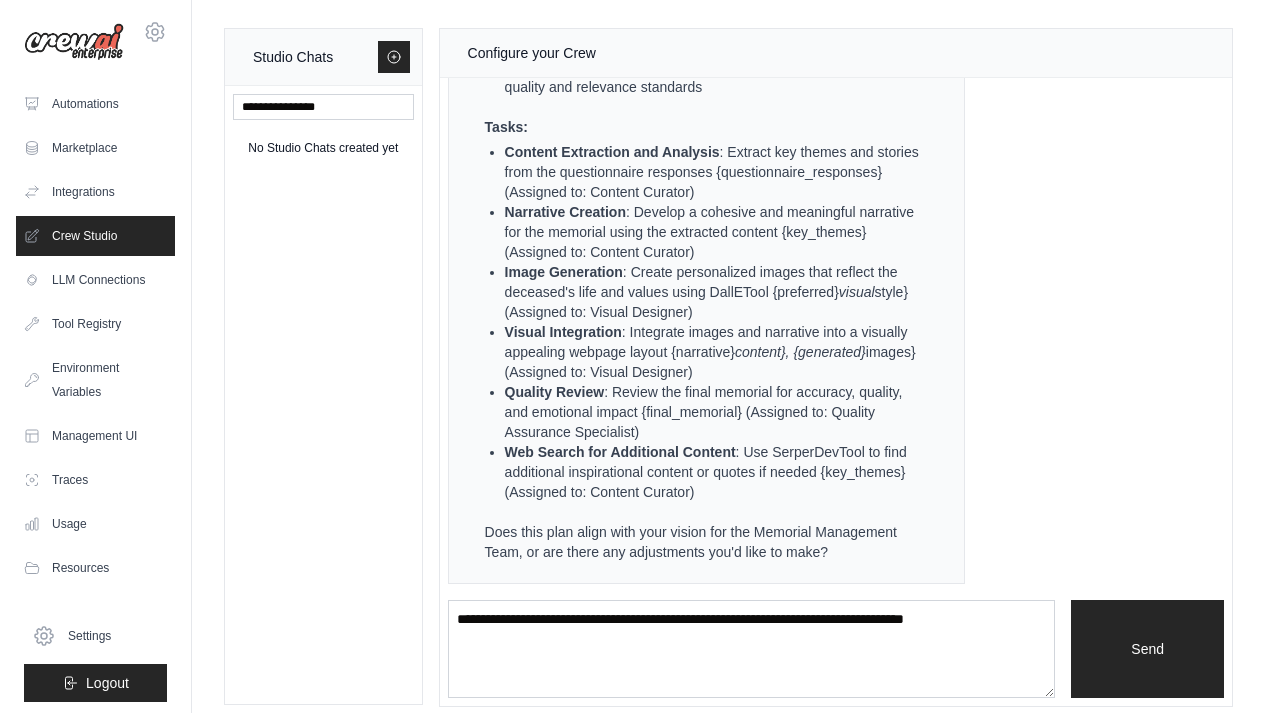 scroll, scrollTop: 1320, scrollLeft: 0, axis: vertical 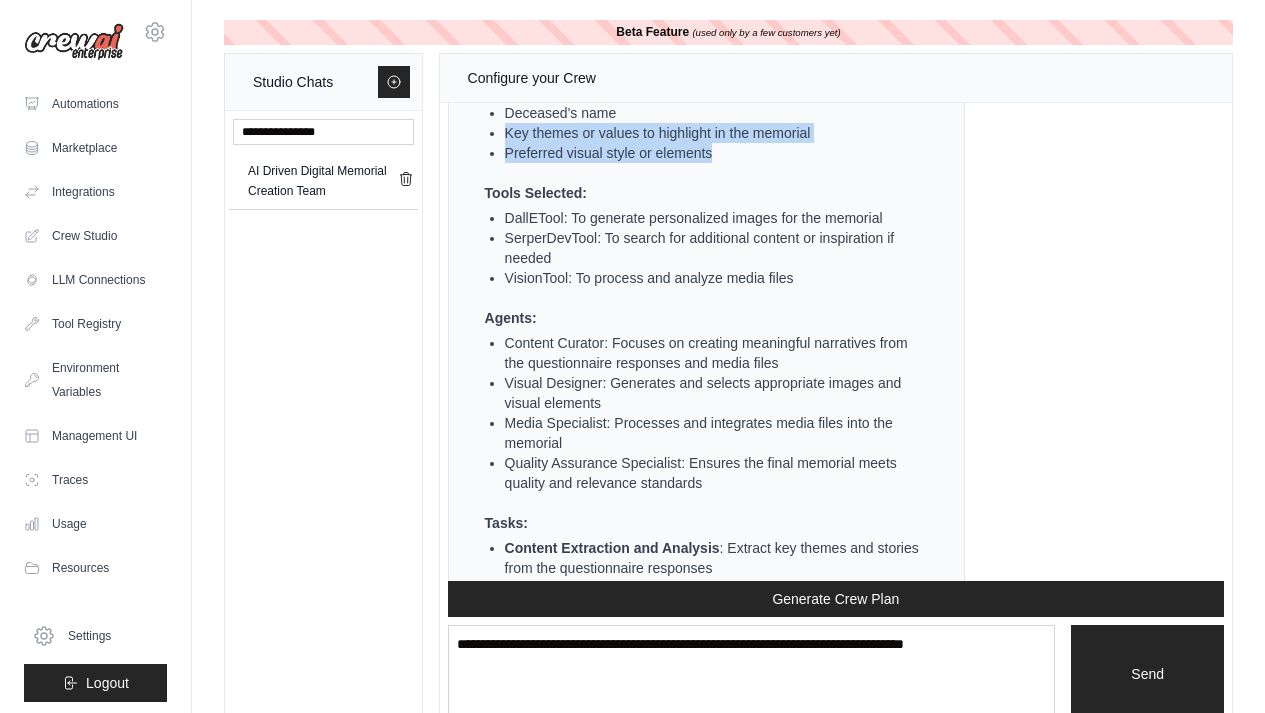 drag, startPoint x: 731, startPoint y: 197, endPoint x: 483, endPoint y: 177, distance: 248.80515 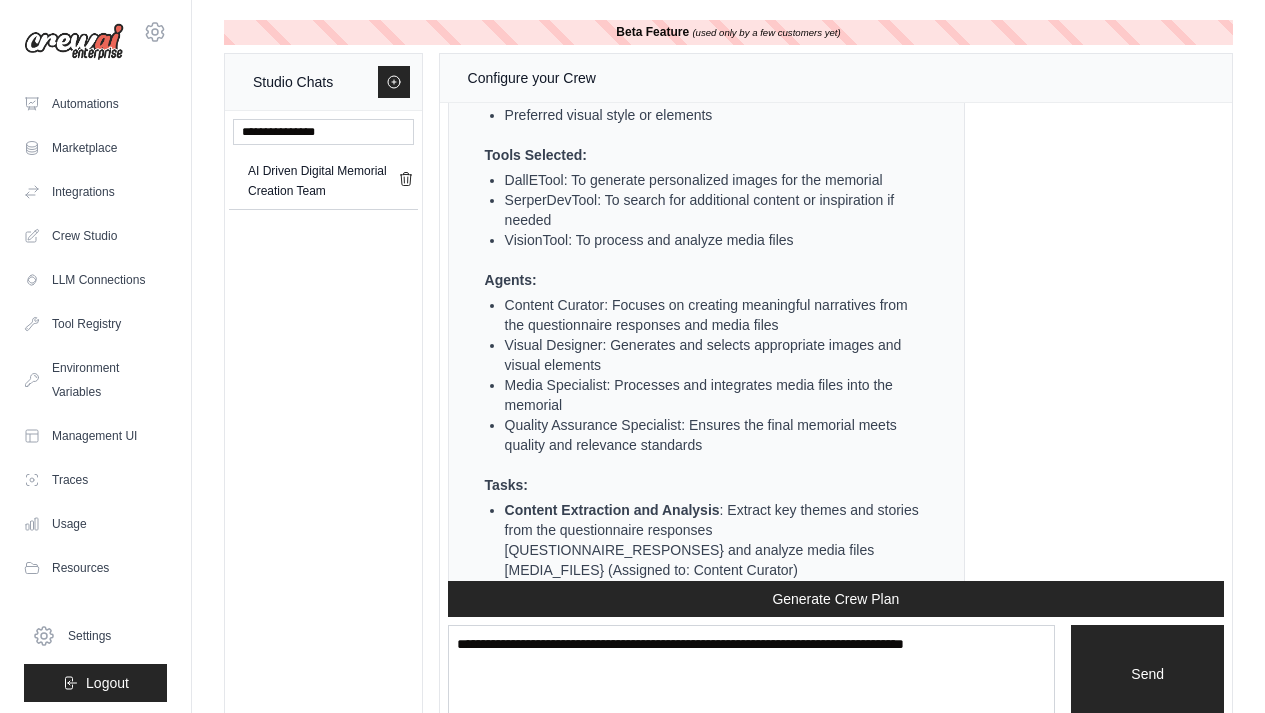 scroll, scrollTop: 2126, scrollLeft: 0, axis: vertical 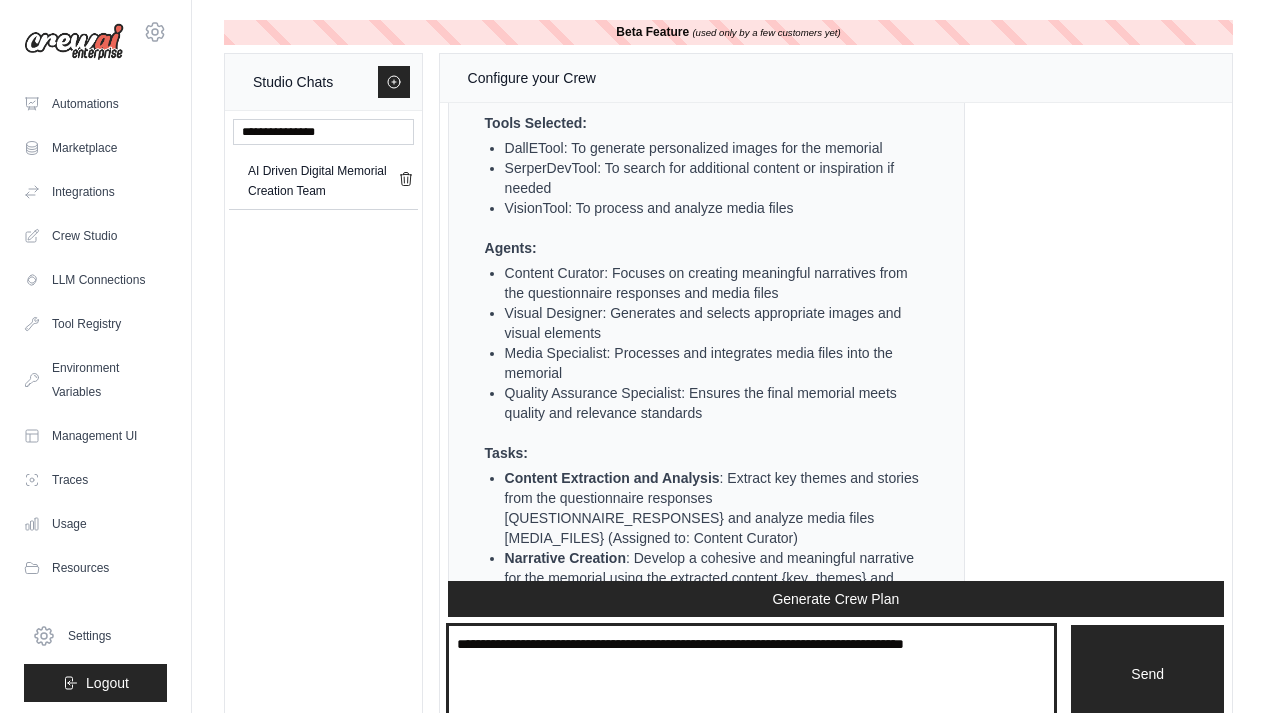 click at bounding box center (752, 674) 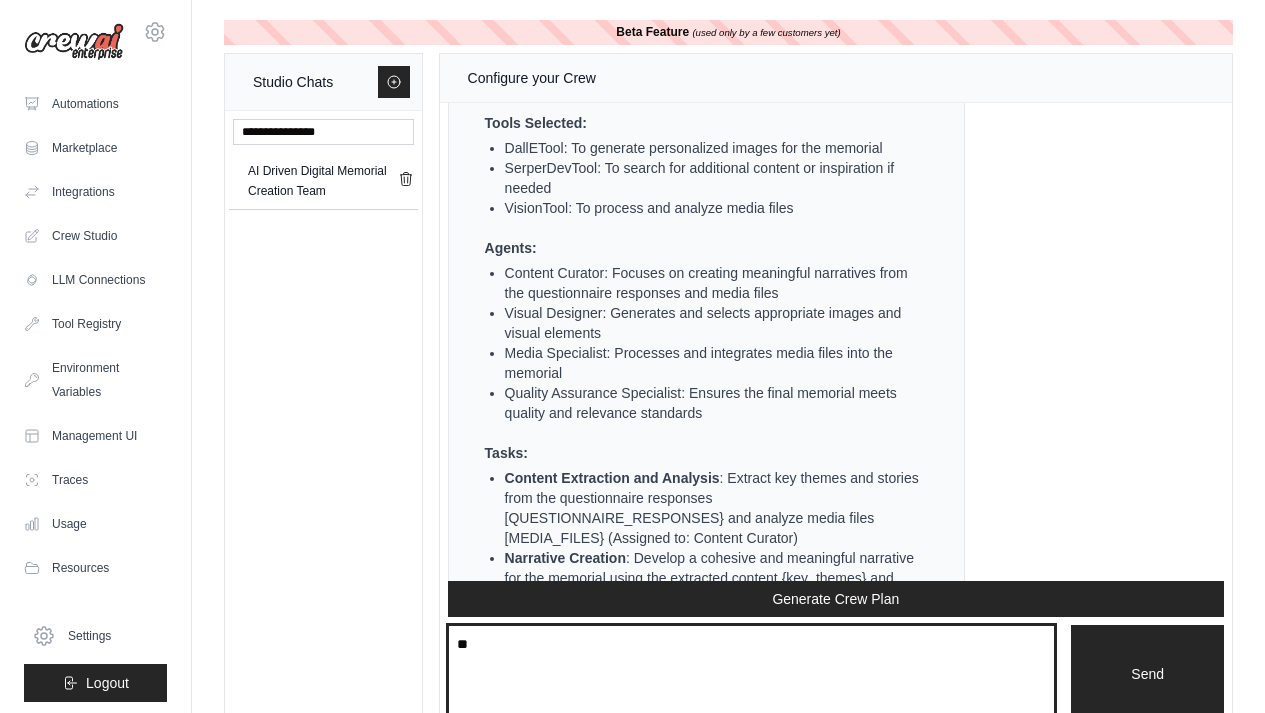 type on "*" 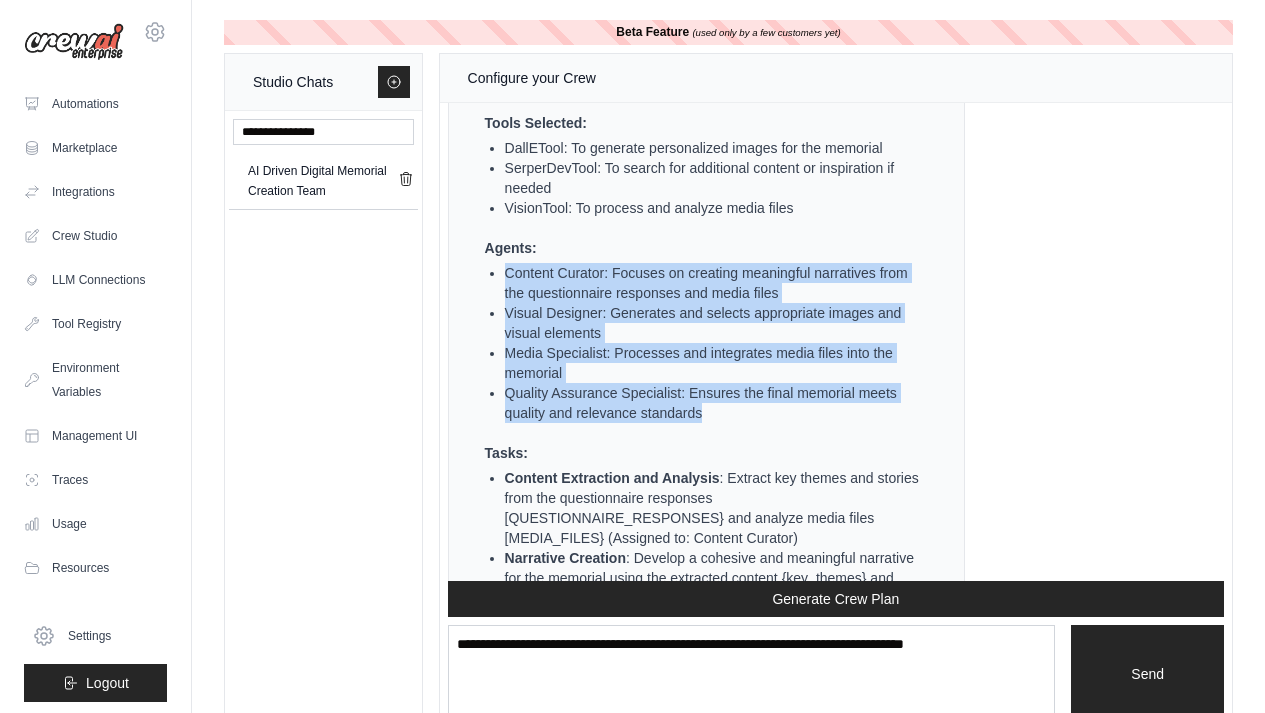 drag, startPoint x: 780, startPoint y: 468, endPoint x: 502, endPoint y: 319, distance: 315.4124 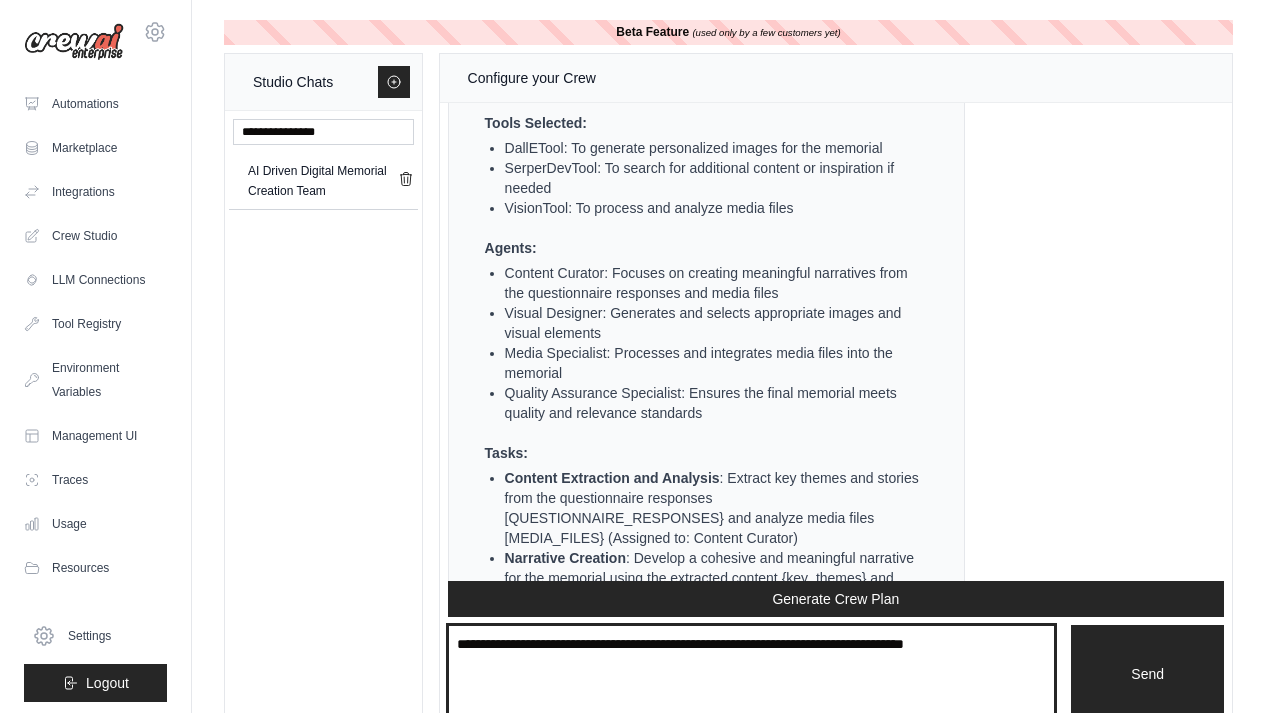 click at bounding box center [752, 674] 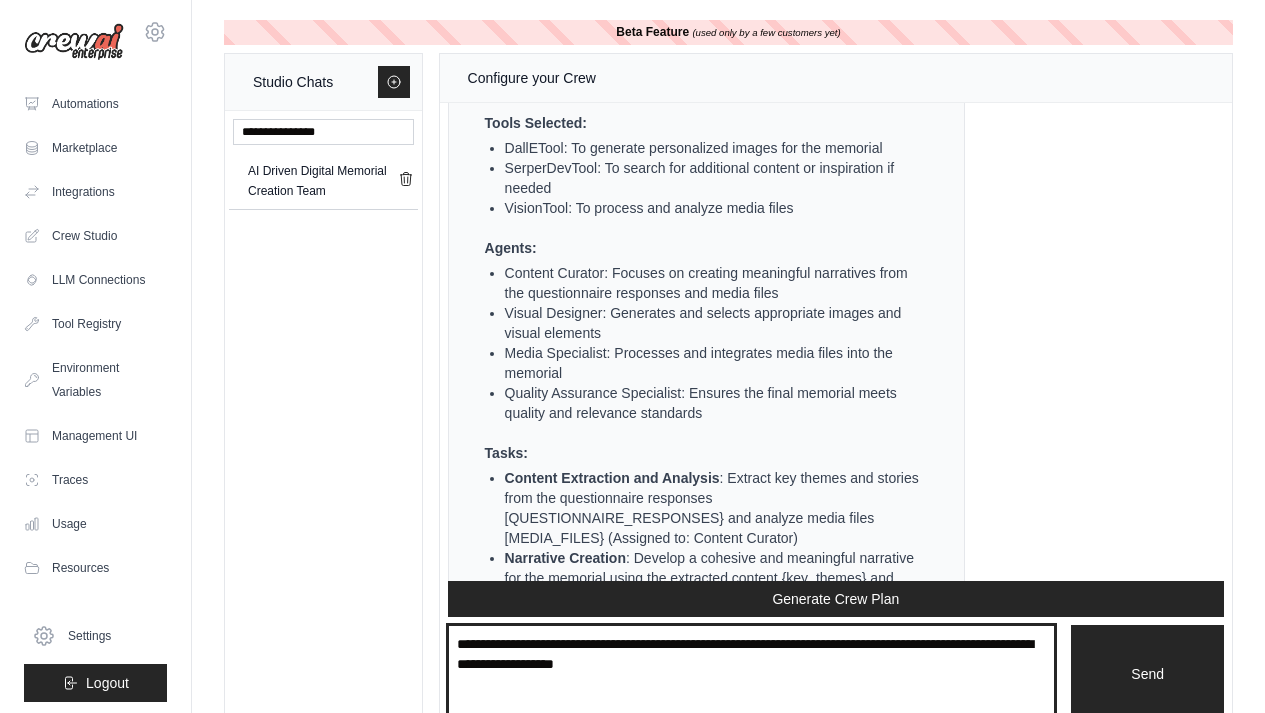 click on "**********" at bounding box center [752, 674] 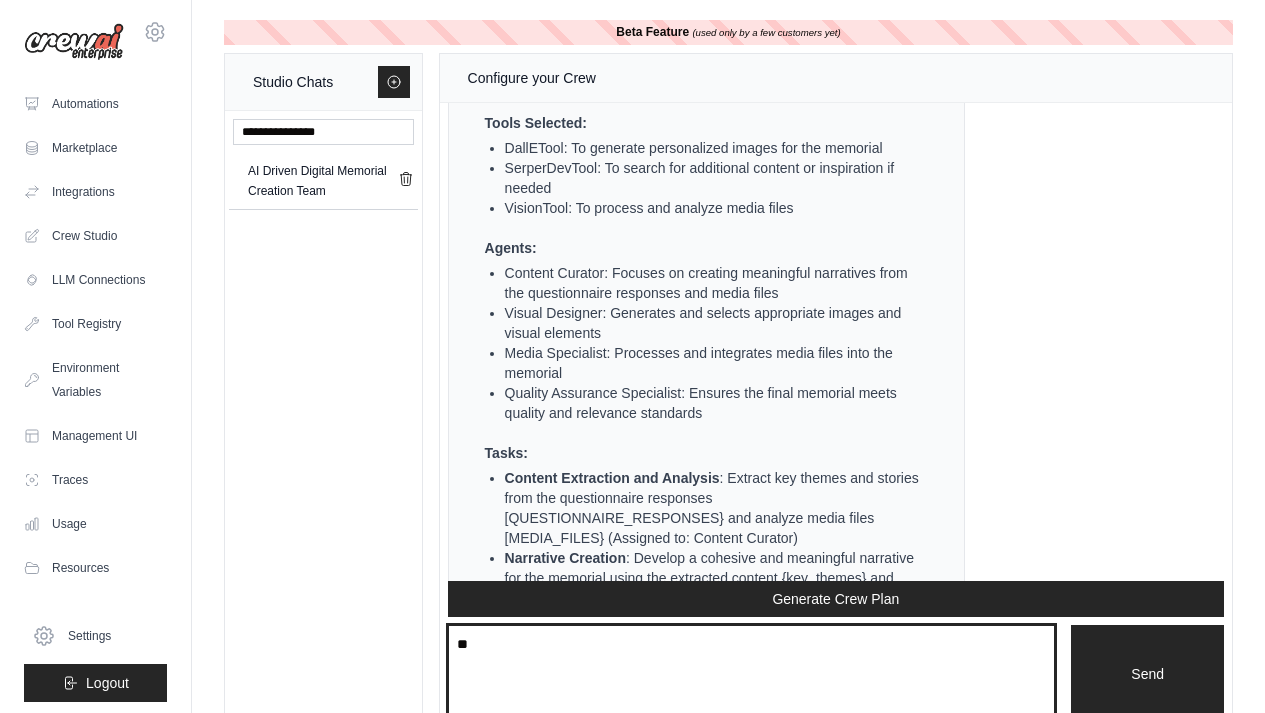 type on "*" 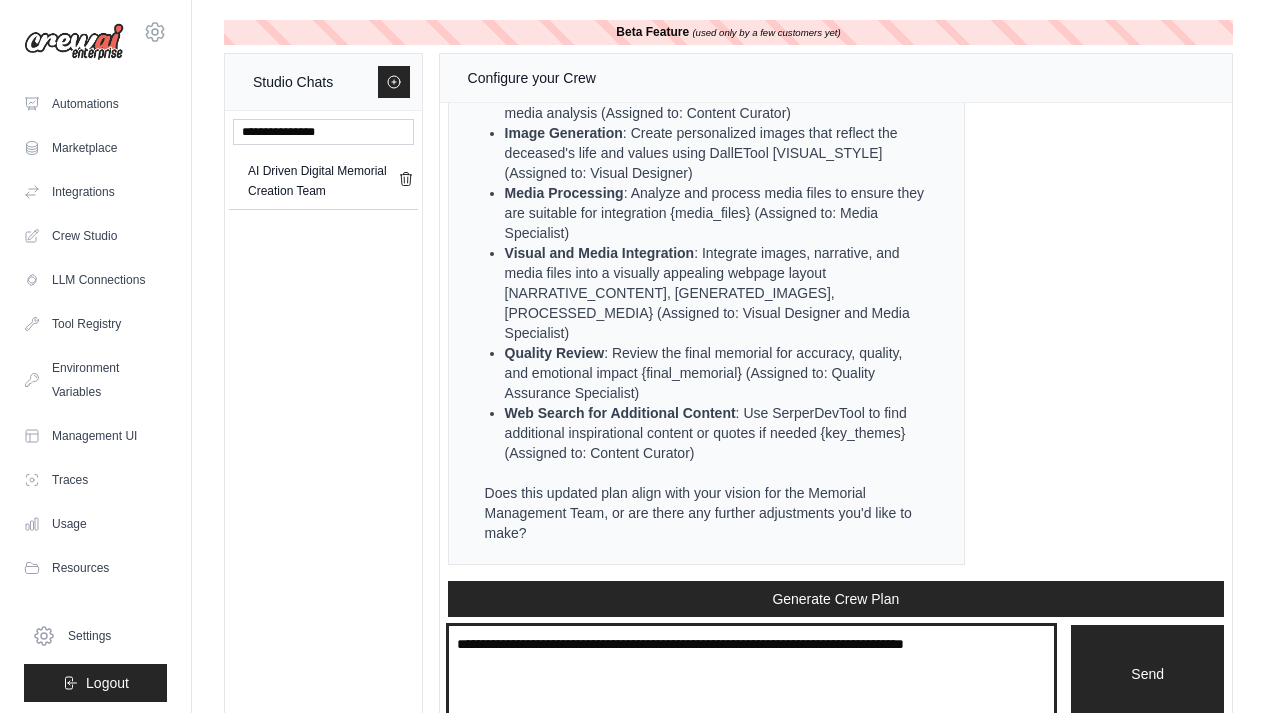 scroll, scrollTop: 2651, scrollLeft: 0, axis: vertical 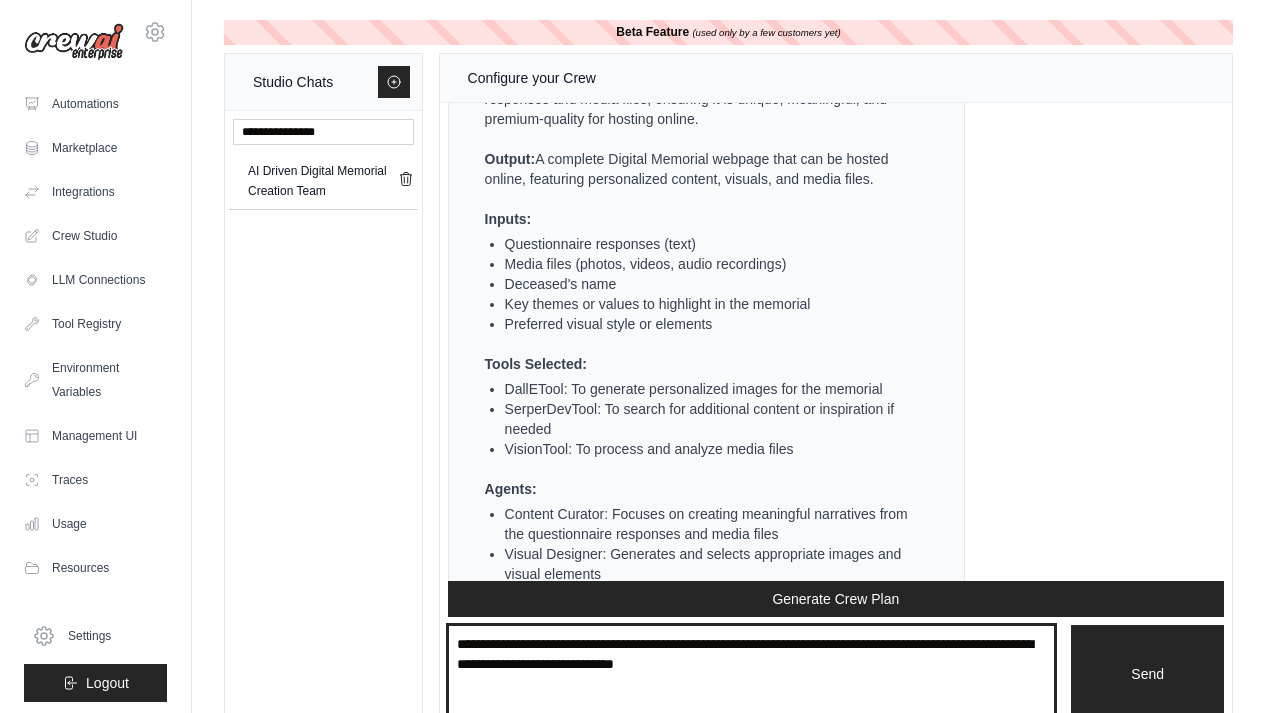 type on "**********" 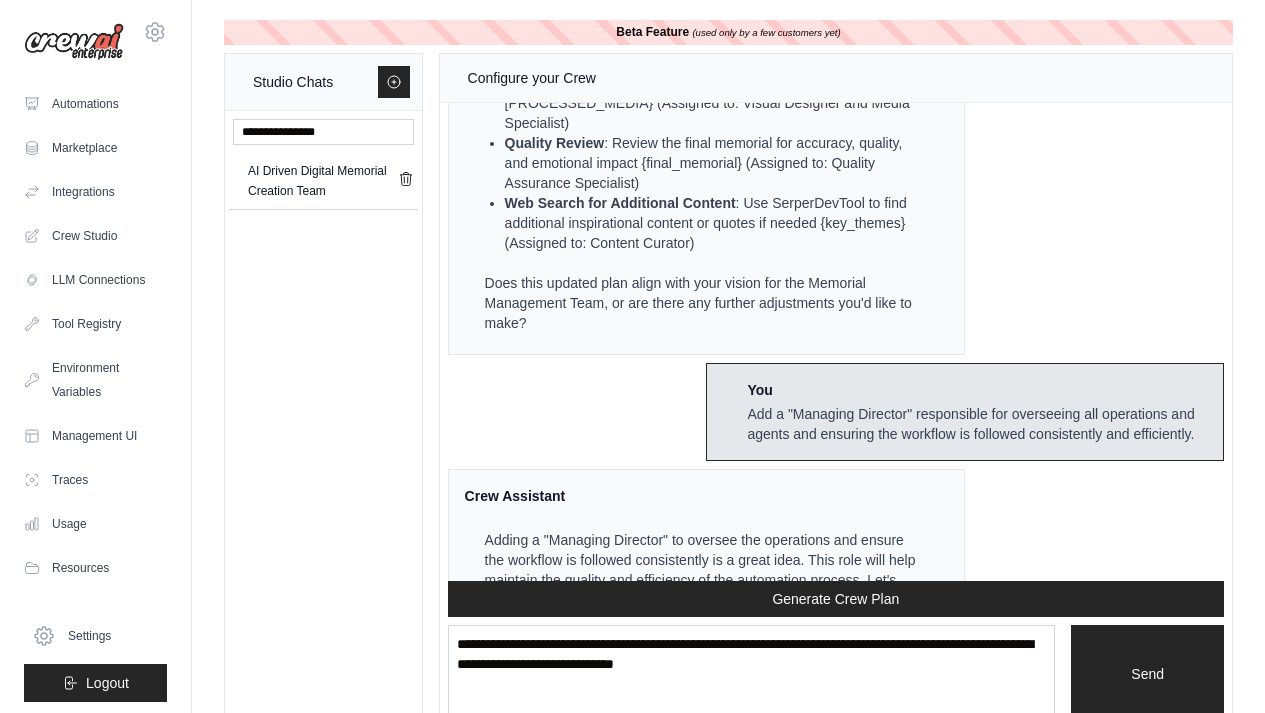 scroll, scrollTop: 4288, scrollLeft: 0, axis: vertical 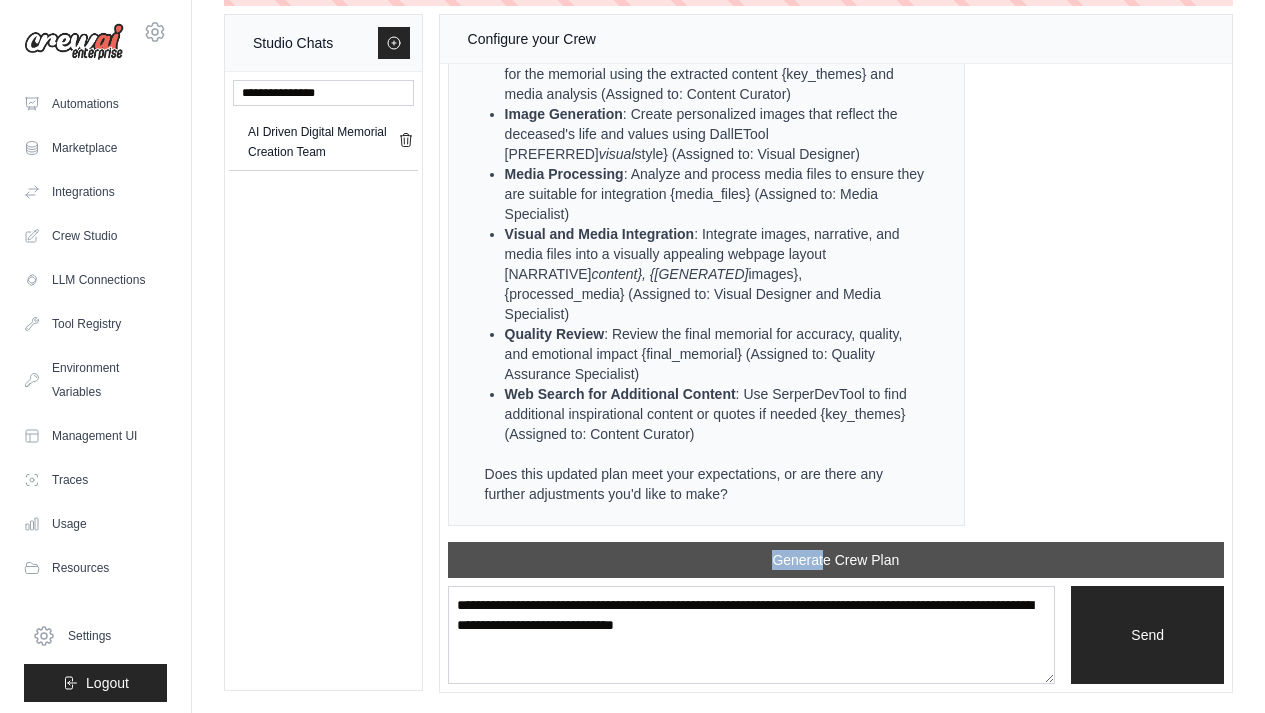 drag, startPoint x: 821, startPoint y: 540, endPoint x: 821, endPoint y: 567, distance: 27 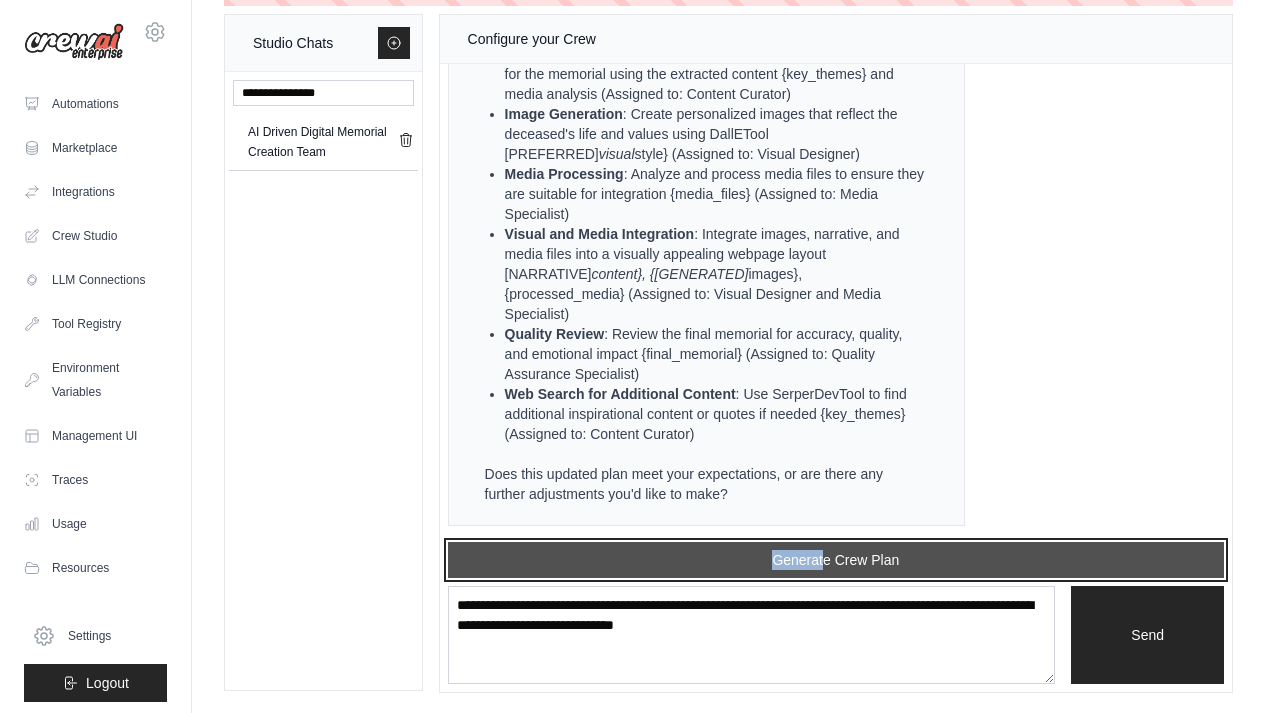 click on "Generate Crew Plan" at bounding box center (836, 560) 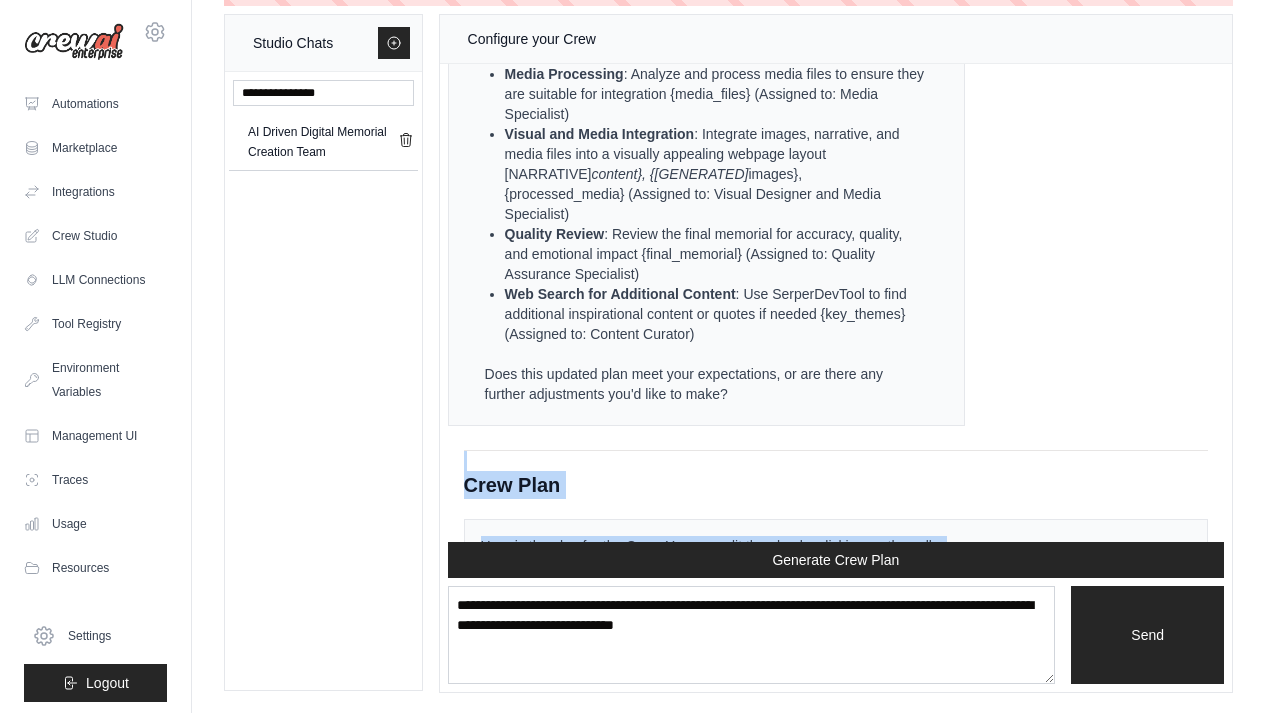 scroll, scrollTop: 5861, scrollLeft: 0, axis: vertical 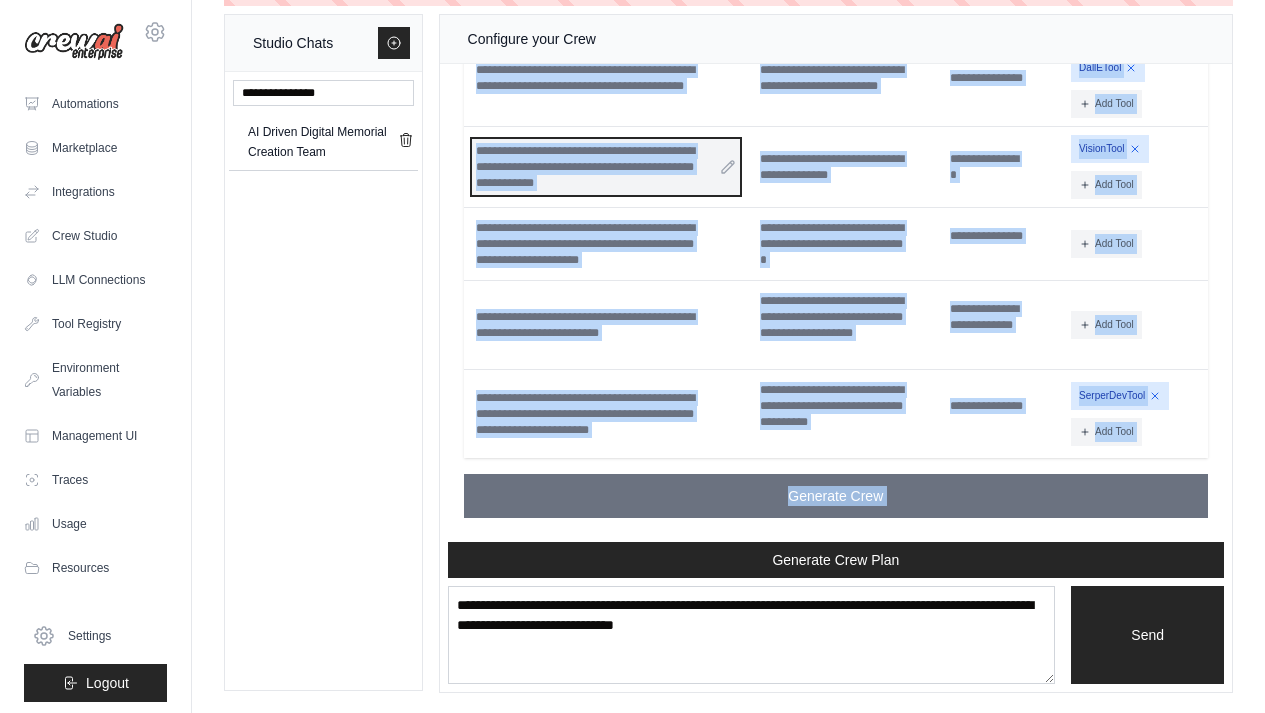 click on "**********" at bounding box center [606, 167] 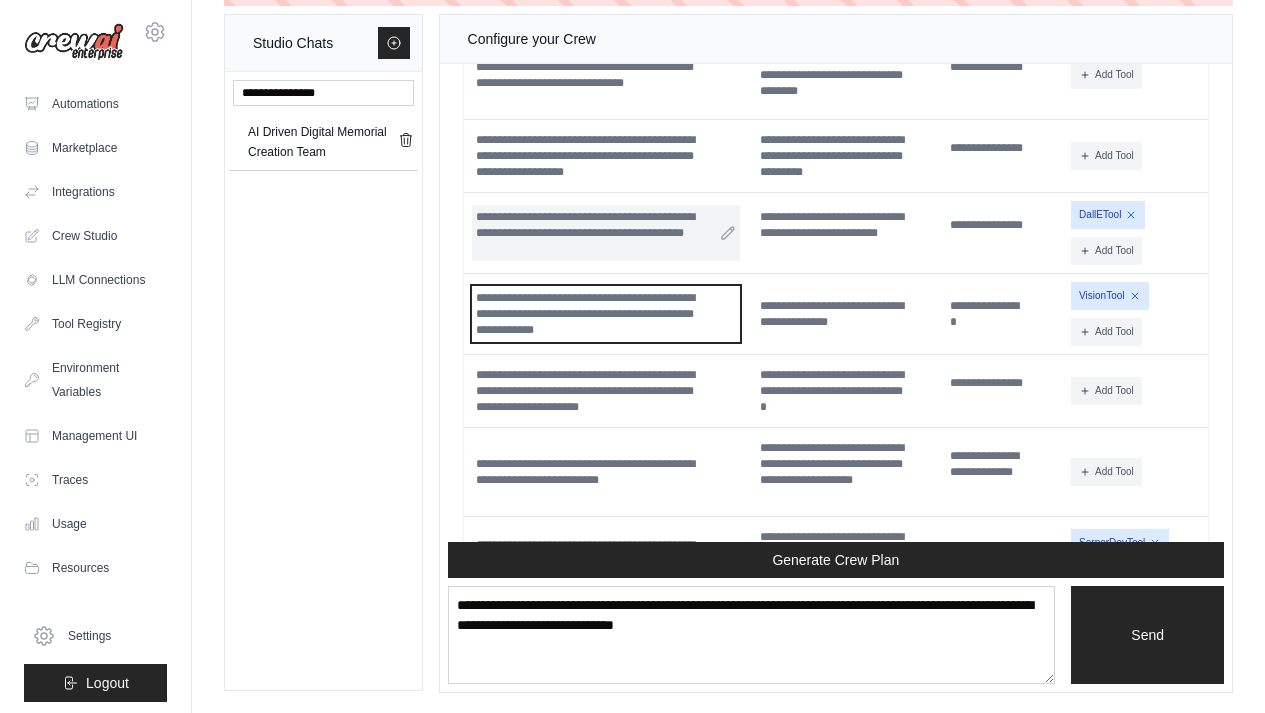 scroll, scrollTop: 5716, scrollLeft: 0, axis: vertical 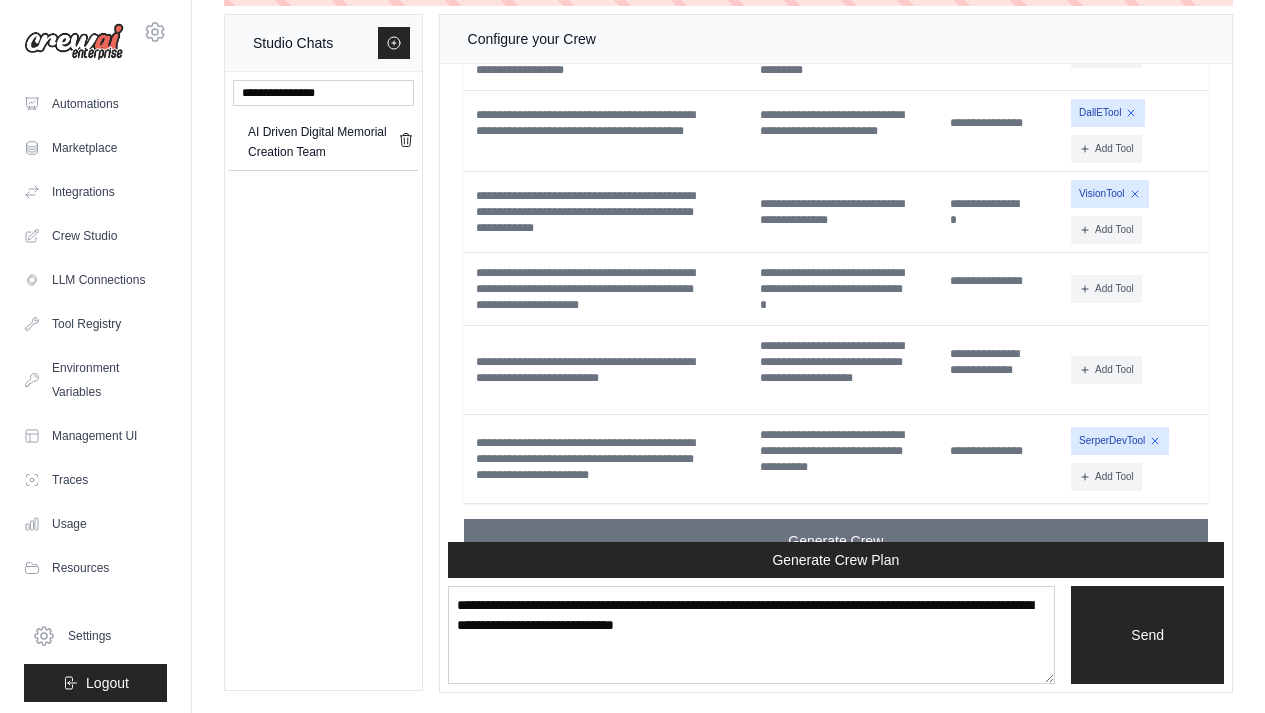 click on "**********" at bounding box center (606, 212) 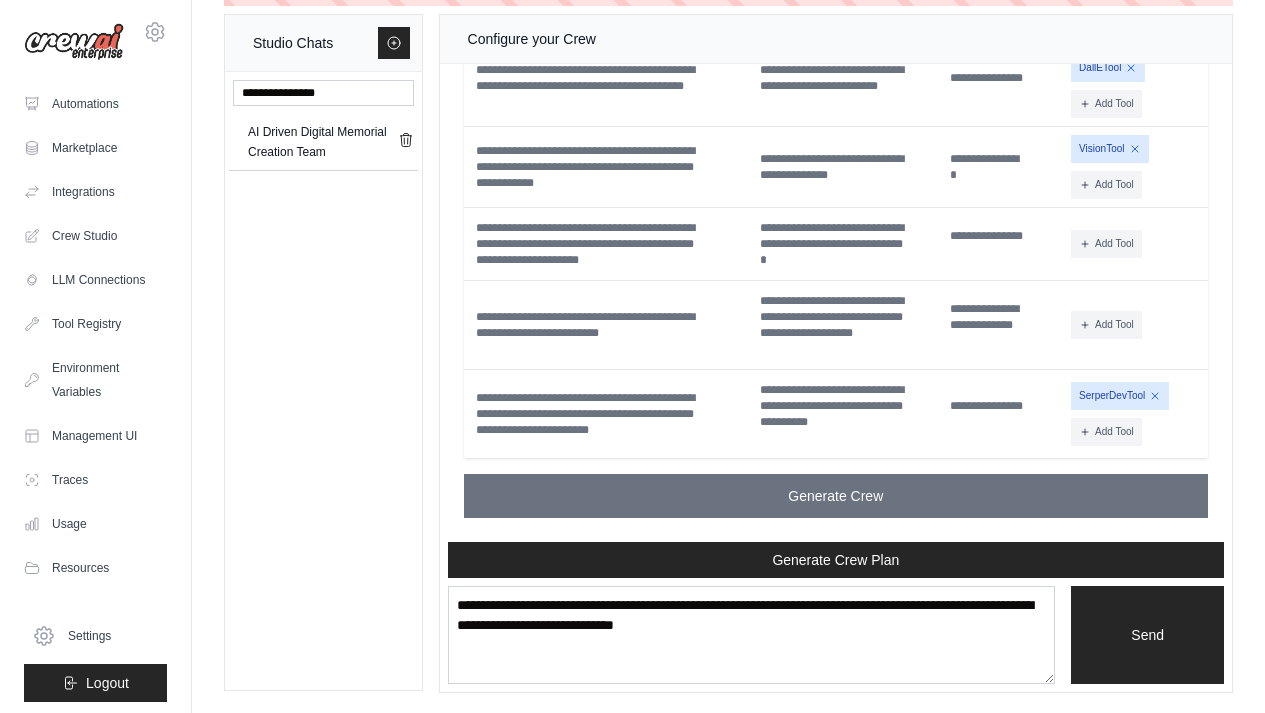 scroll, scrollTop: 5861, scrollLeft: 0, axis: vertical 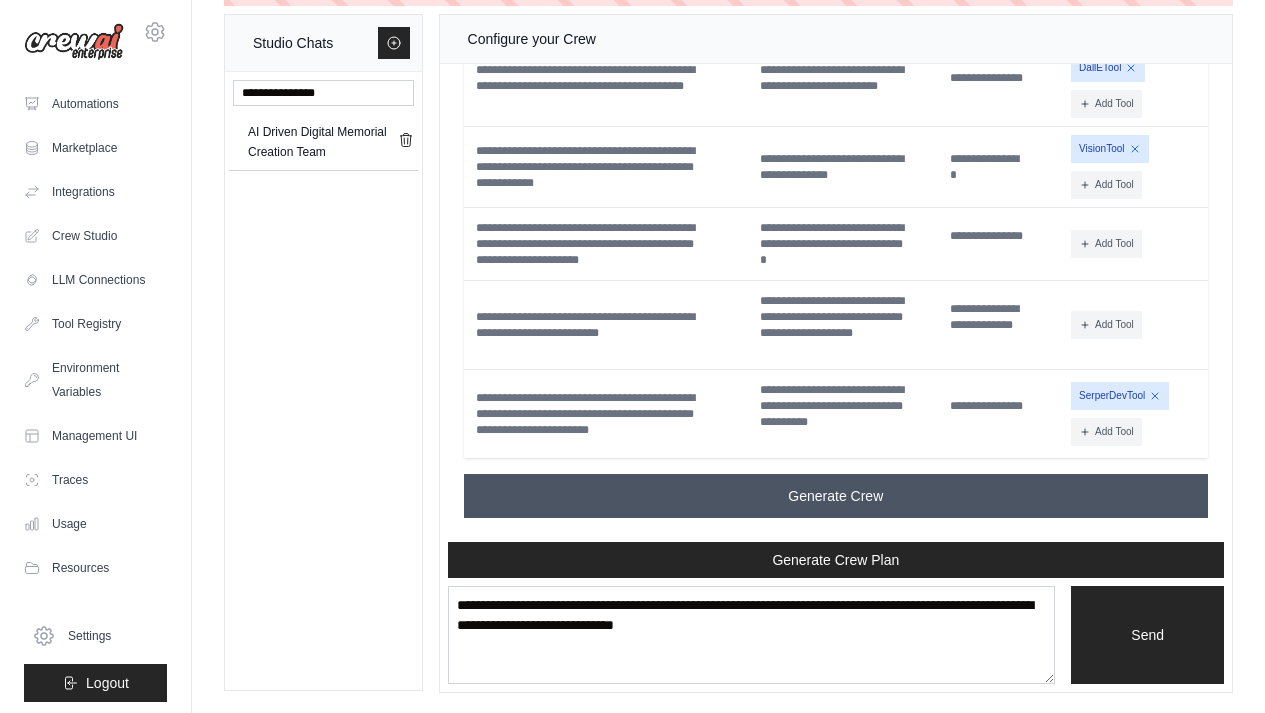click on "Generate Crew" at bounding box center (836, 496) 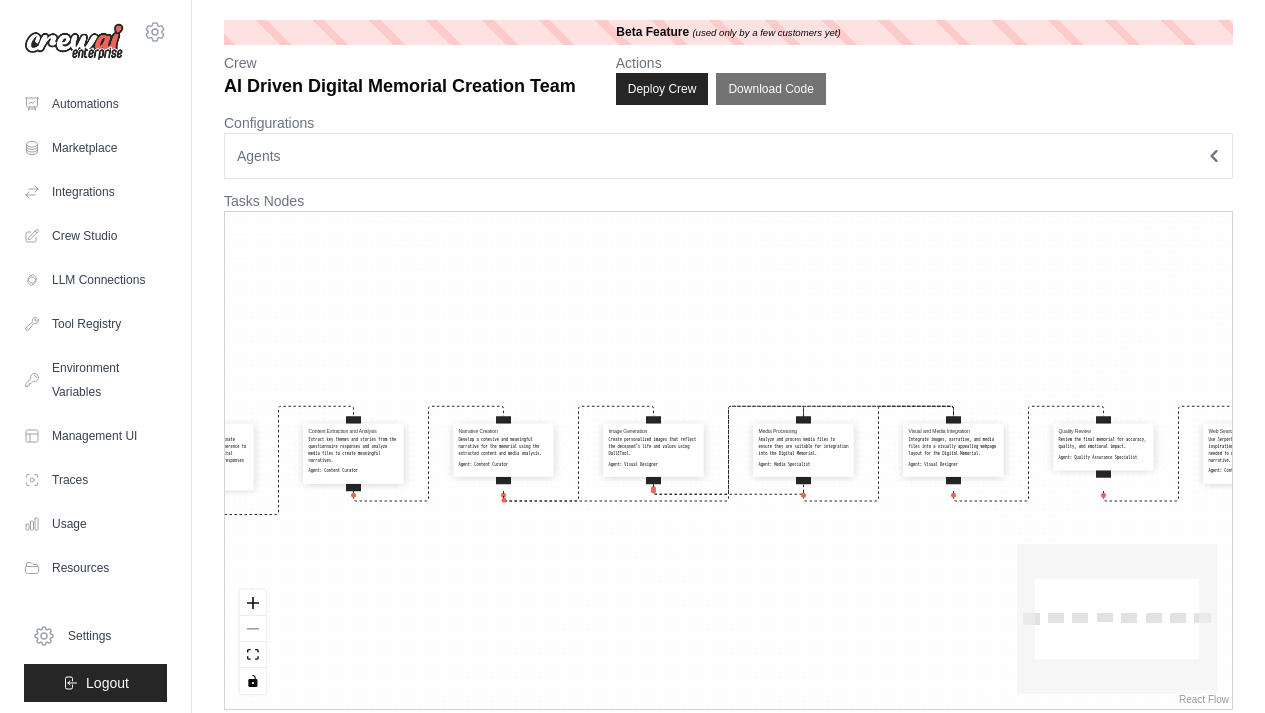 scroll, scrollTop: 0, scrollLeft: 0, axis: both 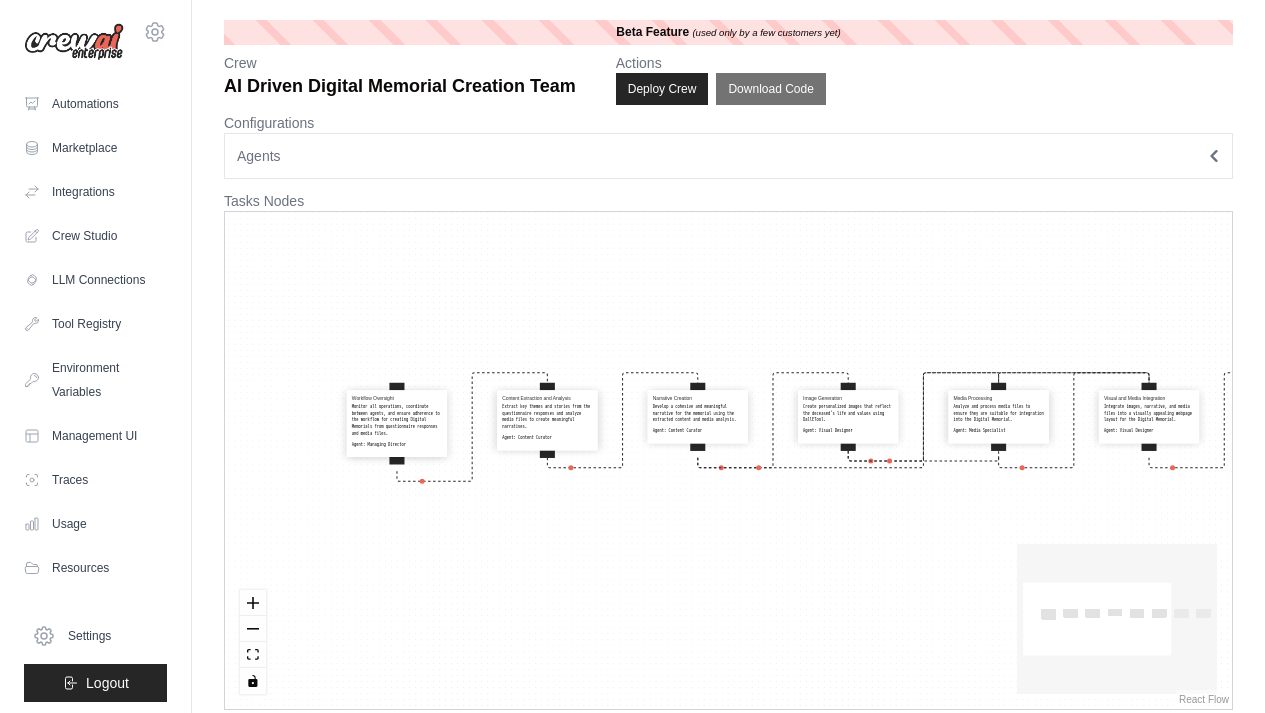 drag, startPoint x: 582, startPoint y: 338, endPoint x: 623, endPoint y: 329, distance: 41.976185 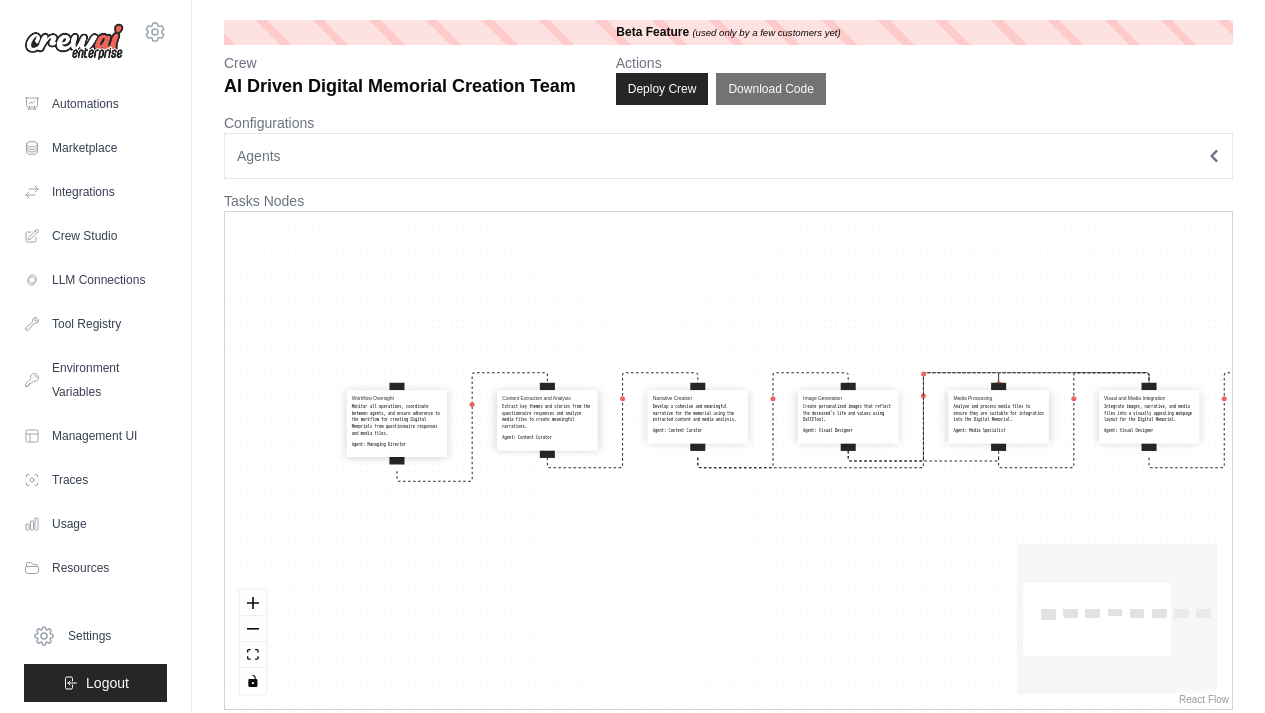 click on "Workflow Oversight Monitor all operations, coordinate between agents, and ensure adherence to the workflow for creating Digital Memorials from questionnaire responses and media files. Agent:   Managing Director Content Extraction and Analysis Extract key themes and stories from the questionnaire responses and analyze media files to create meaningful narratives. Agent:   Content Curator Narrative Creation Develop a cohesive and meaningful narrative for the memorial using the extracted content and media analysis. Agent:   Content Curator Image Generation Create personalized images that reflect the deceased's life and values using DallETool. Agent:   Visual Designer Media Processing Analyze and process media files to ensure they are suitable for integration into the Digital Memorial. Agent:   Media Specialist Visual and Media Integration Integrate images, narrative, and media files into a visually appealing webpage layout for the Digital Memorial. Agent:   Visual Designer Quality Review Agent:   Agent:" at bounding box center [728, 460] 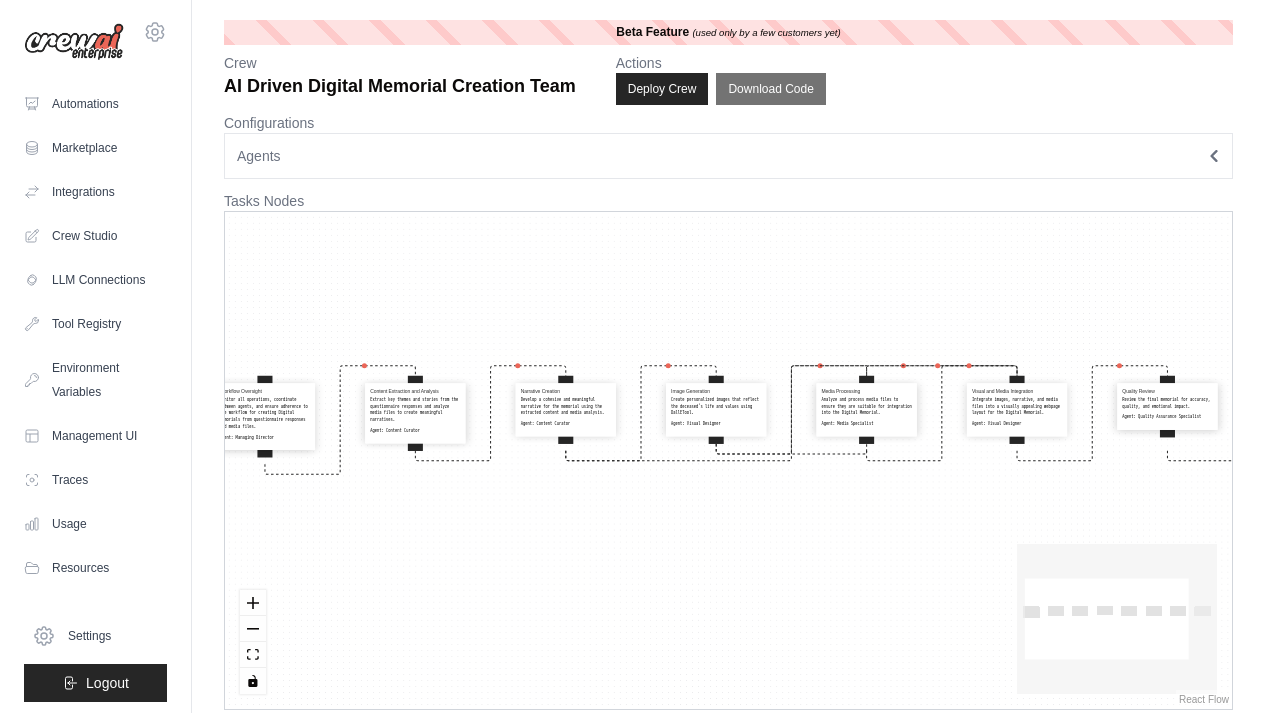 drag, startPoint x: 768, startPoint y: 332, endPoint x: 636, endPoint y: 325, distance: 132.18547 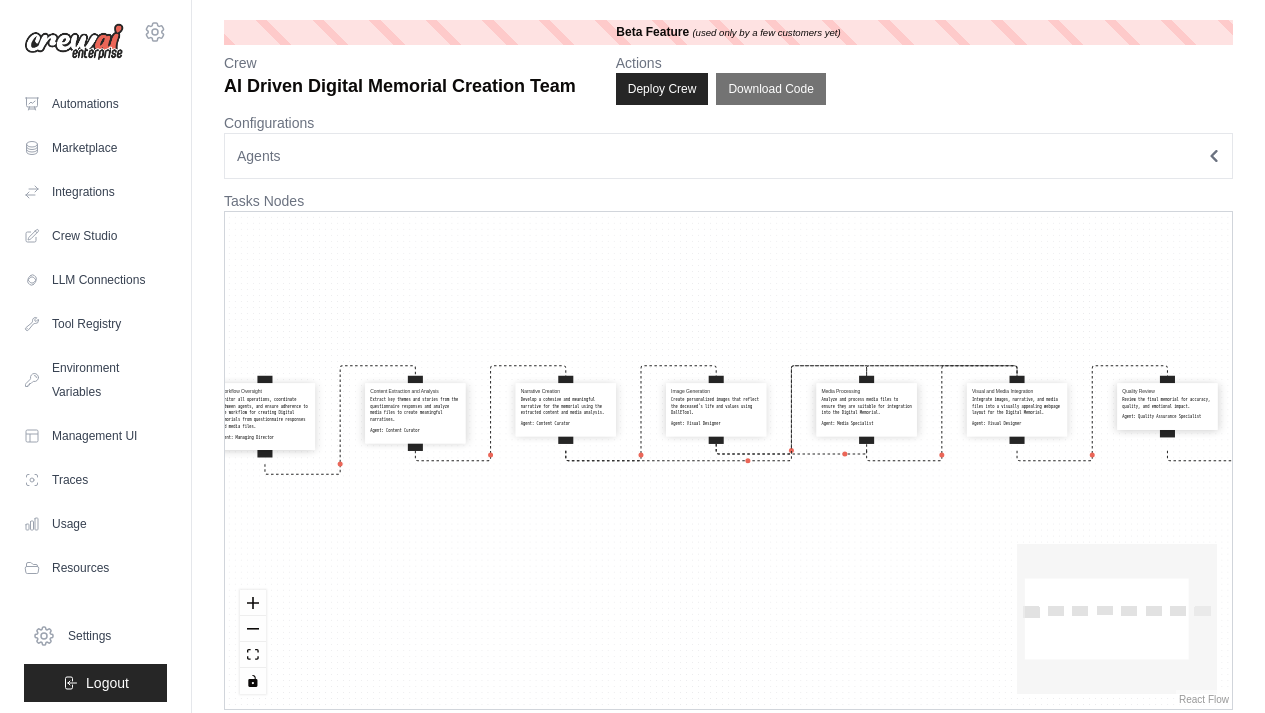 click on "Workflow Oversight Monitor all operations, coordinate between agents, and ensure adherence to the workflow for creating Digital Memorials from questionnaire responses and media files. Agent:   Managing Director Content Extraction and Analysis Extract key themes and stories from the questionnaire responses and analyze media files to create meaningful narratives. Agent:   Content Curator Narrative Creation Develop a cohesive and meaningful narrative for the memorial using the extracted content and media analysis. Agent:   Content Curator Image Generation Create personalized images that reflect the deceased's life and values using DallETool. Agent:   Visual Designer Media Processing Analyze and process media files to ensure they are suitable for integration into the Digital Memorial. Agent:   Media Specialist Visual and Media Integration Integrate images, narrative, and media files into a visually appealing webpage layout for the Digital Memorial. Agent:   Visual Designer Quality Review Agent:   Agent:" at bounding box center [728, 460] 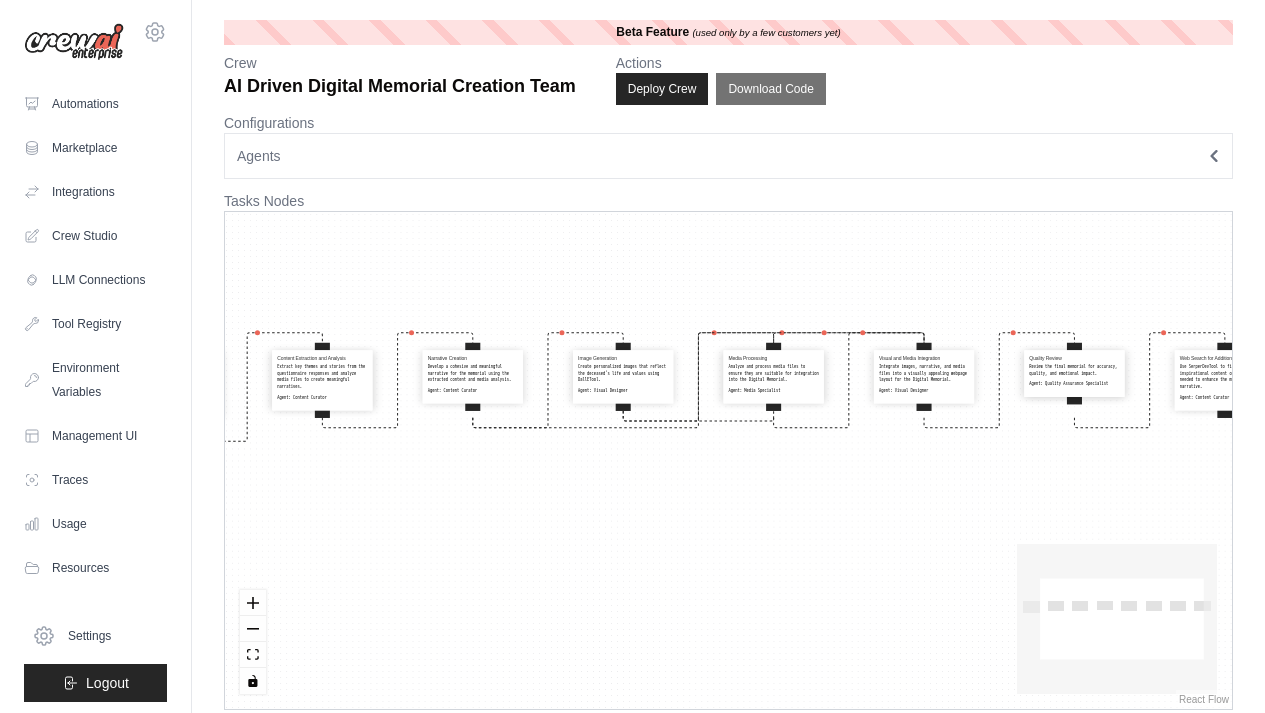 drag, startPoint x: 853, startPoint y: 544, endPoint x: 760, endPoint y: 510, distance: 99.0202 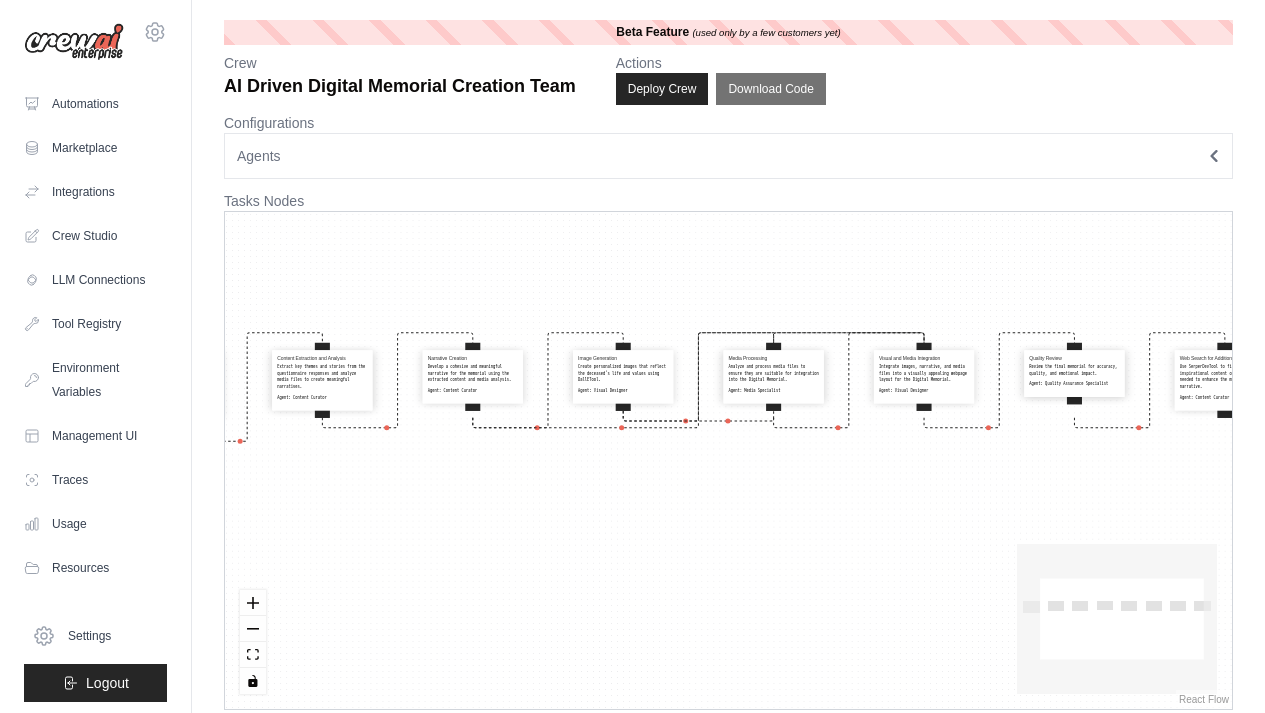 click on "Workflow Oversight Monitor all operations, coordinate between agents, and ensure adherence to the workflow for creating Digital Memorials from questionnaire responses and media files. Agent:   Managing Director Content Extraction and Analysis Extract key themes and stories from the questionnaire responses and analyze media files to create meaningful narratives. Agent:   Content Curator Narrative Creation Develop a cohesive and meaningful narrative for the memorial using the extracted content and media analysis. Agent:   Content Curator Image Generation Create personalized images that reflect the deceased's life and values using DallETool. Agent:   Visual Designer Media Processing Analyze and process media files to ensure they are suitable for integration into the Digital Memorial. Agent:   Media Specialist Visual and Media Integration Integrate images, narrative, and media files into a visually appealing webpage layout for the Digital Memorial. Agent:   Visual Designer Quality Review Agent:   Agent:" at bounding box center (728, 460) 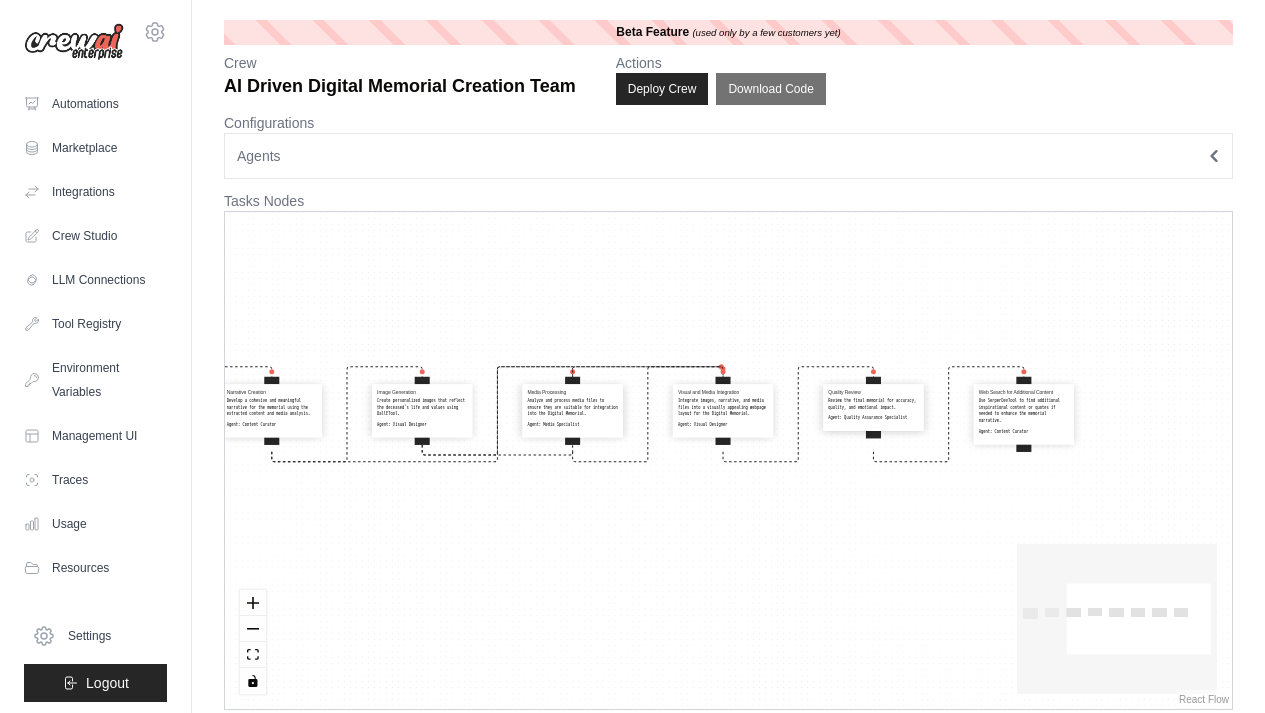 drag, startPoint x: 948, startPoint y: 526, endPoint x: 736, endPoint y: 571, distance: 216.72333 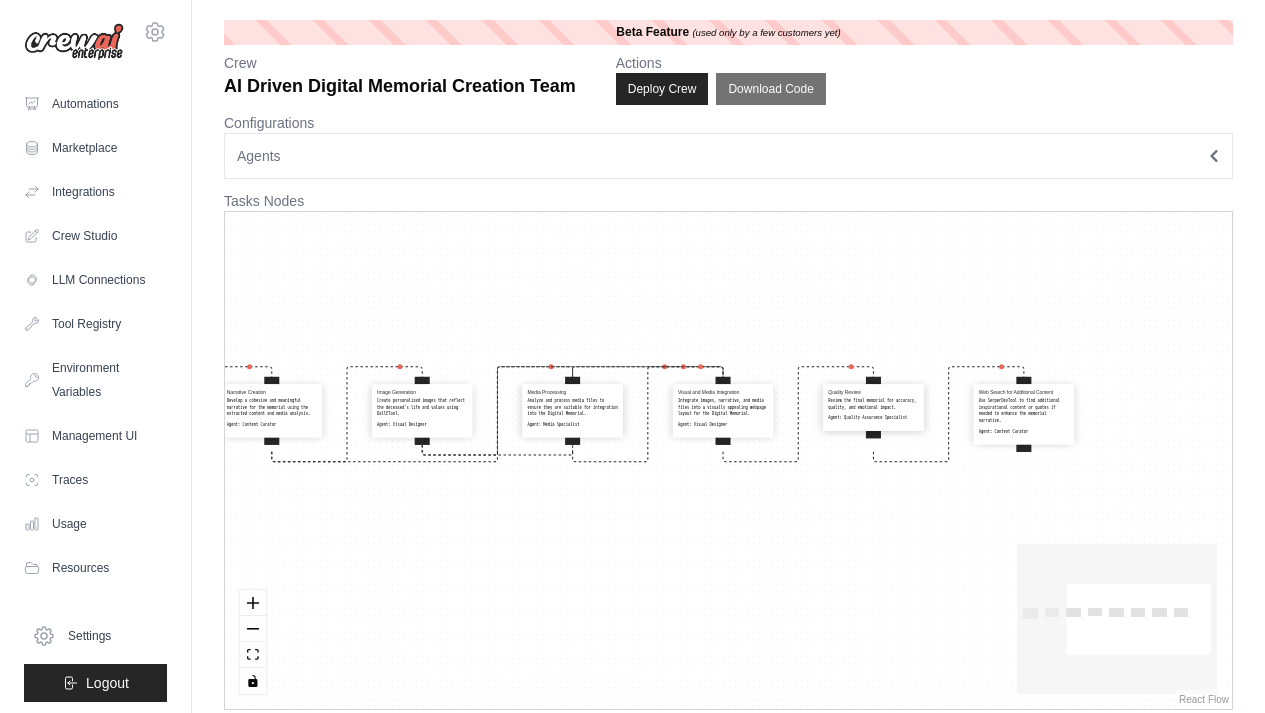 click on "Workflow Oversight Monitor all operations, coordinate between agents, and ensure adherence to the workflow for creating Digital Memorials from questionnaire responses and media files. Agent:   Managing Director Content Extraction and Analysis Extract key themes and stories from the questionnaire responses and analyze media files to create meaningful narratives. Agent:   Content Curator Narrative Creation Develop a cohesive and meaningful narrative for the memorial using the extracted content and media analysis. Agent:   Content Curator Image Generation Create personalized images that reflect the deceased's life and values using DallETool. Agent:   Visual Designer Media Processing Analyze and process media files to ensure they are suitable for integration into the Digital Memorial. Agent:   Media Specialist Visual and Media Integration Integrate images, narrative, and media files into a visually appealing webpage layout for the Digital Memorial. Agent:   Visual Designer Quality Review Agent:   Agent:" at bounding box center [728, 460] 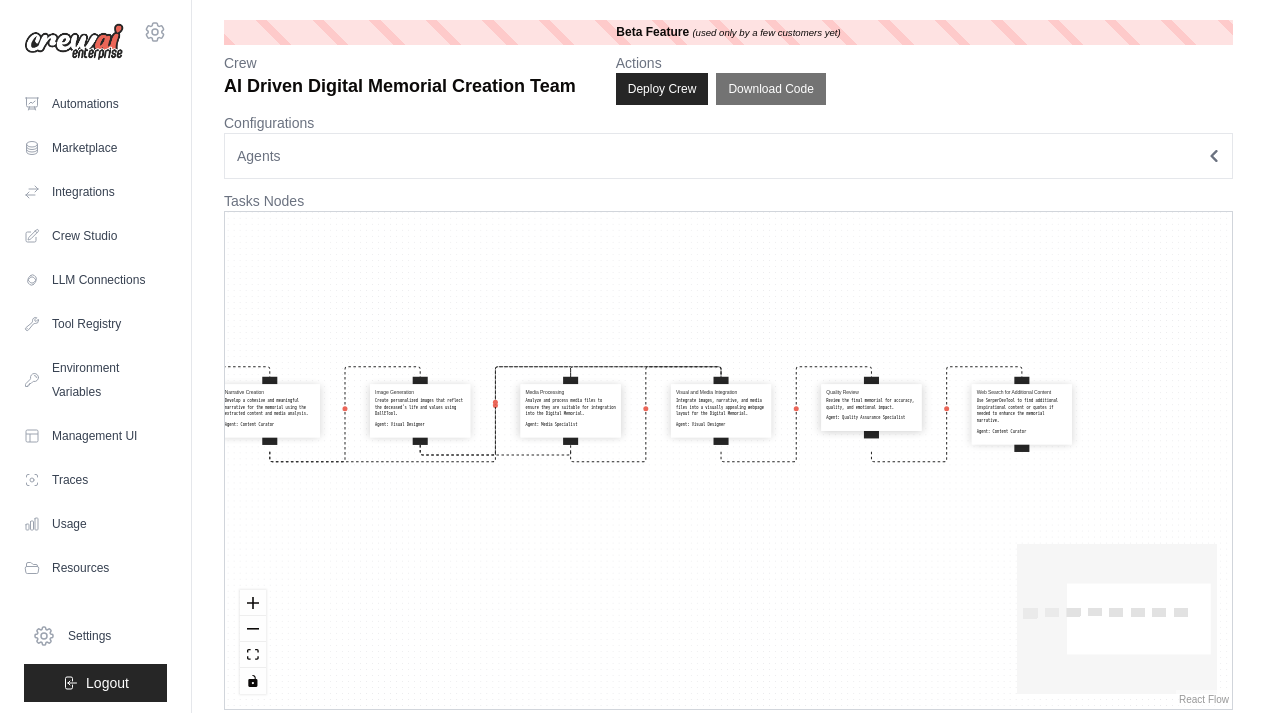 click on "Review the final memorial for accuracy, quality, and emotional impact." at bounding box center (871, 404) 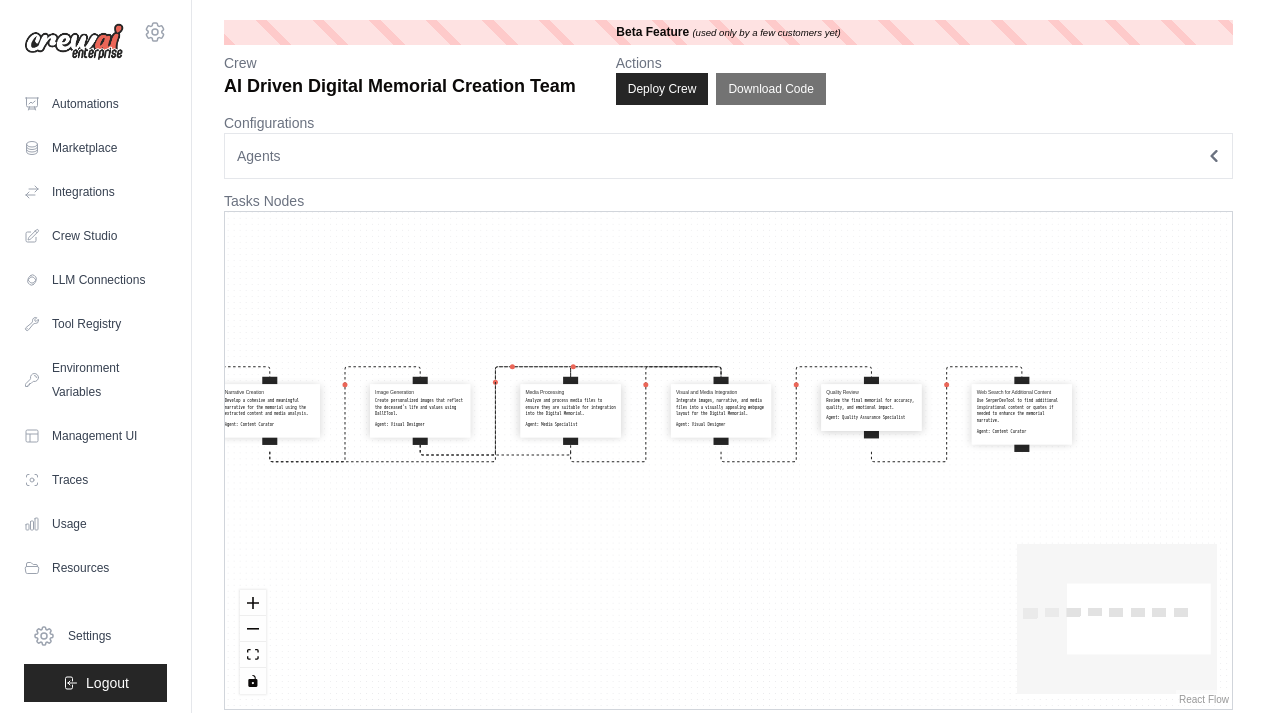 select on "**********" 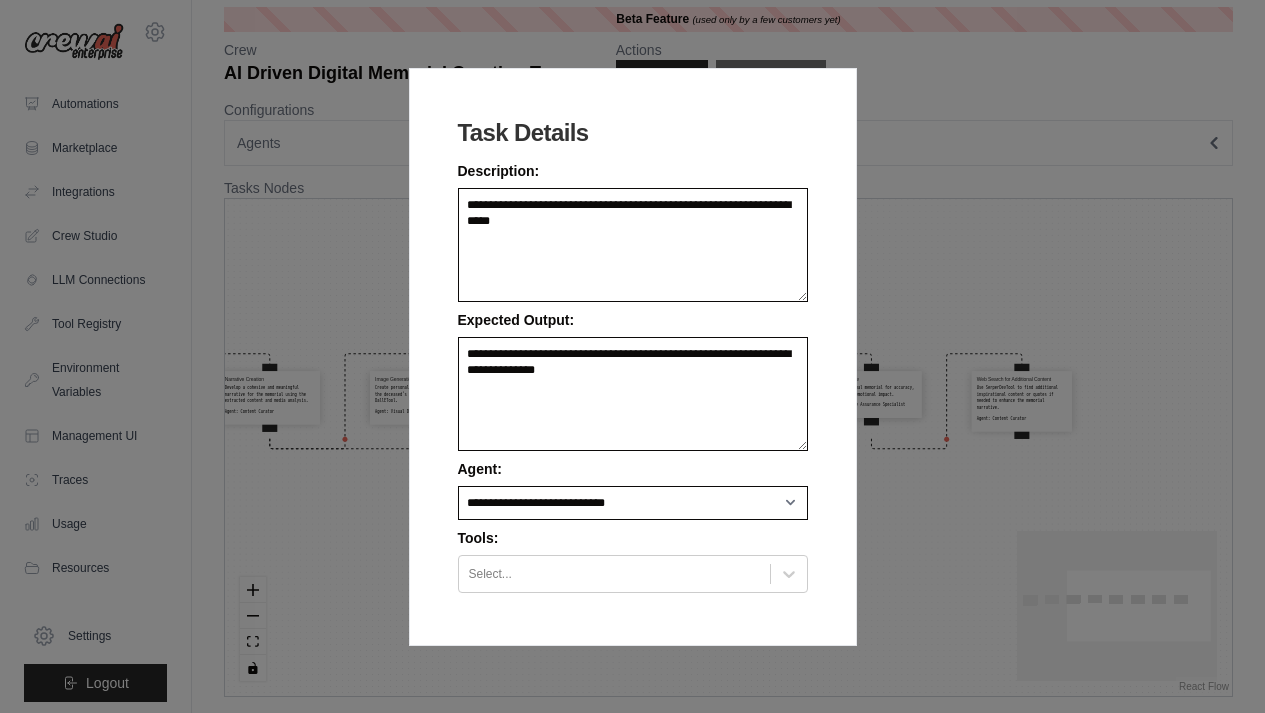 scroll, scrollTop: 17, scrollLeft: 0, axis: vertical 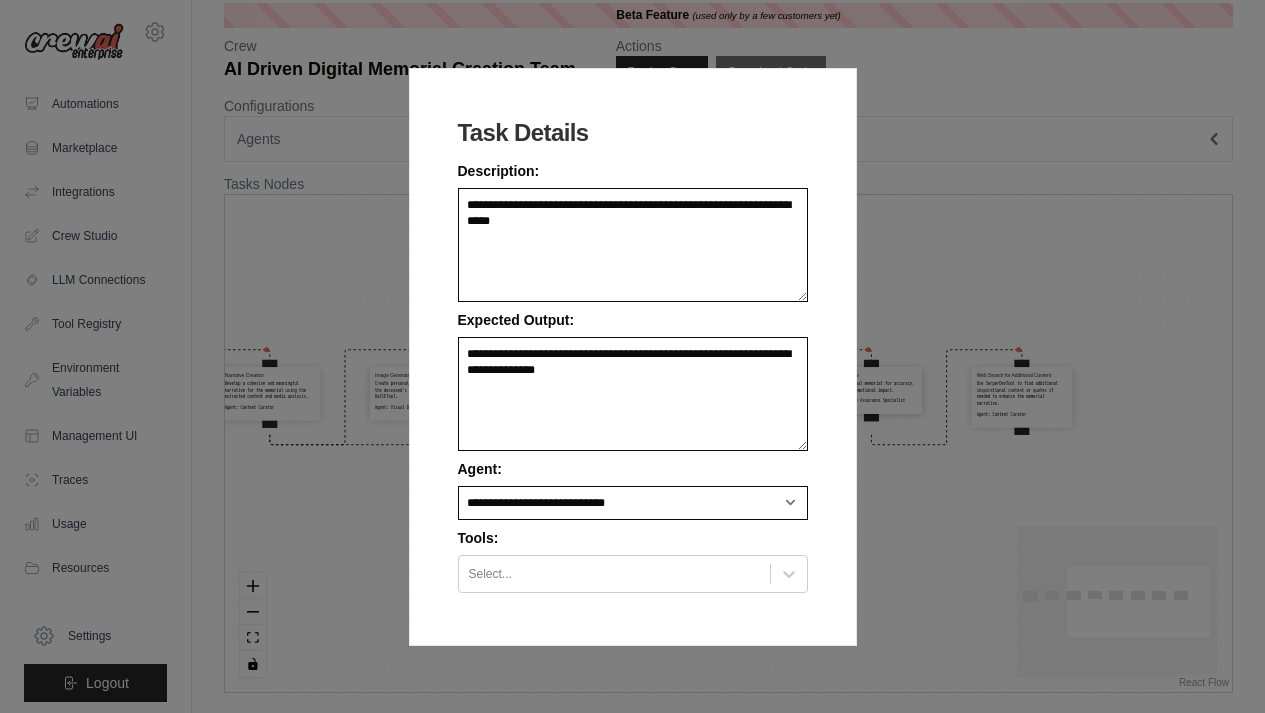 click on "**********" at bounding box center (632, 356) 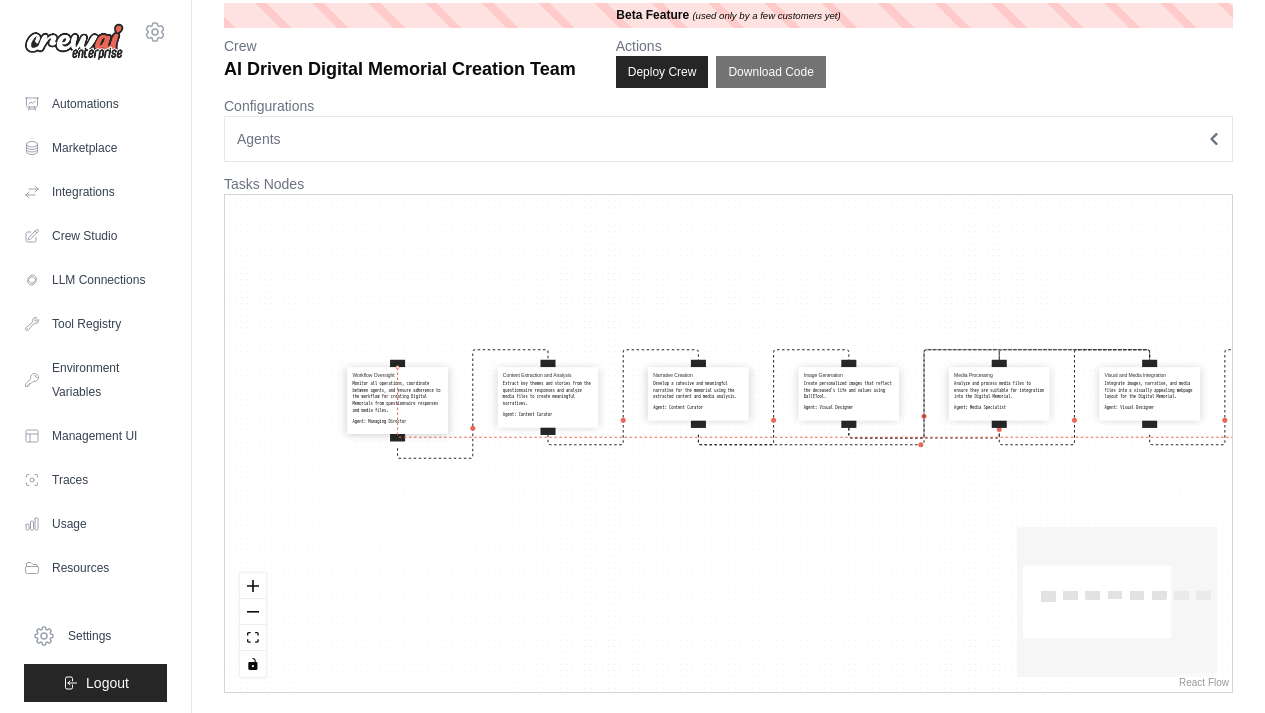 drag, startPoint x: 872, startPoint y: 432, endPoint x: 400, endPoint y: 358, distance: 477.76562 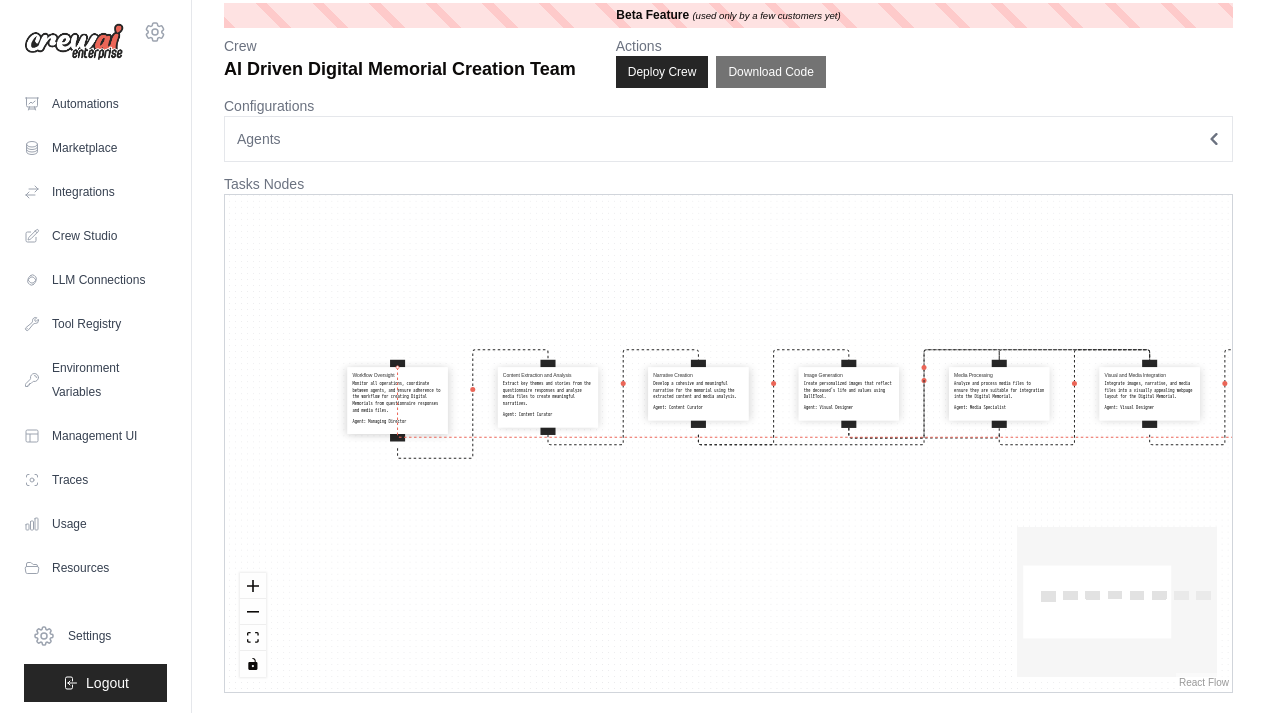 click on "Workflow Oversight Monitor all operations, coordinate between agents, and ensure adherence to the workflow for creating Digital Memorials from questionnaire responses and media files. Agent:   Managing Director Content Extraction and Analysis Extract key themes and stories from the questionnaire responses and analyze media files to create meaningful narratives. Agent:   Content Curator Narrative Creation Develop a cohesive and meaningful narrative for the memorial using the extracted content and media analysis. Agent:   Content Curator Image Generation Create personalized images that reflect the deceased's life and values using DallETool. Agent:   Visual Designer Media Processing Analyze and process media files to ensure they are suitable for integration into the Digital Memorial. Agent:   Media Specialist Visual and Media Integration Integrate images, narrative, and media files into a visually appealing webpage layout for the Digital Memorial. Agent:   Visual Designer Quality Review Agent:   Agent:" at bounding box center [728, 443] 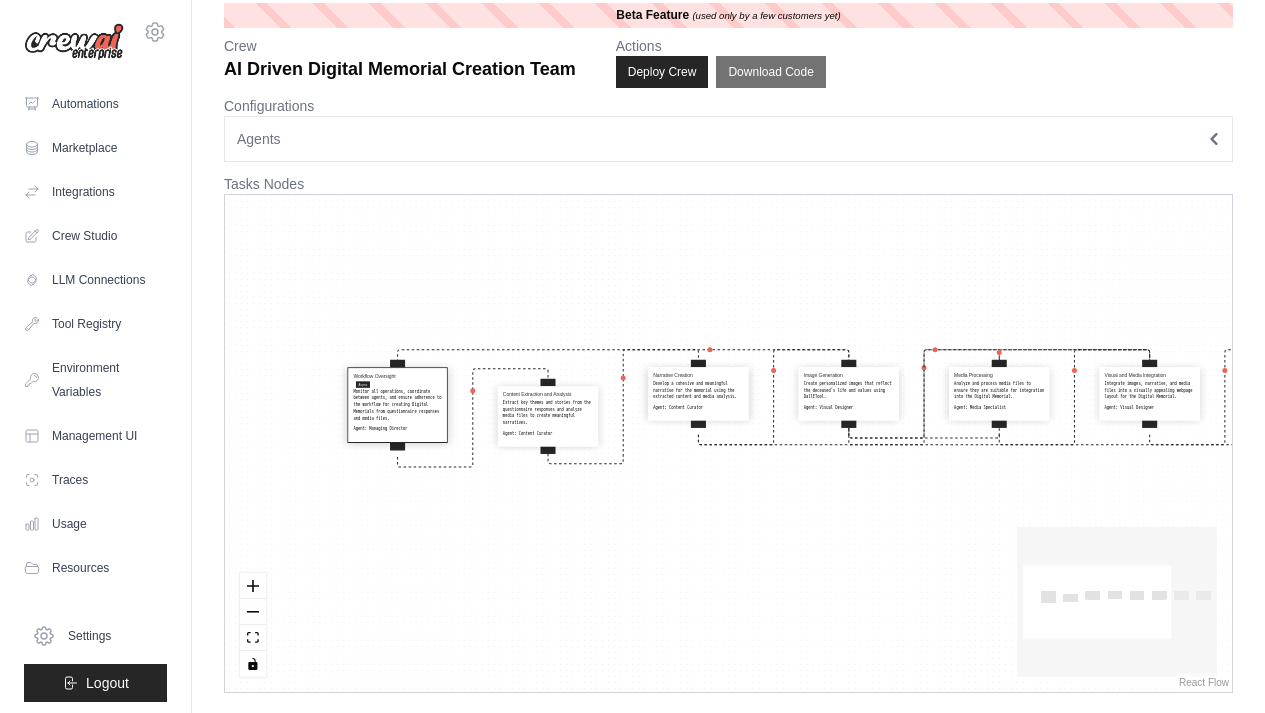 drag, startPoint x: 550, startPoint y: 406, endPoint x: 550, endPoint y: 426, distance: 20 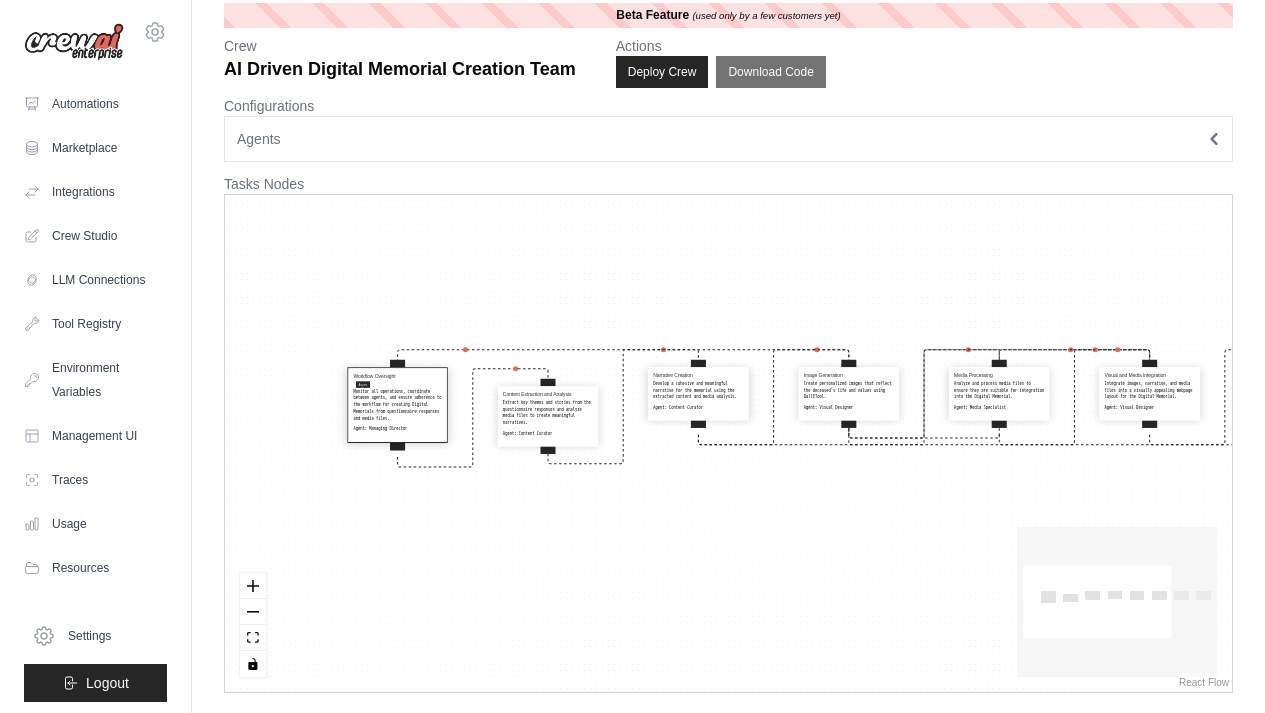 click on "Extract key themes and stories from the questionnaire responses and analyze media files to create meaningful narratives." at bounding box center (548, 412) 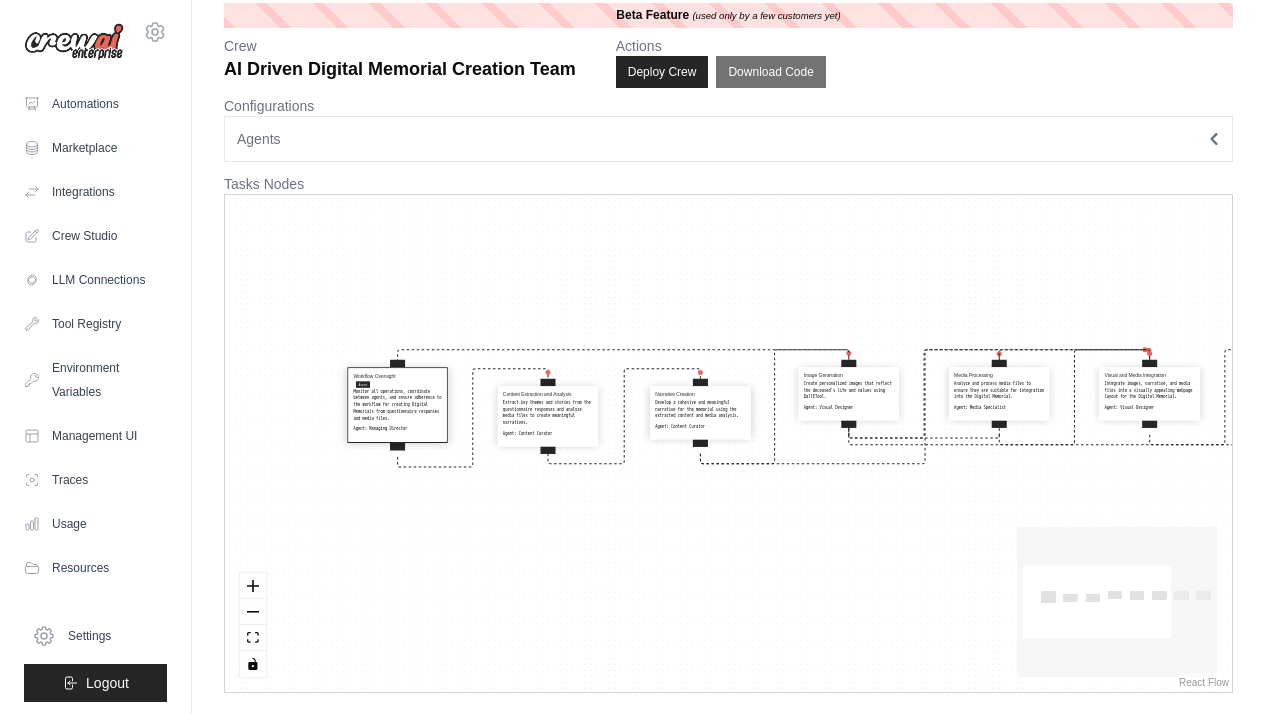 drag, startPoint x: 676, startPoint y: 397, endPoint x: 678, endPoint y: 419, distance: 22.090721 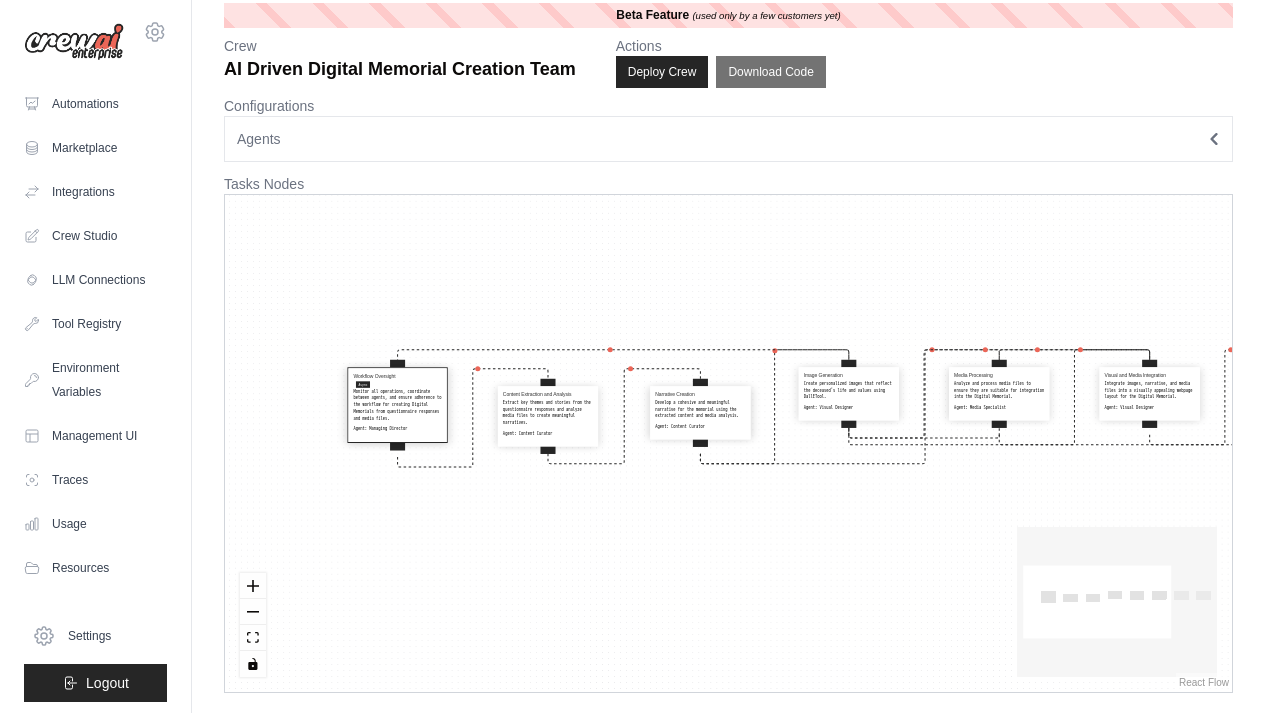 click on "Develop a cohesive and meaningful narrative for the memorial using the extracted content and media analysis." at bounding box center [700, 409] 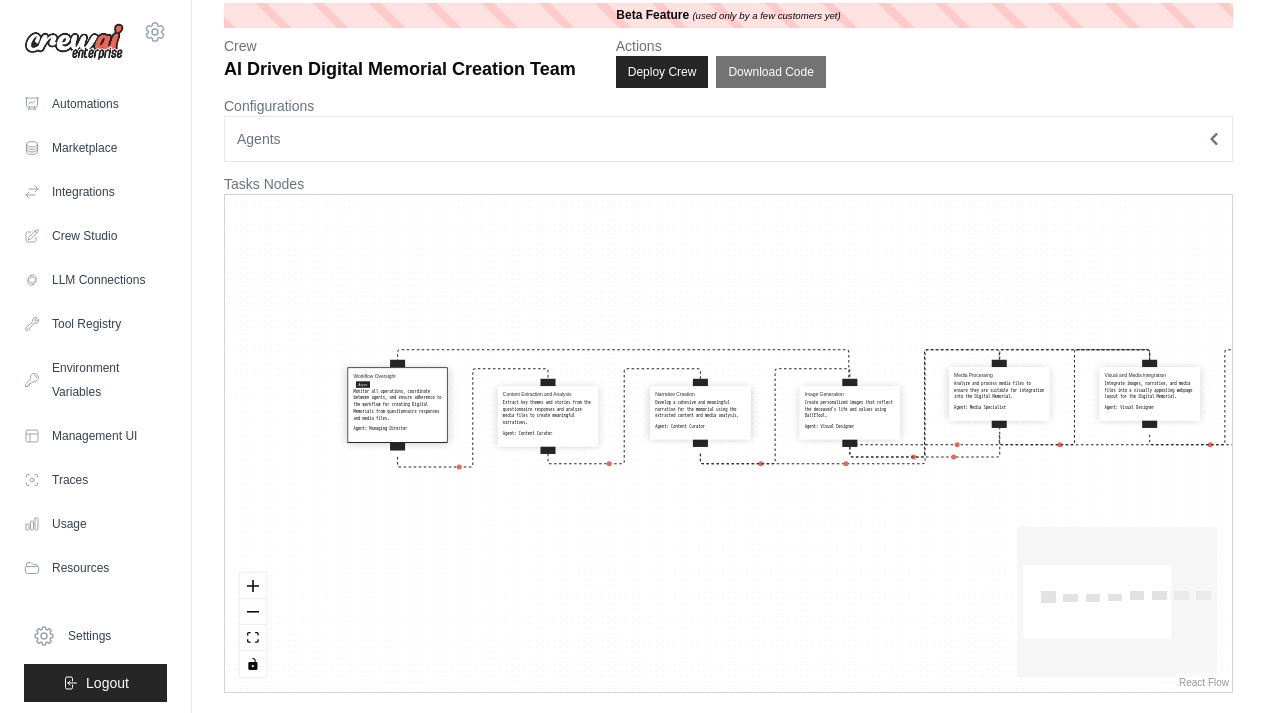 drag, startPoint x: 831, startPoint y: 393, endPoint x: 832, endPoint y: 413, distance: 20.024984 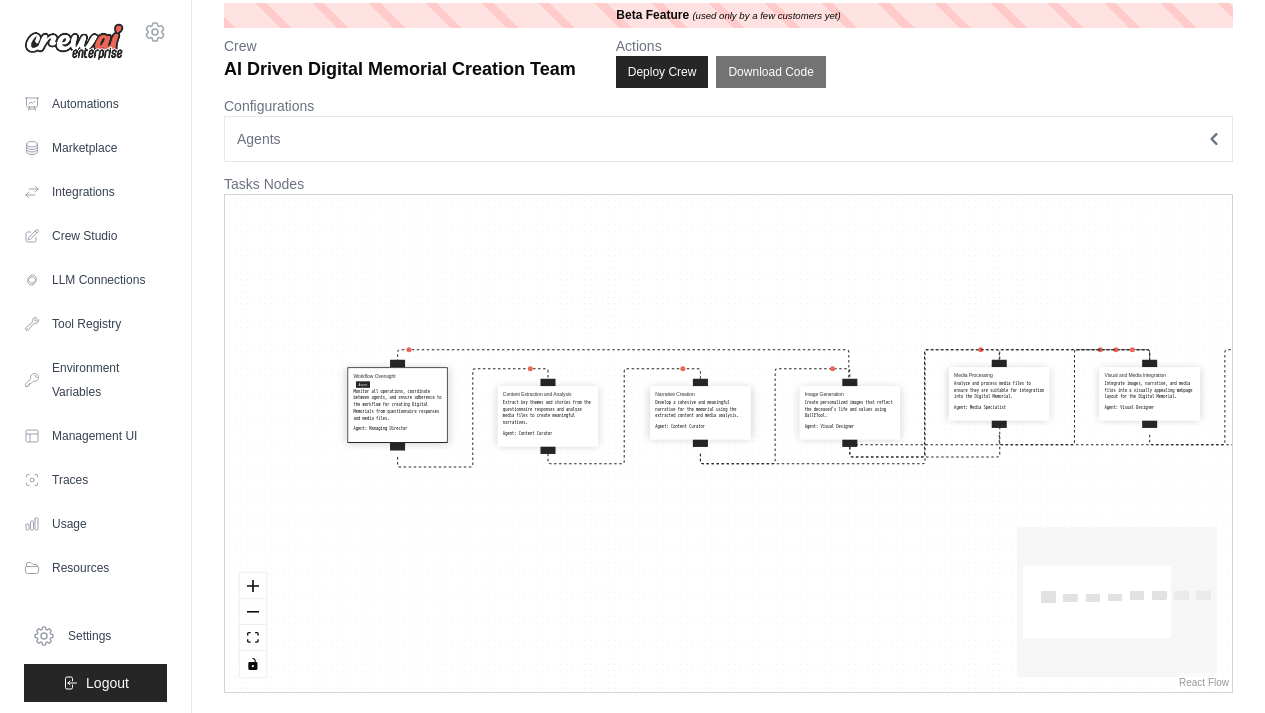 click on "Create personalized images that reflect the deceased's life and values using DallETool." at bounding box center (850, 409) 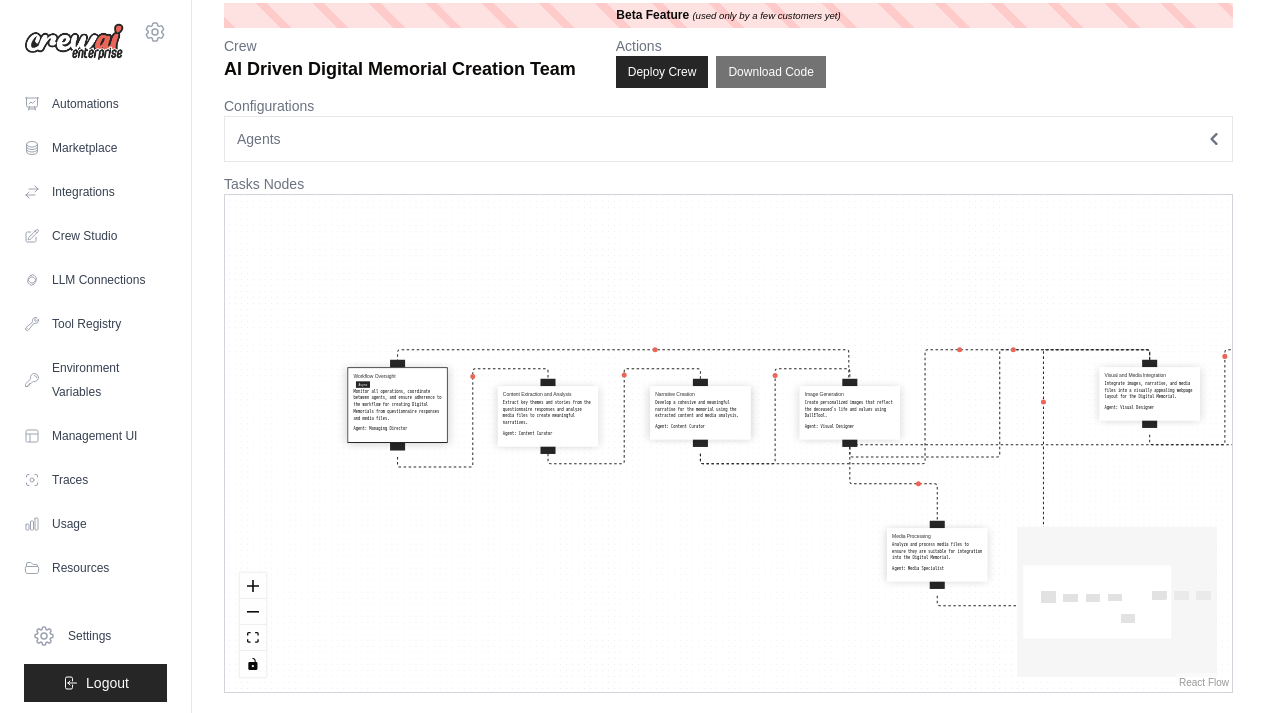 drag, startPoint x: 1002, startPoint y: 401, endPoint x: 940, endPoint y: 563, distance: 173.45892 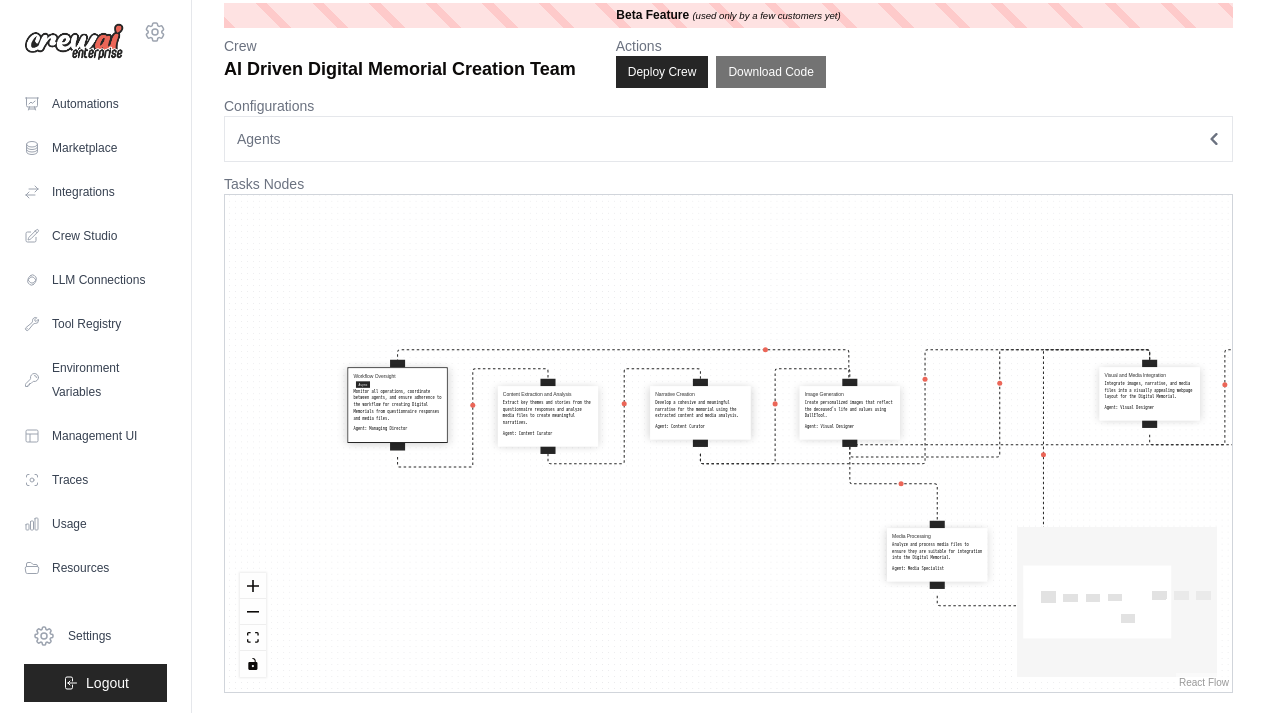 click on "Analyze and process media files to ensure they are suitable for integration into the Digital Memorial." at bounding box center (937, 551) 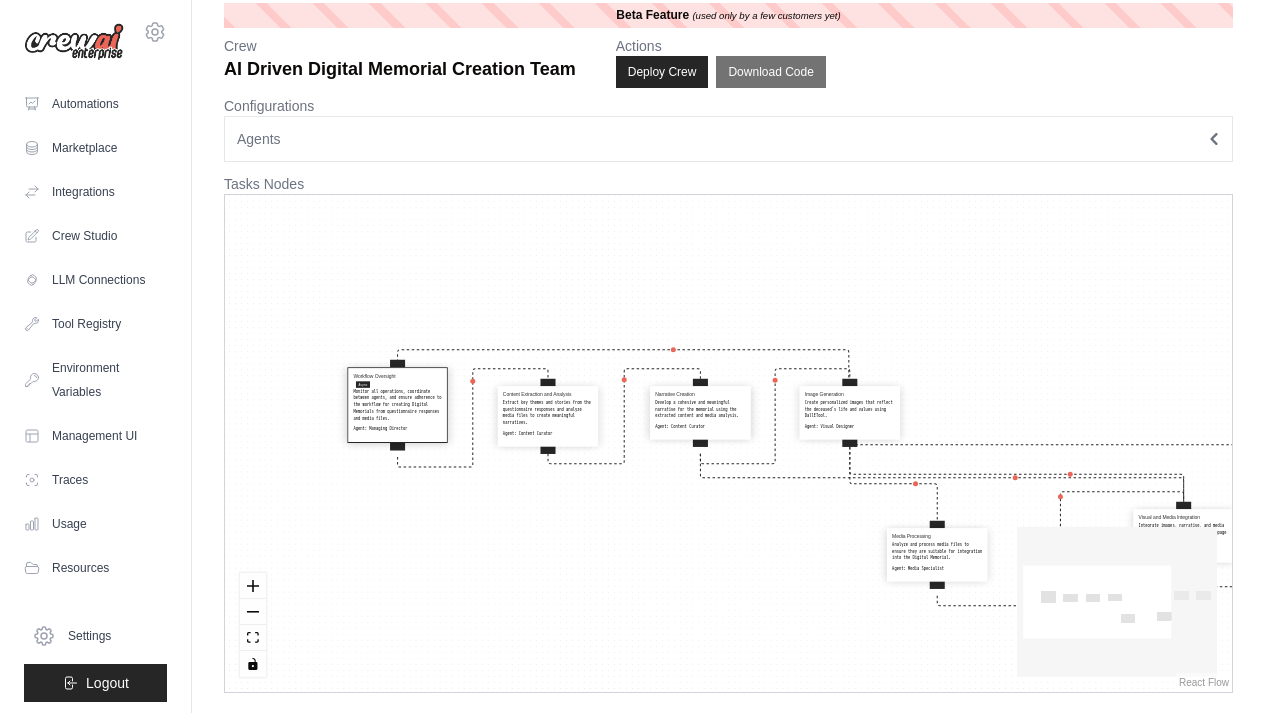 drag, startPoint x: 1138, startPoint y: 401, endPoint x: 1170, endPoint y: 543, distance: 145.56099 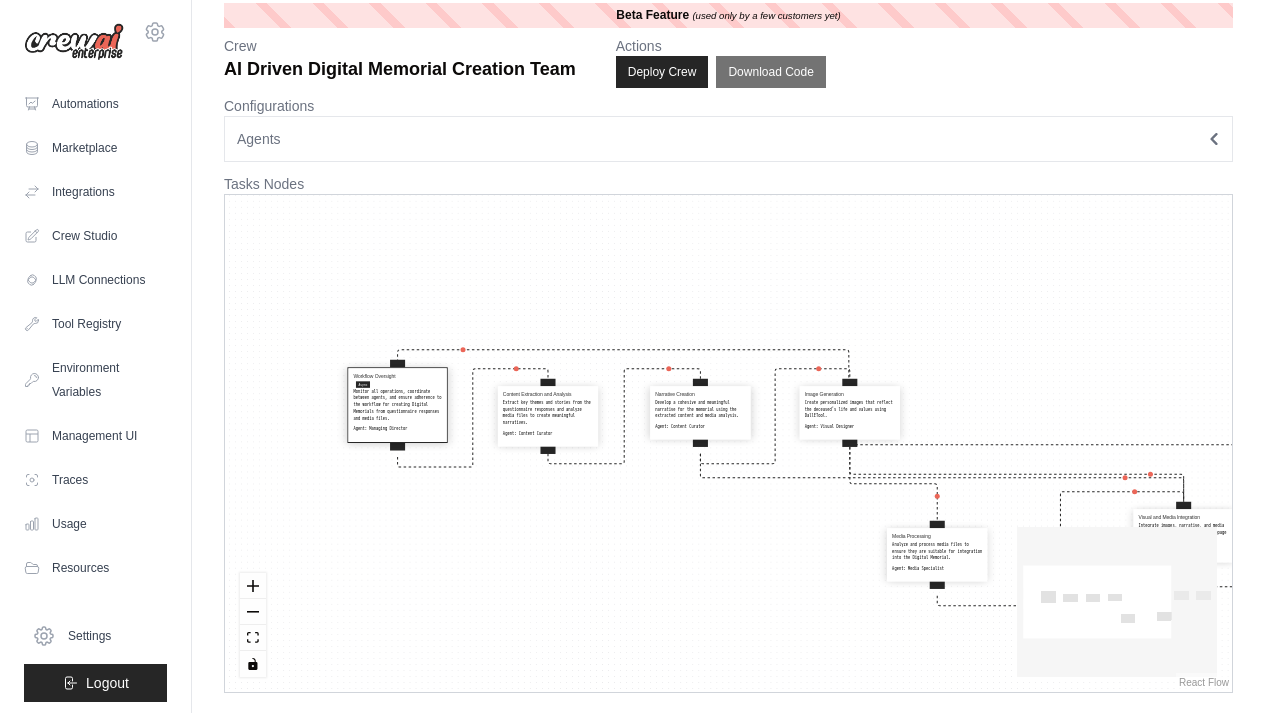 click on "Workflow Oversight Async Monitor all operations, coordinate between agents, and ensure adherence to the workflow for creating Digital Memorials from questionnaire responses and media files. Agent:   Managing Director Content Extraction and Analysis Extract key themes and stories from the questionnaire responses and analyze media files to create meaningful narratives. Agent:   Content Curator Narrative Creation Develop a cohesive and meaningful narrative for the memorial using the extracted content and media analysis. Agent:   Content Curator Image Generation Create personalized images that reflect the deceased's life and values using DallETool. Agent:   Visual Designer Media Processing Analyze and process media files to ensure they are suitable for integration into the Digital Memorial. Agent:   Media Specialist Visual and Media Integration Integrate images, narrative, and media files into a visually appealing webpage layout for the Digital Memorial. Agent:   Visual Designer Quality Review Agent:   Agent:" at bounding box center [728, 443] 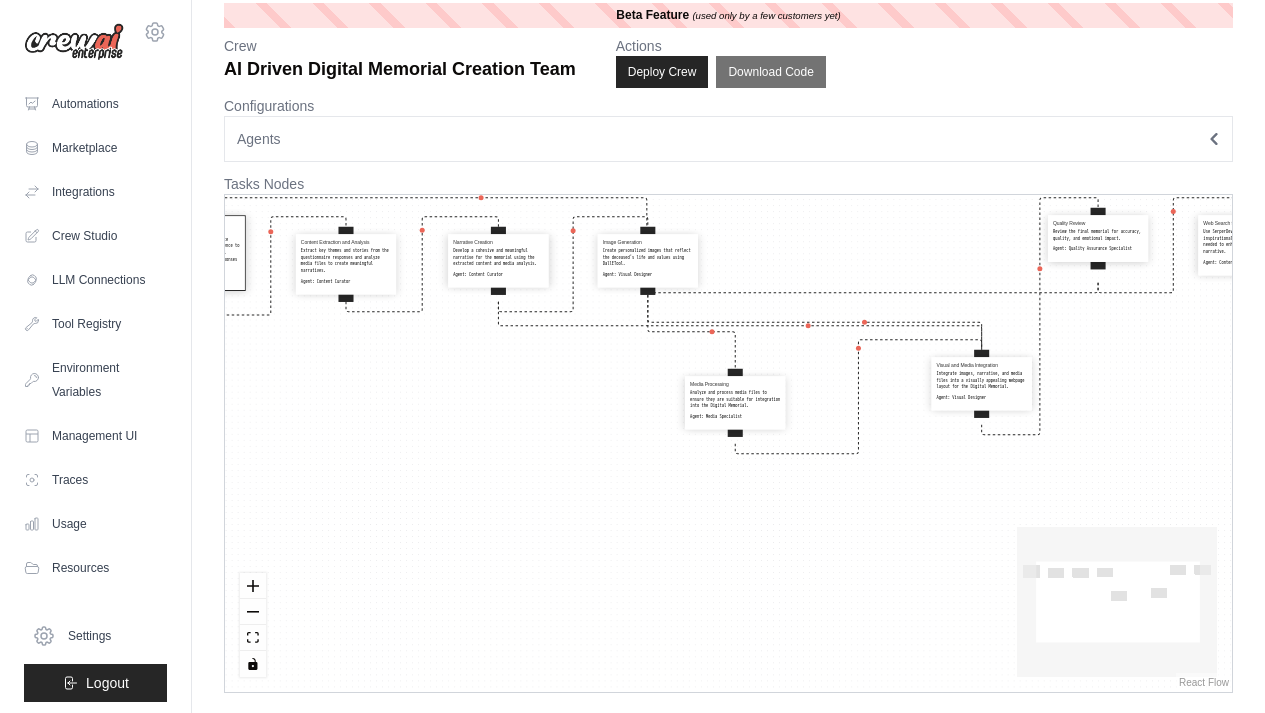 drag, startPoint x: 1086, startPoint y: 397, endPoint x: 884, endPoint y: 244, distance: 253.40285 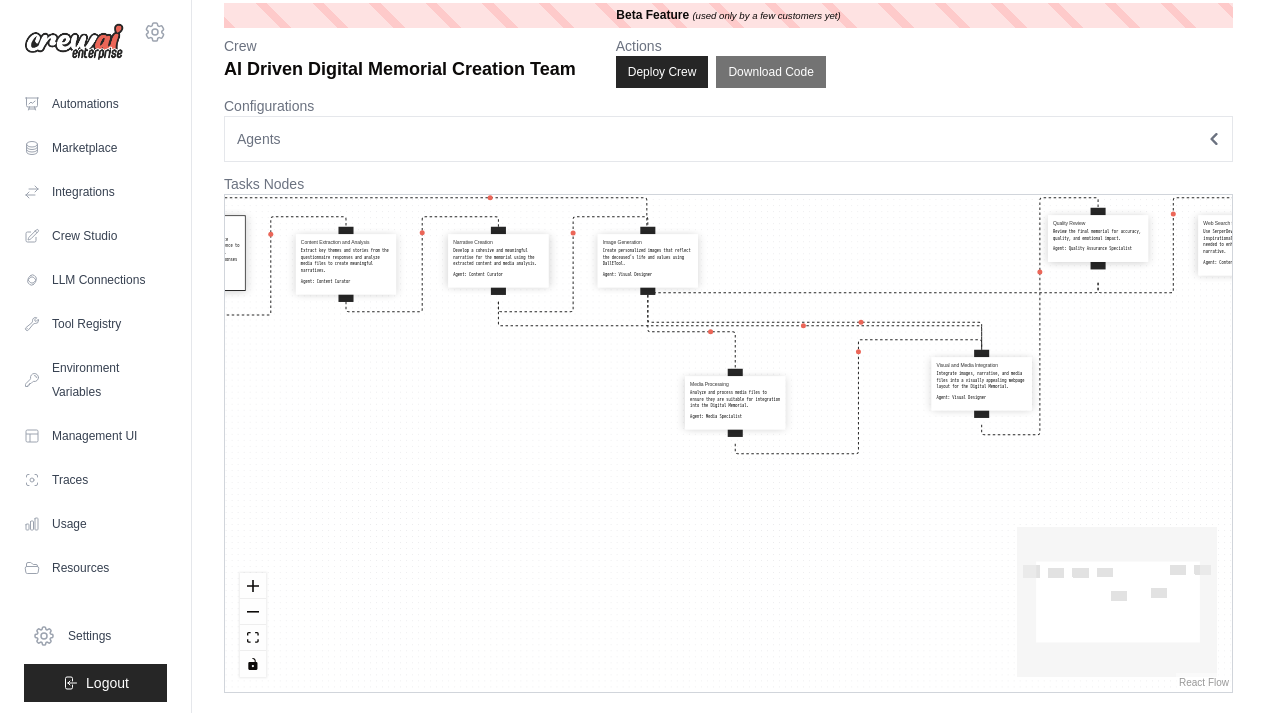 click on "Workflow Oversight Async Monitor all operations, coordinate between agents, and ensure adherence to the workflow for creating Digital Memorials from questionnaire responses and media files. Agent:   Managing Director Content Extraction and Analysis Extract key themes and stories from the questionnaire responses and analyze media files to create meaningful narratives. Agent:   Content Curator Narrative Creation Develop a cohesive and meaningful narrative for the memorial using the extracted content and media analysis. Agent:   Content Curator Image Generation Create personalized images that reflect the deceased's life and values using DallETool. Agent:   Visual Designer Media Processing Analyze and process media files to ensure they are suitable for integration into the Digital Memorial. Agent:   Media Specialist Visual and Media Integration Integrate images, narrative, and media files into a visually appealing webpage layout for the Digital Memorial. Agent:   Visual Designer Quality Review Agent:   Agent:" at bounding box center (728, 443) 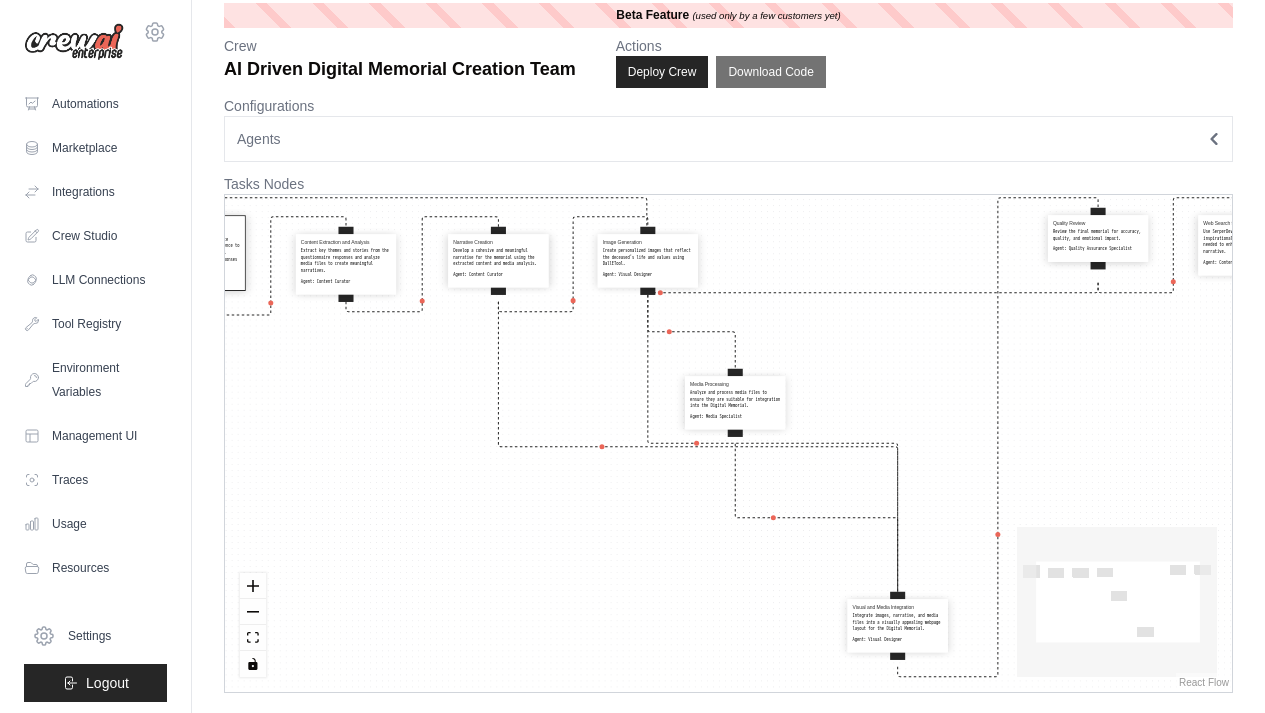 drag, startPoint x: 991, startPoint y: 388, endPoint x: 904, endPoint y: 637, distance: 263.76126 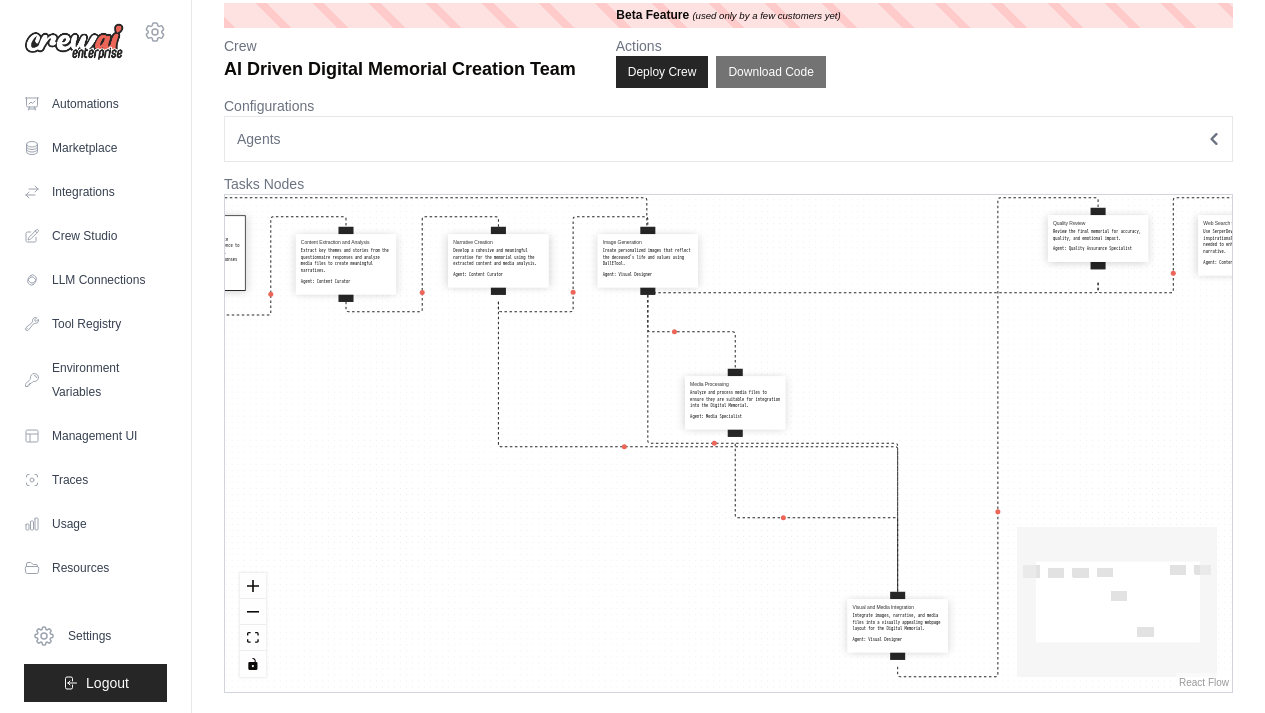 click on "Integrate images, narrative, and media files into a visually appealing webpage layout for the Digital Memorial." at bounding box center (898, 622) 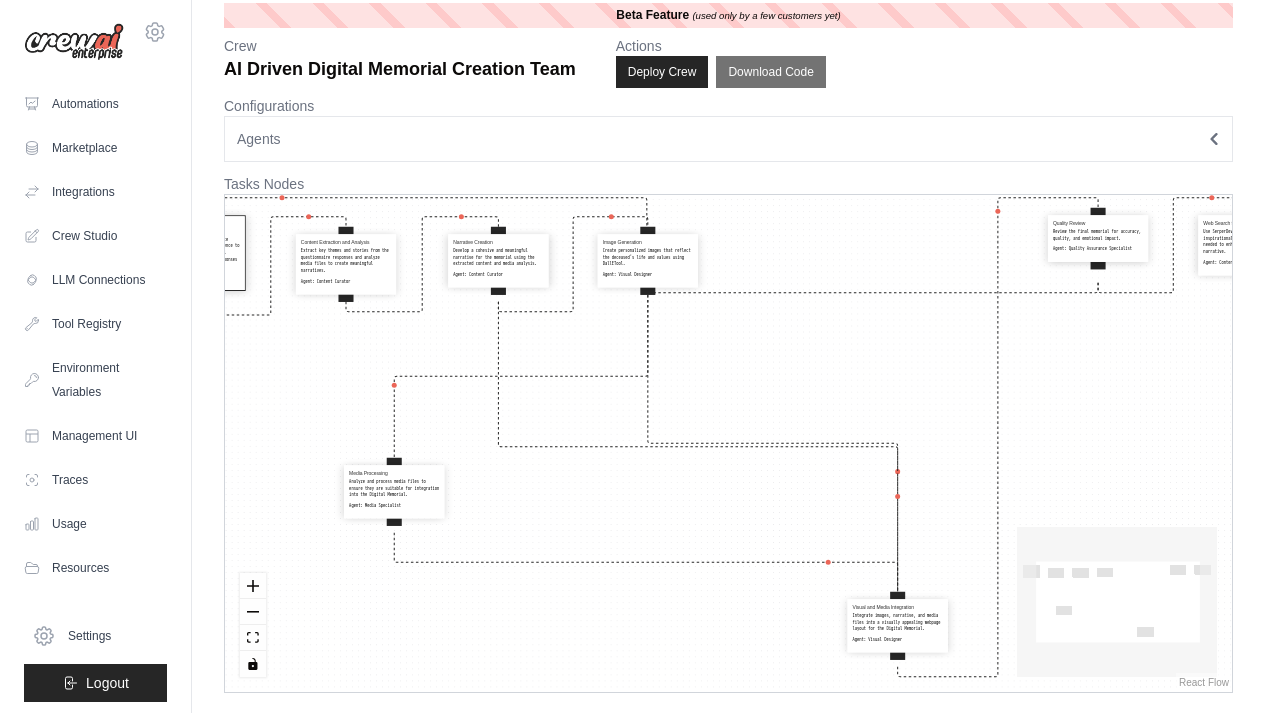 drag, startPoint x: 735, startPoint y: 427, endPoint x: 389, endPoint y: 511, distance: 356.05057 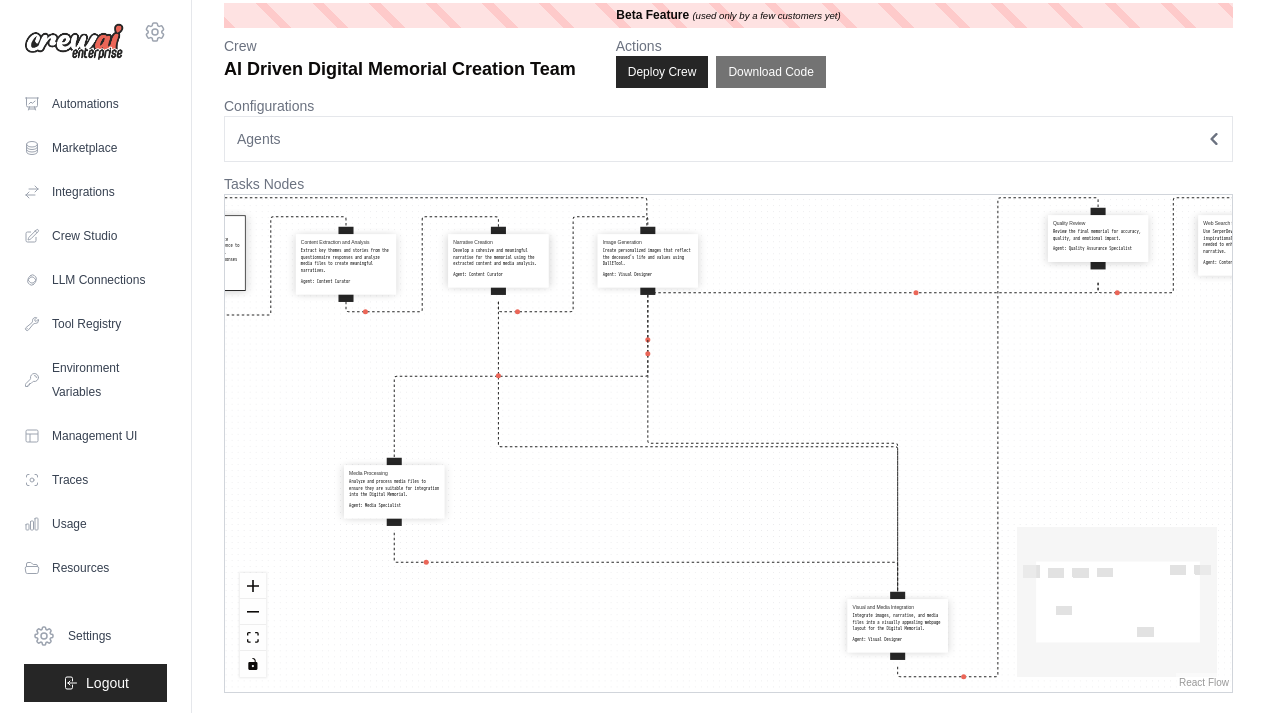 click on "Agent:   Media Specialist" at bounding box center (394, 506) 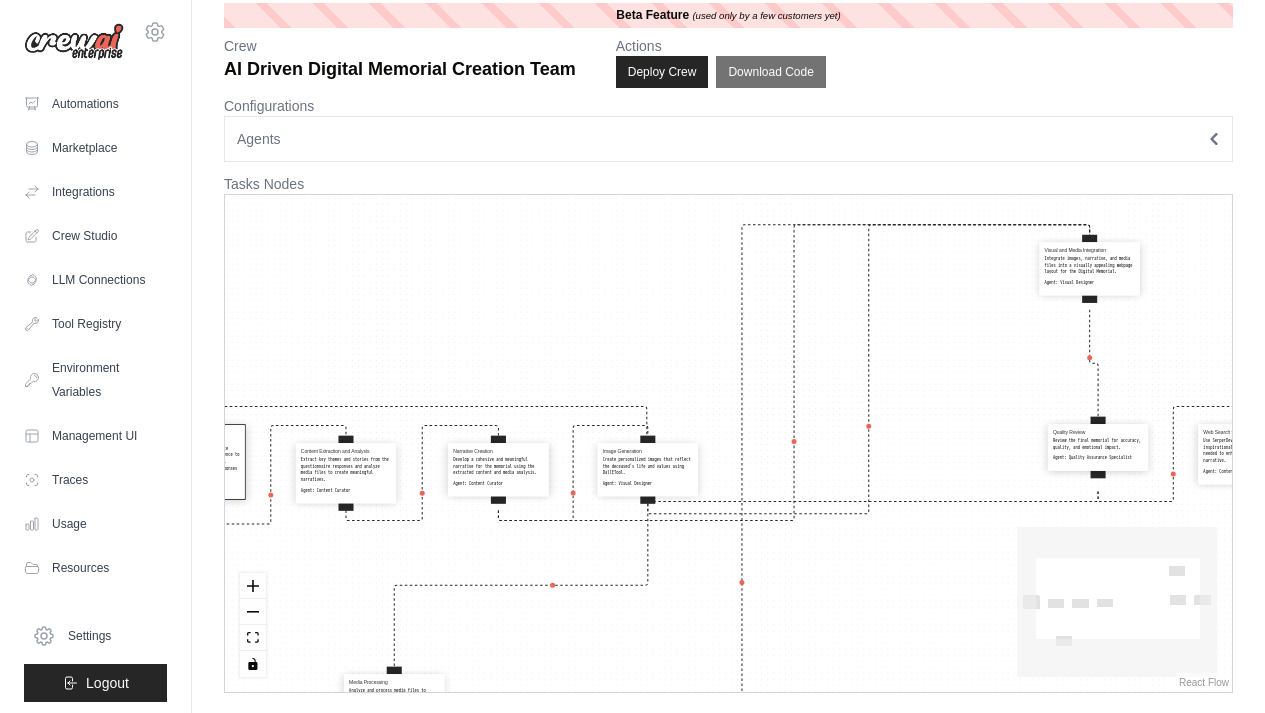 drag, startPoint x: 861, startPoint y: 623, endPoint x: 1050, endPoint y: 265, distance: 404.82712 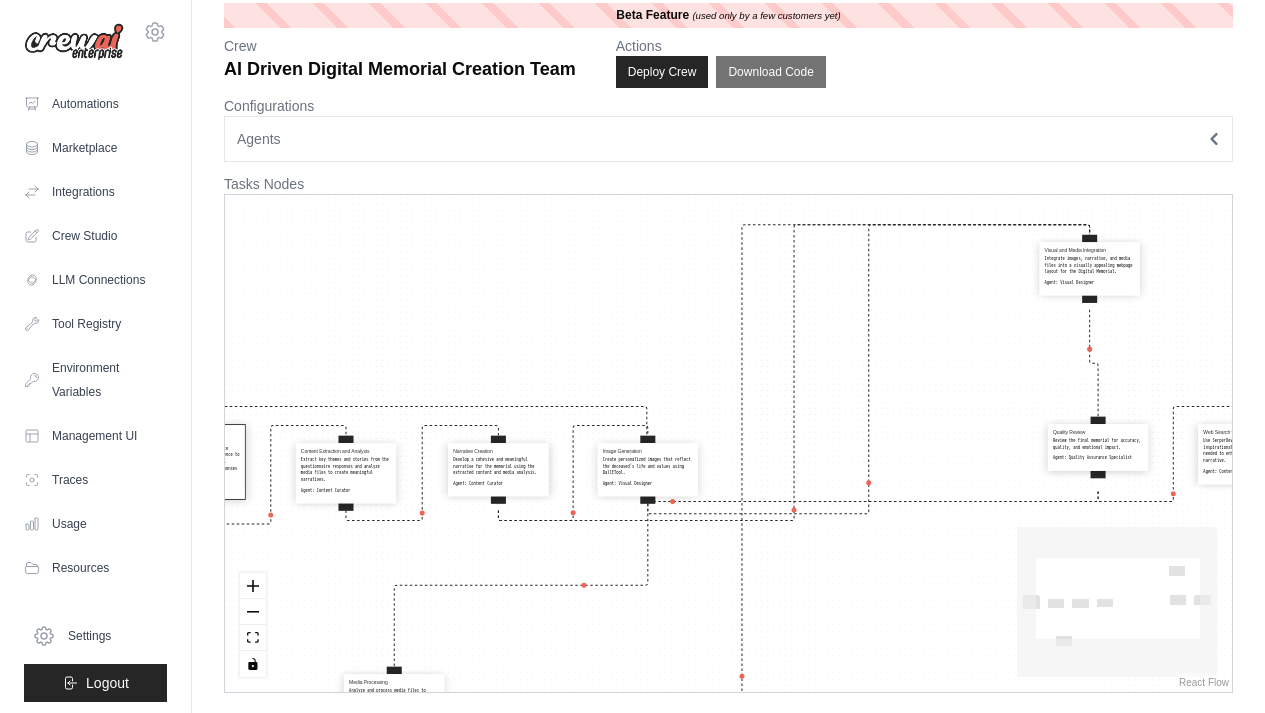 click on "Integrate images, narrative, and media files into a visually appealing webpage layout for the Digital Memorial." at bounding box center (1090, 265) 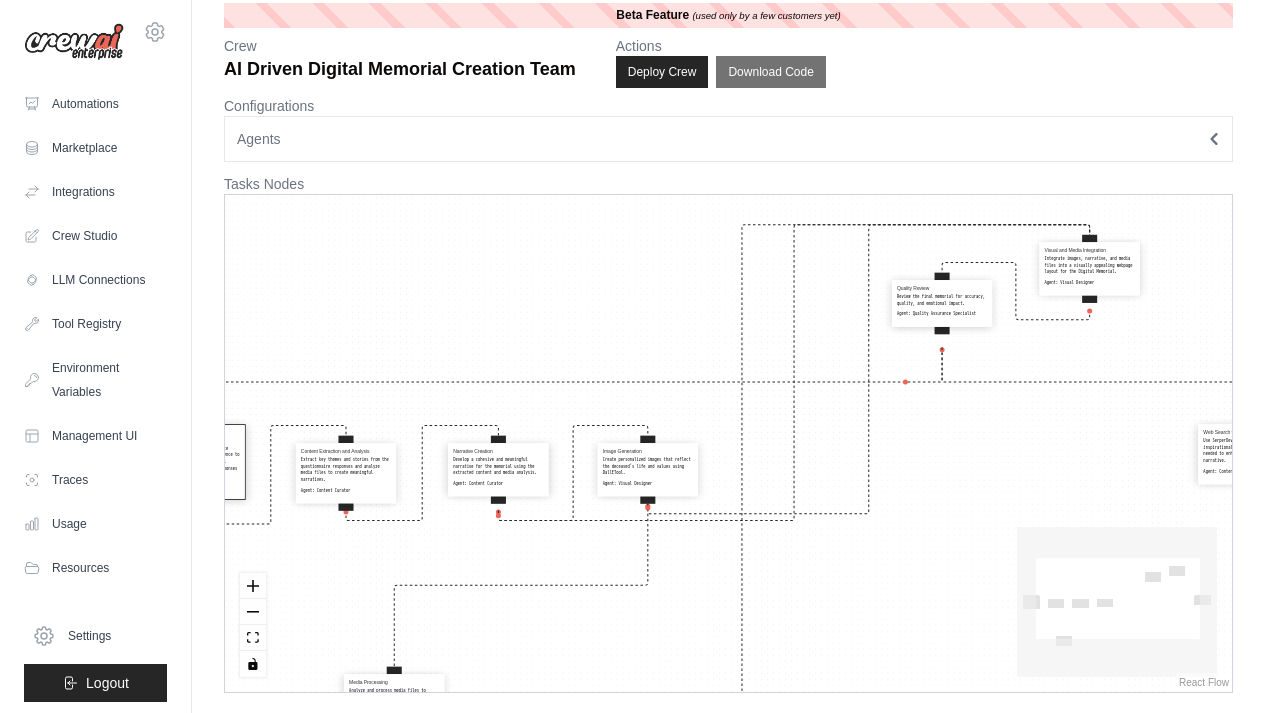 drag, startPoint x: 1112, startPoint y: 455, endPoint x: 947, endPoint y: 308, distance: 220.98416 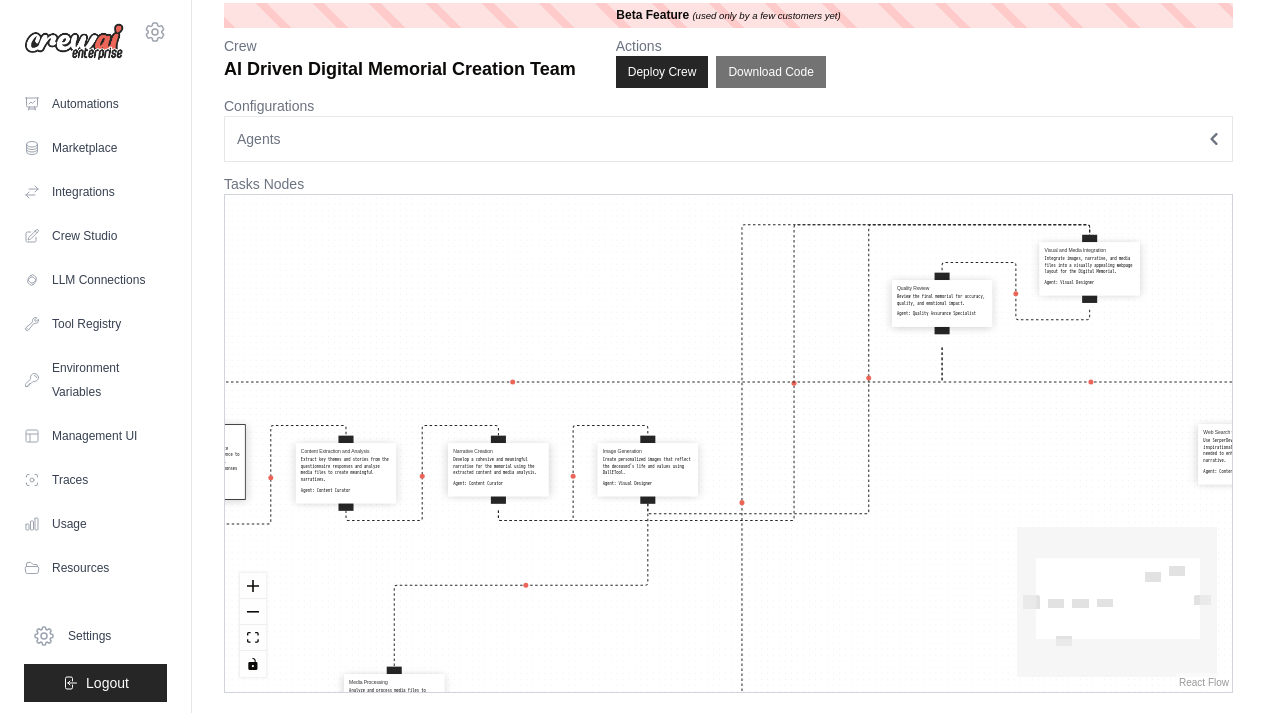 click on "Review the final memorial for accuracy, quality, and emotional impact." at bounding box center (942, 300) 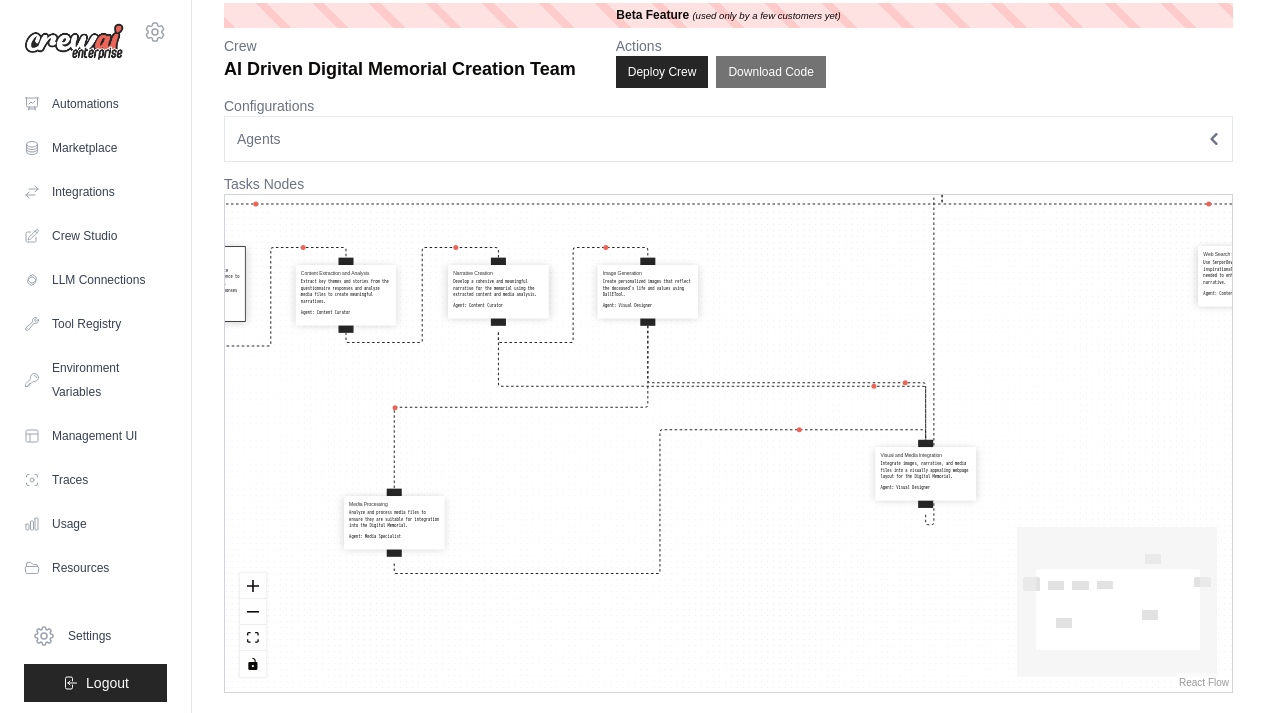 drag, startPoint x: 1074, startPoint y: 281, endPoint x: 906, endPoint y: 482, distance: 261.96375 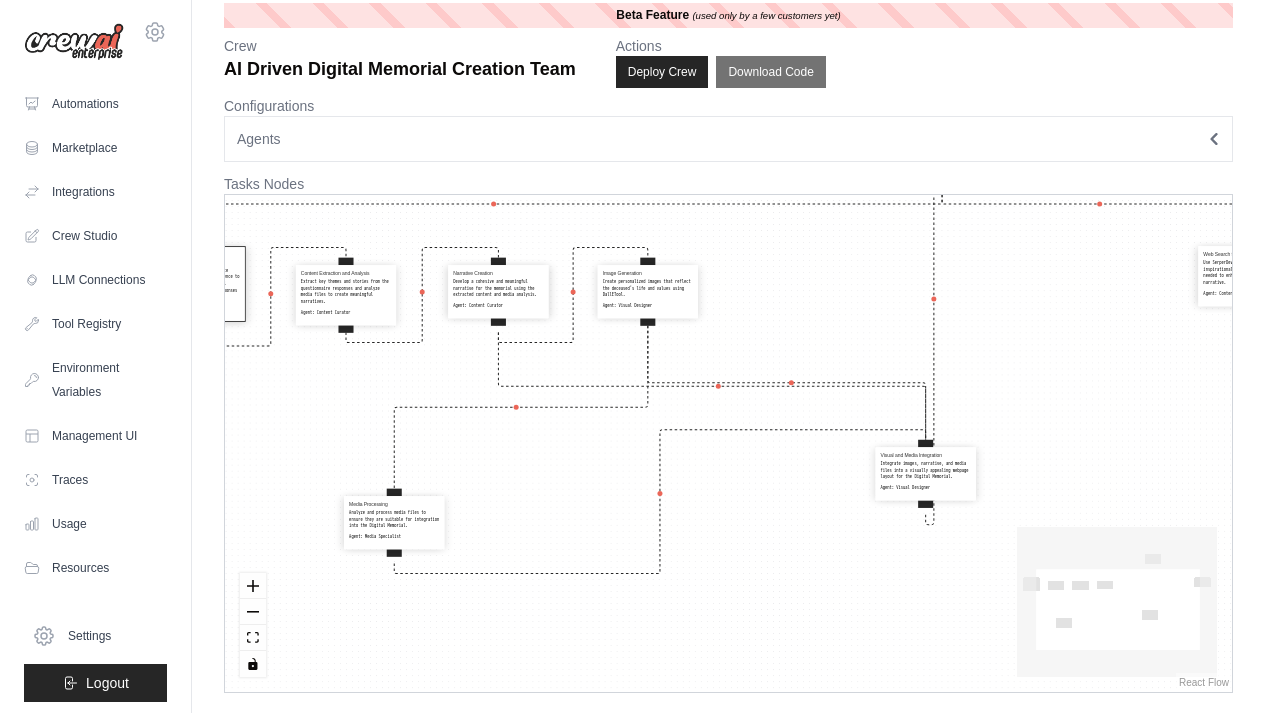 click on "Integrate images, narrative, and media files into a visually appealing webpage layout for the Digital Memorial." at bounding box center (926, 470) 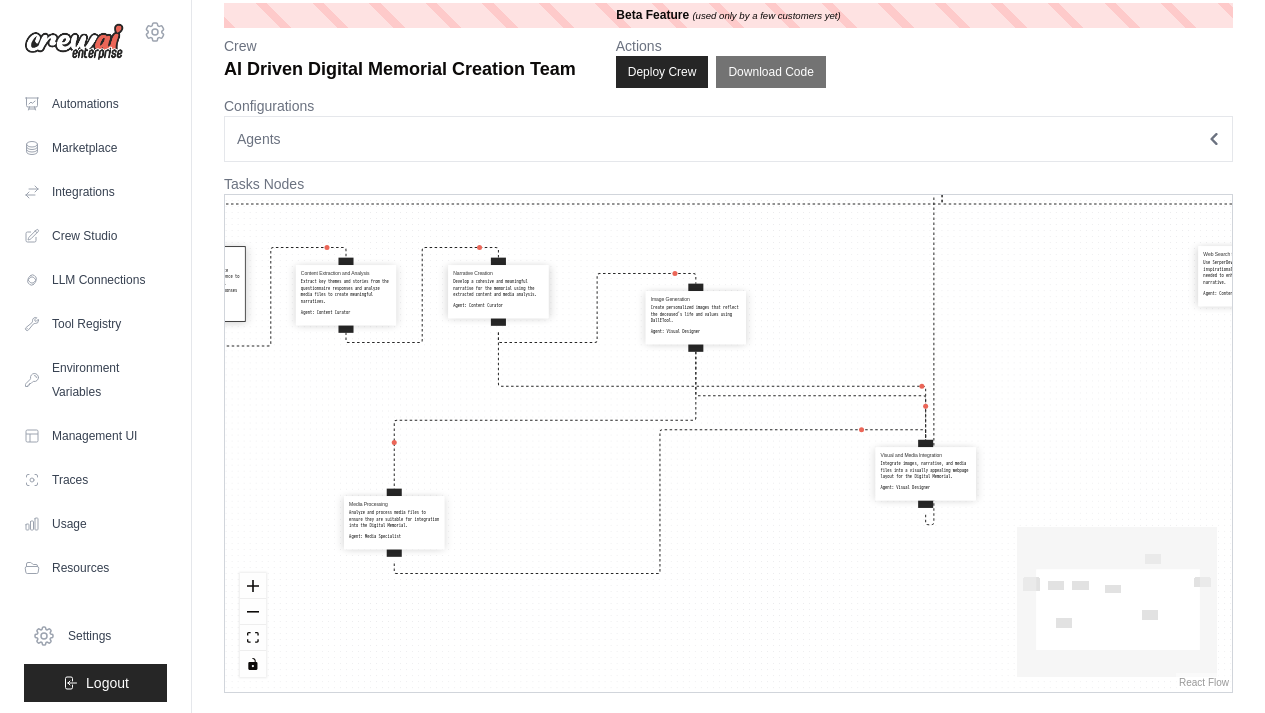 drag, startPoint x: 668, startPoint y: 286, endPoint x: 722, endPoint y: 313, distance: 60.373837 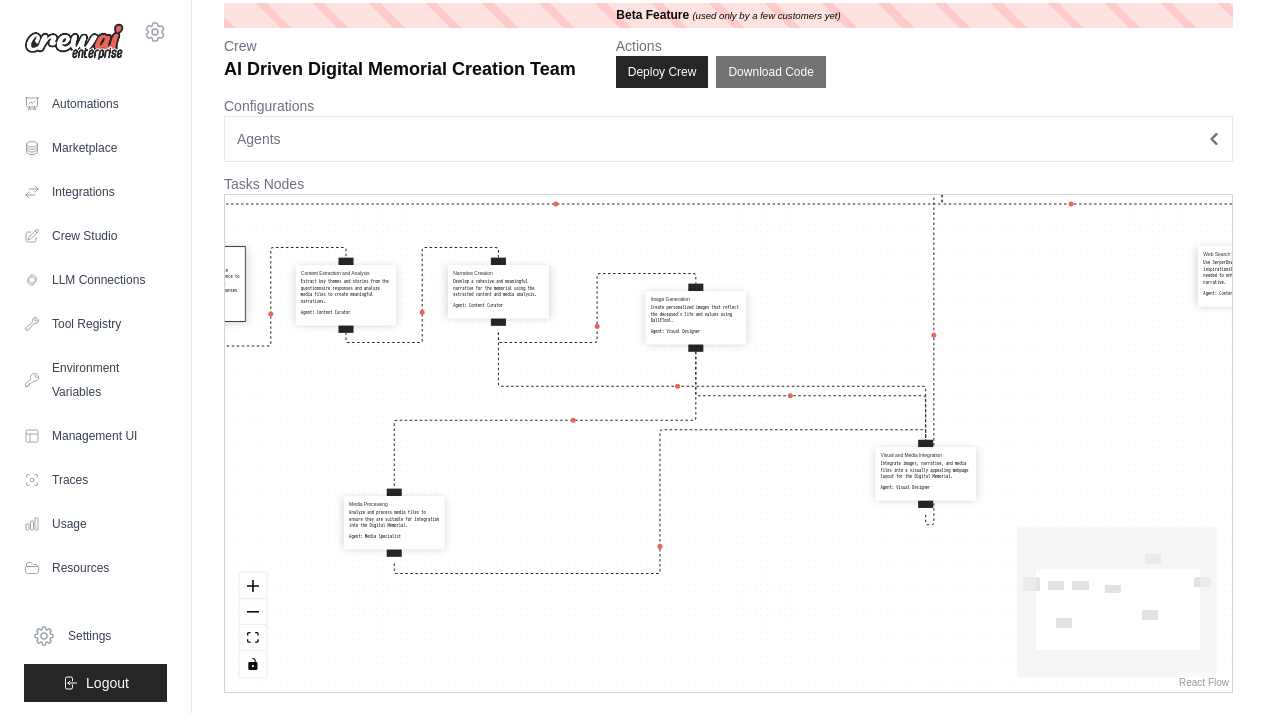 click on "Create personalized images that reflect the deceased's life and values using DallETool." at bounding box center (696, 314) 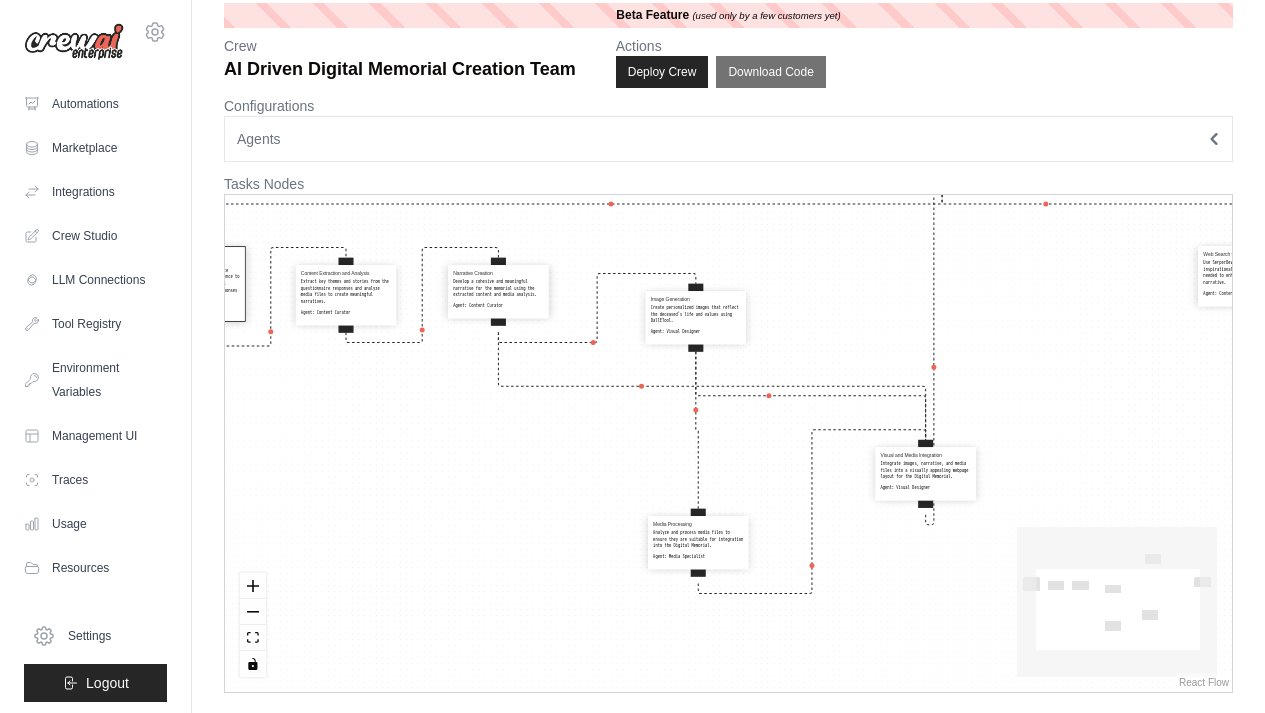 drag, startPoint x: 430, startPoint y: 536, endPoint x: 744, endPoint y: 559, distance: 314.84122 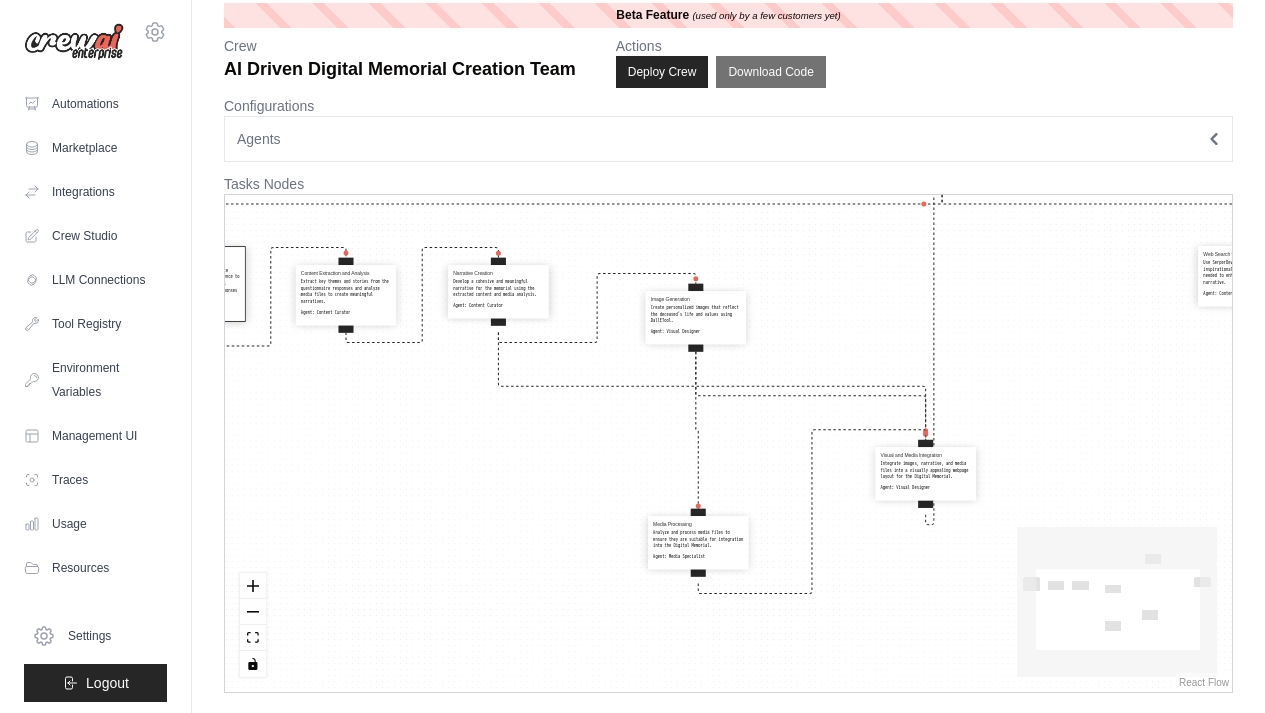 click on "Media Processing Analyze and process media files to ensure they are suitable for integration into the Digital Memorial. Agent:   Media Specialist" at bounding box center [698, 540] 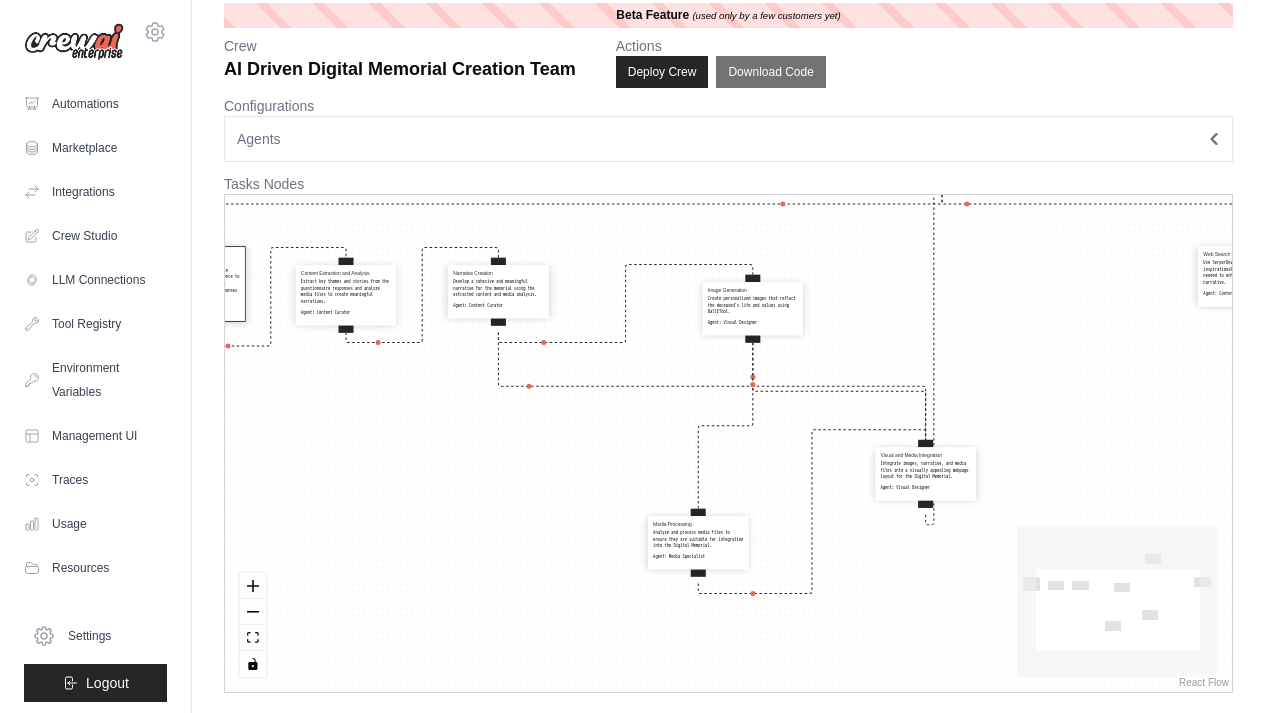 drag, startPoint x: 713, startPoint y: 326, endPoint x: 768, endPoint y: 317, distance: 55.7315 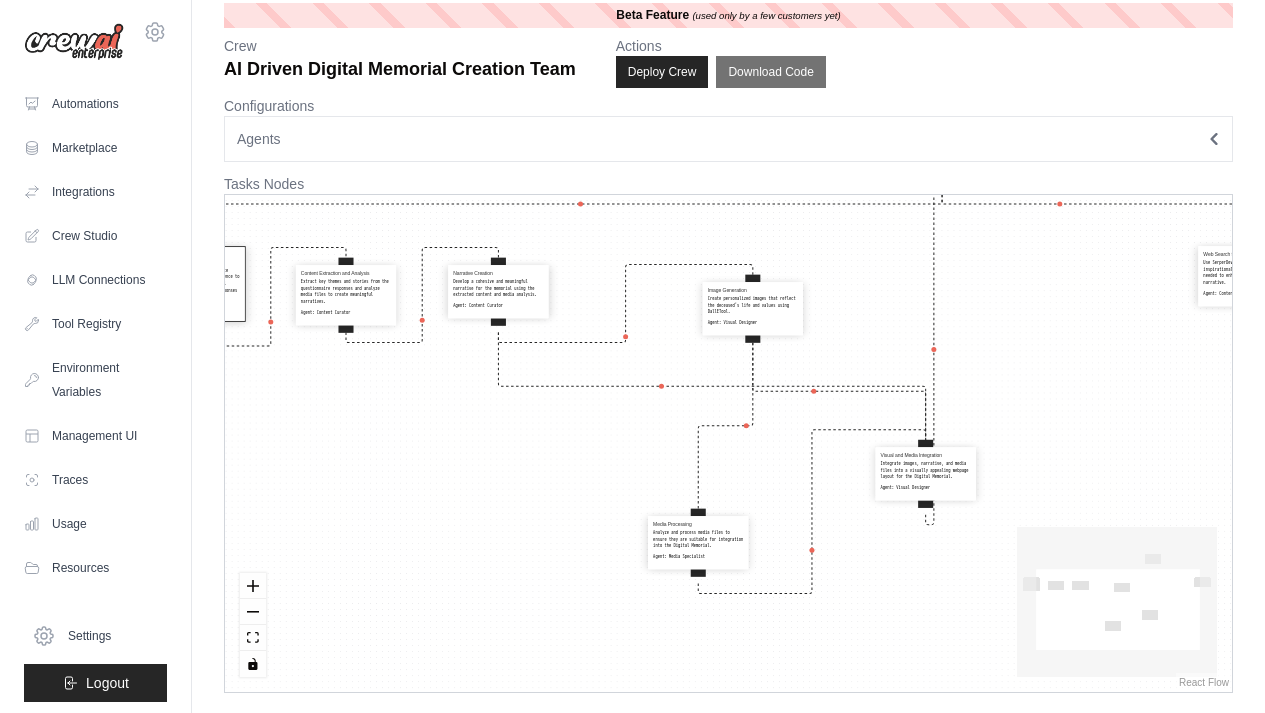 click on "Image Generation Create personalized images that reflect the deceased's life and values using DallETool. Agent:   Visual Designer" at bounding box center (753, 306) 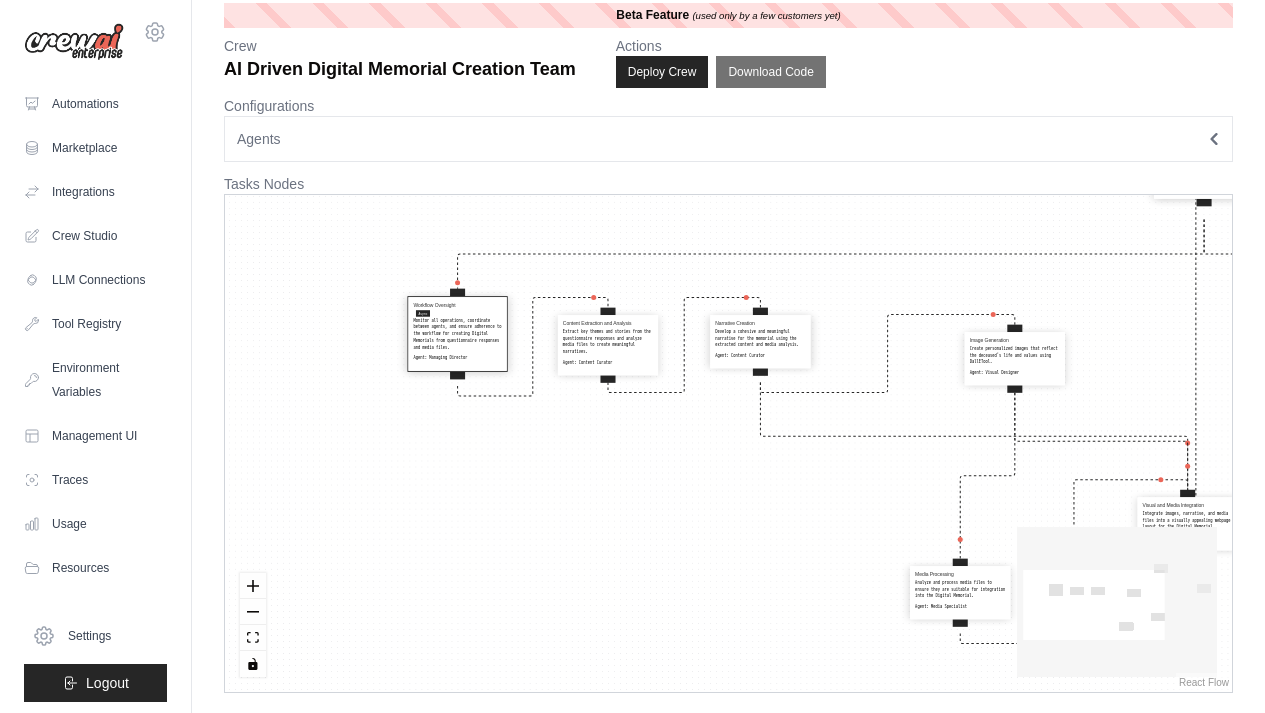 drag, startPoint x: 436, startPoint y: 466, endPoint x: 700, endPoint y: 518, distance: 269.07248 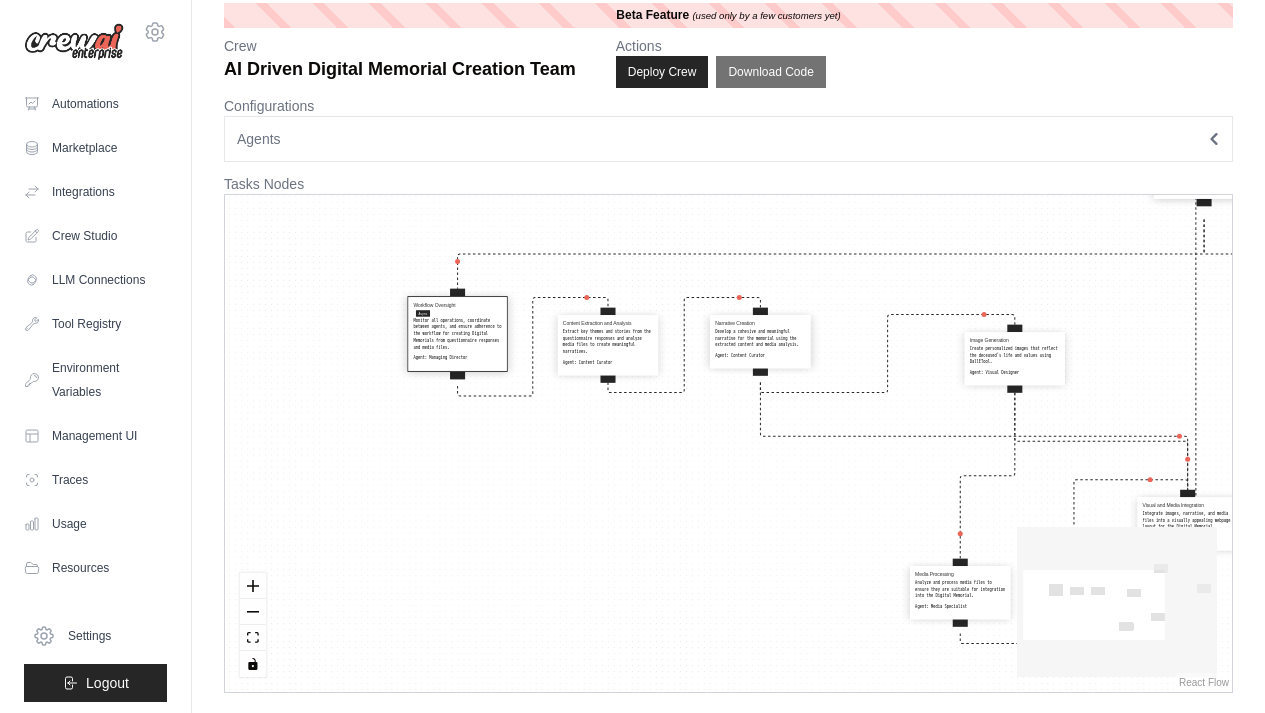 click on "Workflow Oversight Async Monitor all operations, coordinate between agents, and ensure adherence to the workflow for creating Digital Memorials from questionnaire responses and media files. Agent:   Managing Director Content Extraction and Analysis Extract key themes and stories from the questionnaire responses and analyze media files to create meaningful narratives. Agent:   Content Curator Narrative Creation Develop a cohesive and meaningful narrative for the memorial using the extracted content and media analysis. Agent:   Content Curator Image Generation Create personalized images that reflect the deceased's life and values using DallETool. Agent:   Visual Designer Media Processing Analyze and process media files to ensure they are suitable for integration into the Digital Memorial. Agent:   Media Specialist Visual and Media Integration Integrate images, narrative, and media files into a visually appealing webpage layout for the Digital Memorial. Agent:   Visual Designer Quality Review Agent:   Agent:" at bounding box center [728, 443] 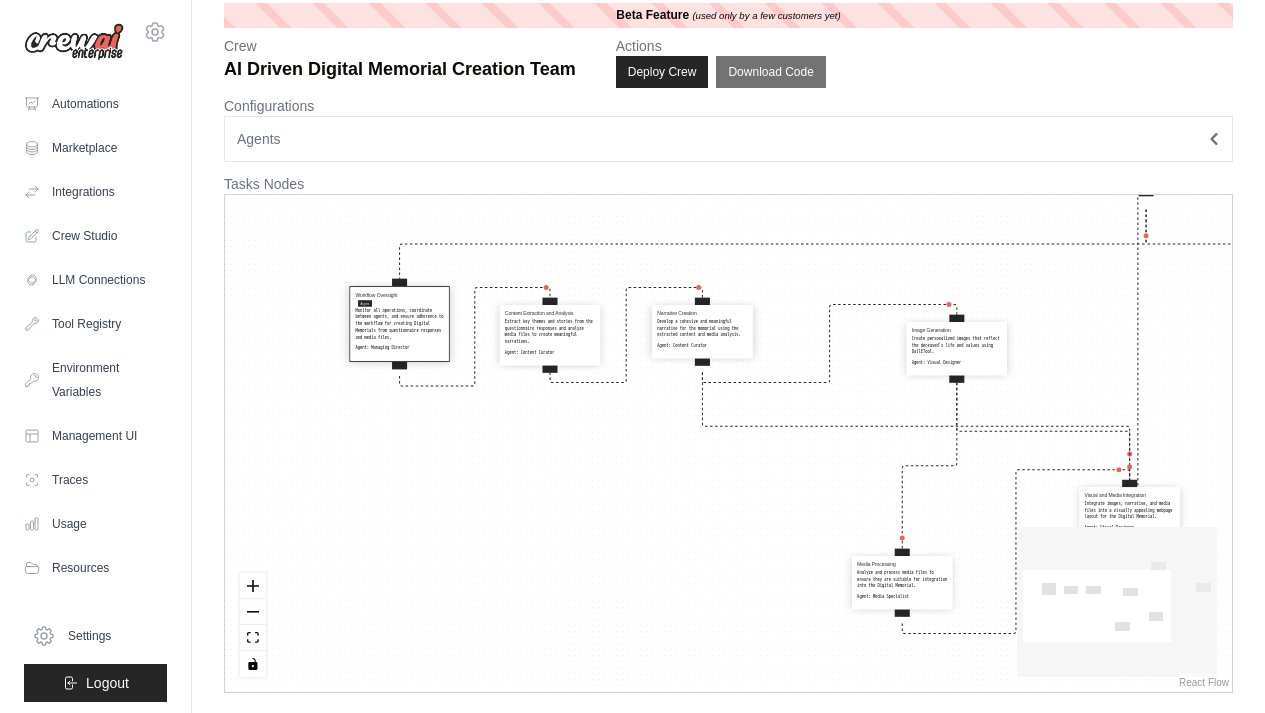 drag, startPoint x: 646, startPoint y: 585, endPoint x: 585, endPoint y: 573, distance: 62.169125 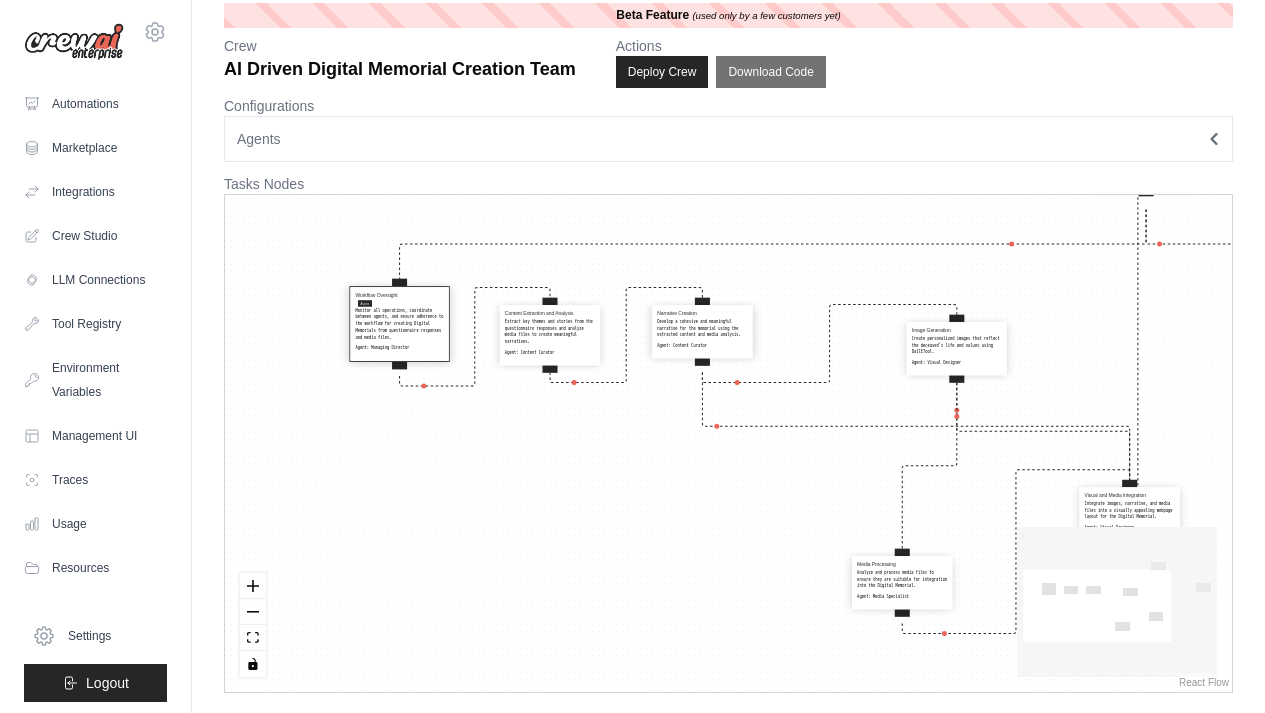 click on "Workflow Oversight Async Monitor all operations, coordinate between agents, and ensure adherence to the workflow for creating Digital Memorials from questionnaire responses and media files. Agent:   Managing Director Content Extraction and Analysis Extract key themes and stories from the questionnaire responses and analyze media files to create meaningful narratives. Agent:   Content Curator Narrative Creation Develop a cohesive and meaningful narrative for the memorial using the extracted content and media analysis. Agent:   Content Curator Image Generation Create personalized images that reflect the deceased's life and values using DallETool. Agent:   Visual Designer Media Processing Analyze and process media files to ensure they are suitable for integration into the Digital Memorial. Agent:   Media Specialist Visual and Media Integration Integrate images, narrative, and media files into a visually appealing webpage layout for the Digital Memorial. Agent:   Visual Designer Quality Review Agent:   Agent:" at bounding box center [728, 443] 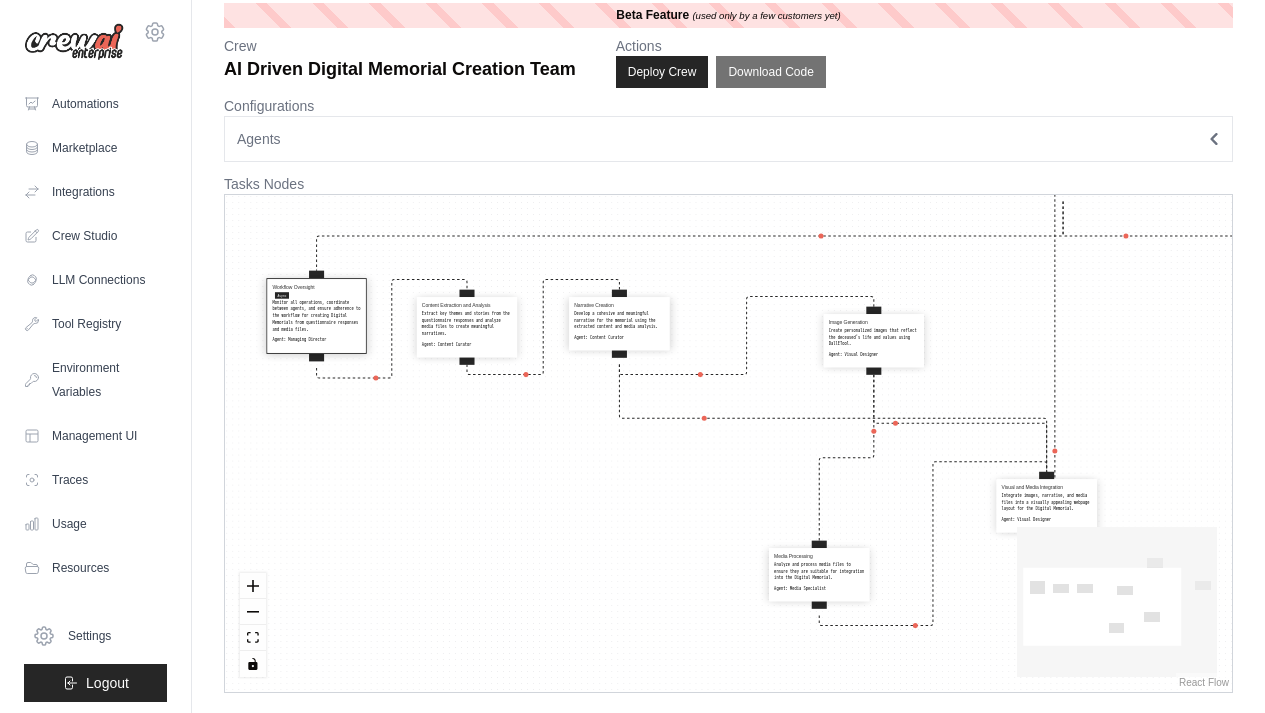drag, startPoint x: 549, startPoint y: 524, endPoint x: 481, endPoint y: 521, distance: 68.06615 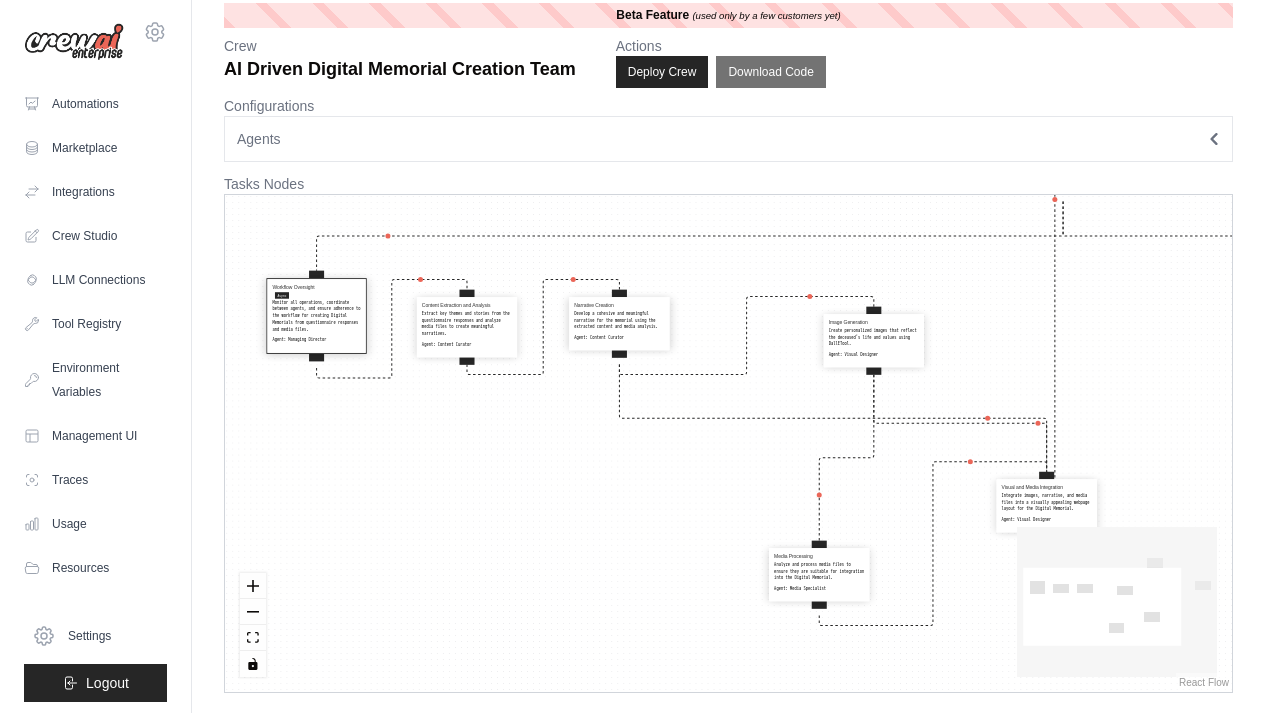 click on "Workflow Oversight Async Monitor all operations, coordinate between agents, and ensure adherence to the workflow for creating Digital Memorials from questionnaire responses and media files. Agent:   Managing Director Content Extraction and Analysis Extract key themes and stories from the questionnaire responses and analyze media files to create meaningful narratives. Agent:   Content Curator Narrative Creation Develop a cohesive and meaningful narrative for the memorial using the extracted content and media analysis. Agent:   Content Curator Image Generation Create personalized images that reflect the deceased's life and values using DallETool. Agent:   Visual Designer Media Processing Analyze and process media files to ensure they are suitable for integration into the Digital Memorial. Agent:   Media Specialist Visual and Media Integration Integrate images, narrative, and media files into a visually appealing webpage layout for the Digital Memorial. Agent:   Visual Designer Quality Review Agent:   Agent:" at bounding box center (728, 443) 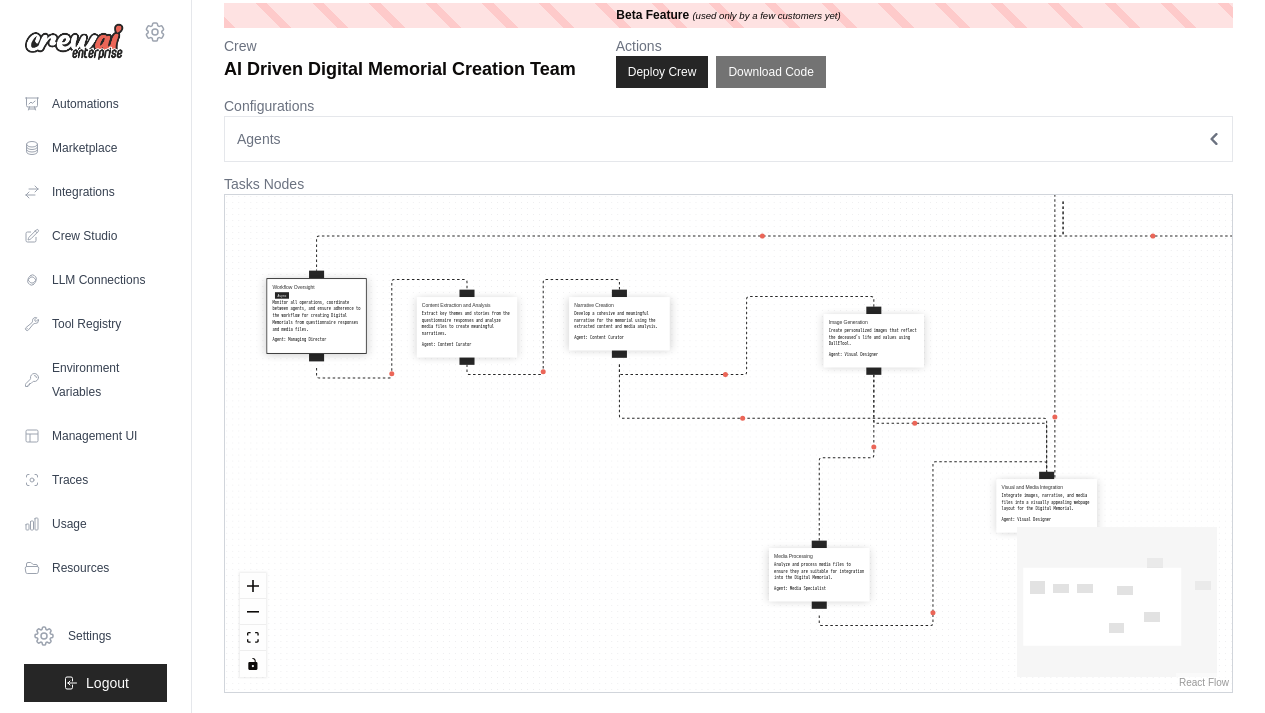 click 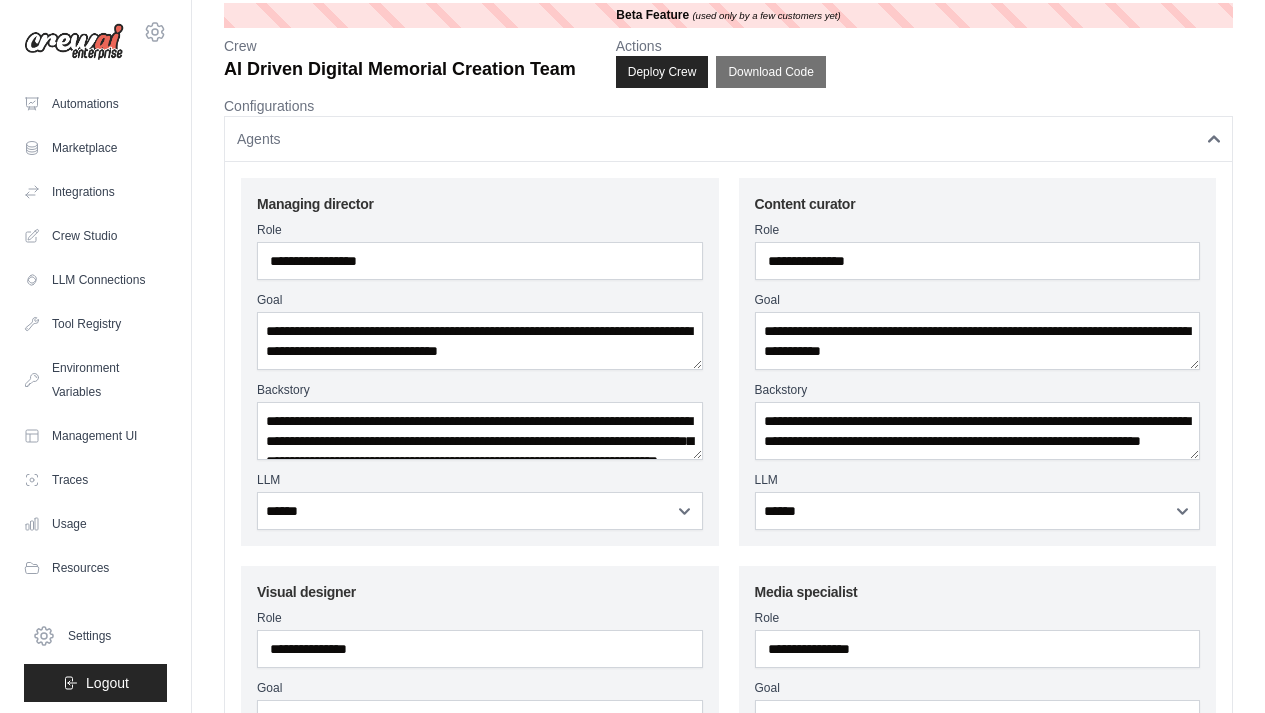 click 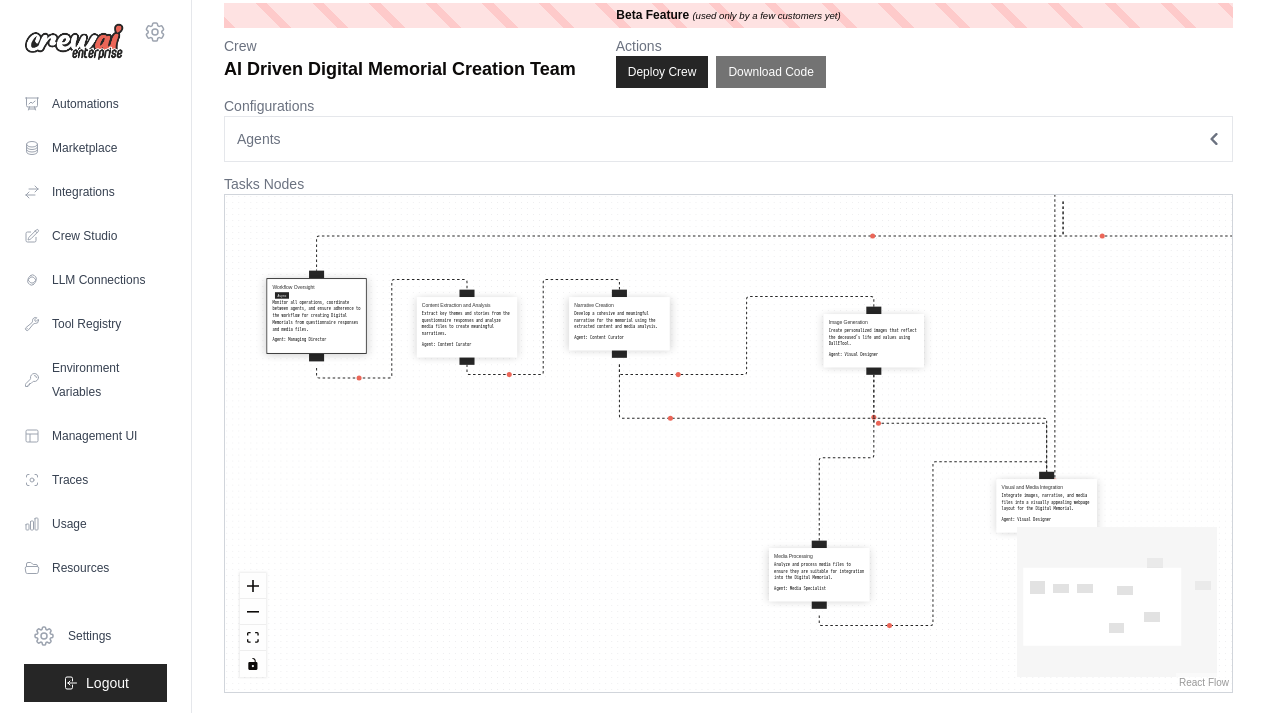 type 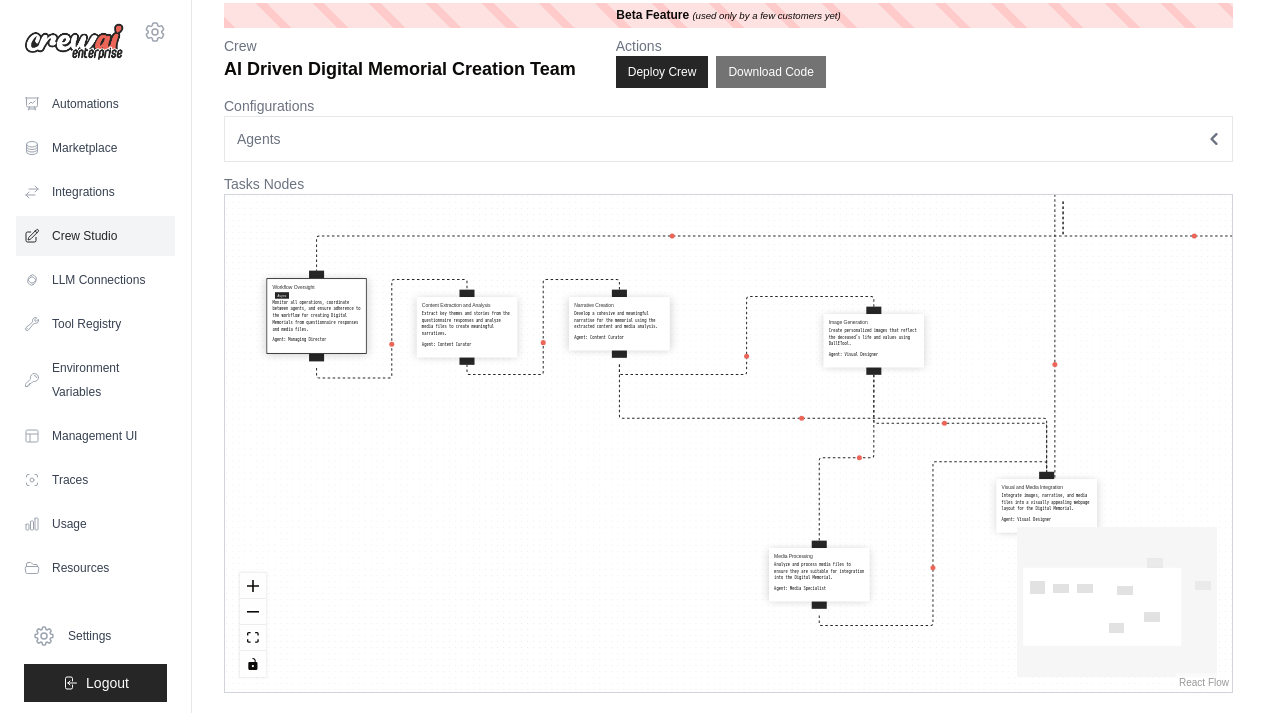 click on "Crew Studio" at bounding box center (95, 236) 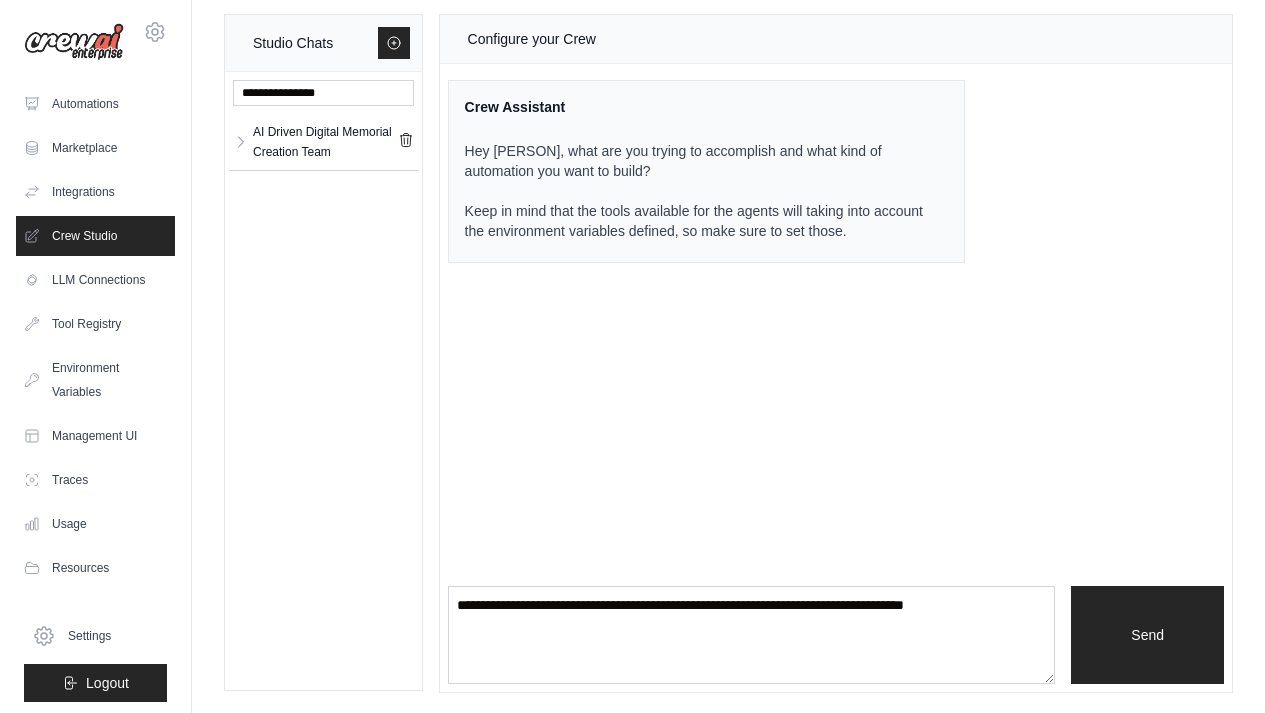 scroll, scrollTop: 0, scrollLeft: 0, axis: both 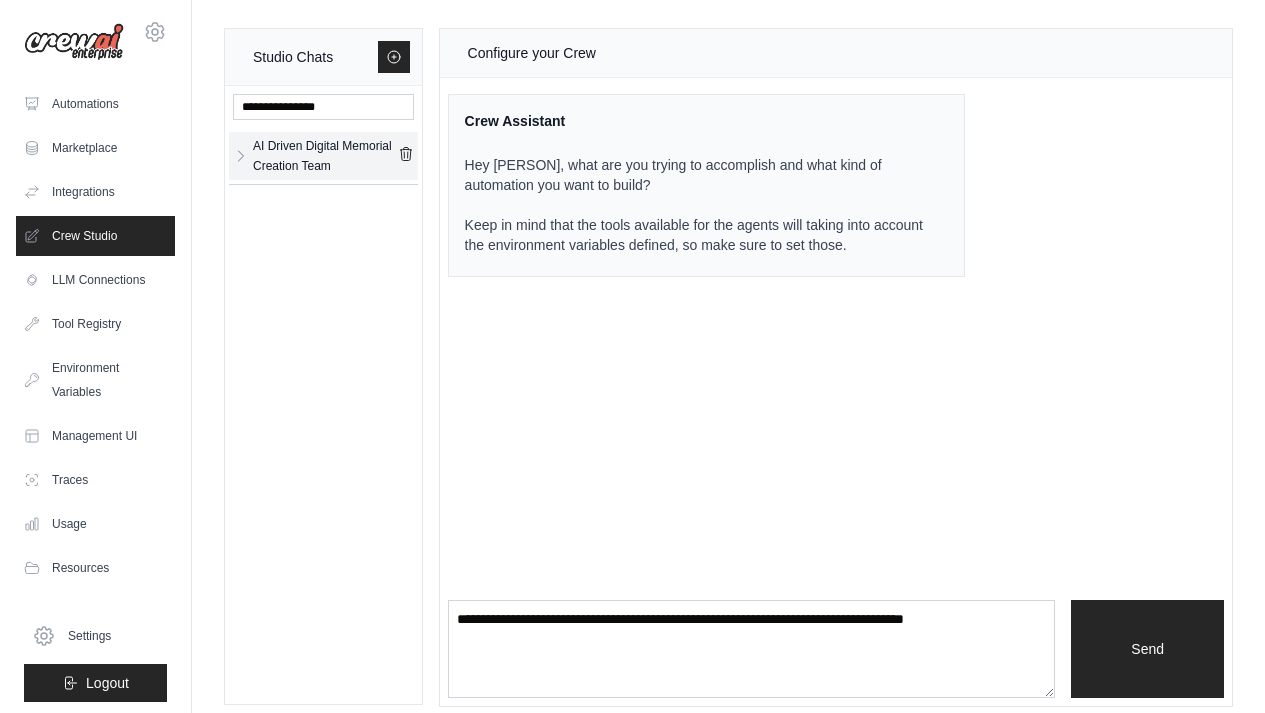 click on "AI Driven Digital Memorial Creation Team" at bounding box center (325, 156) 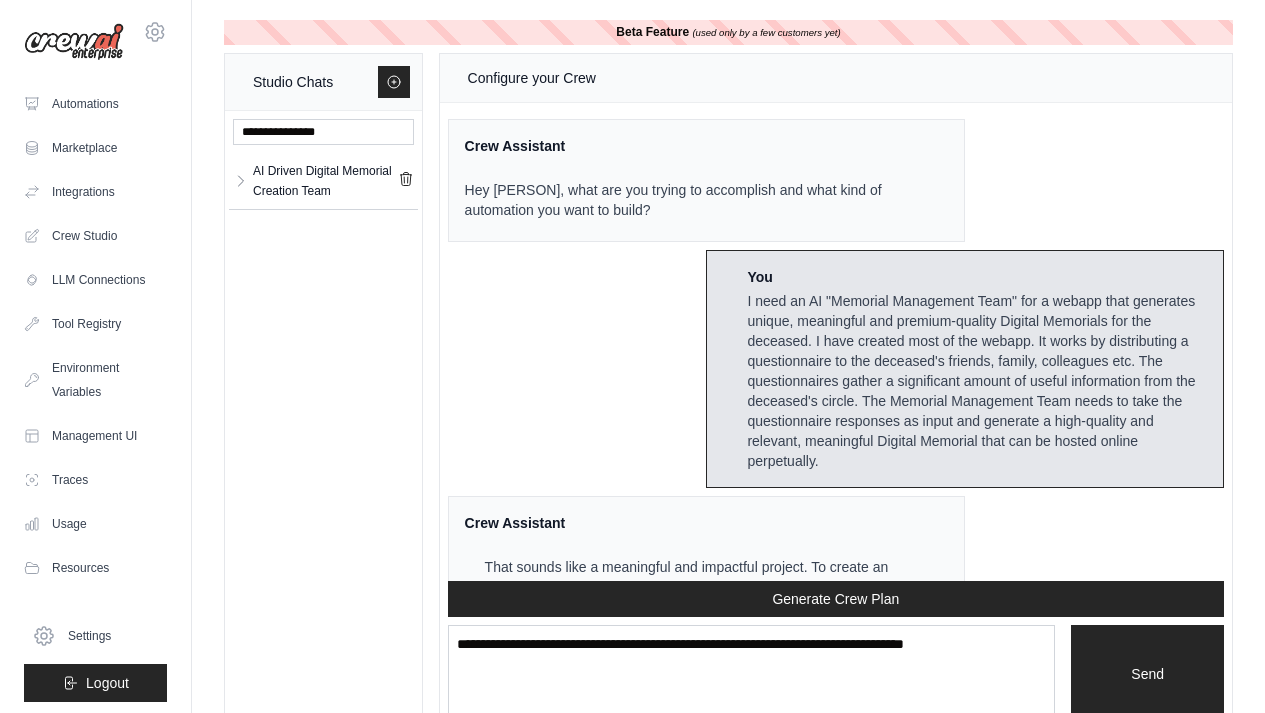 scroll, scrollTop: 5861, scrollLeft: 0, axis: vertical 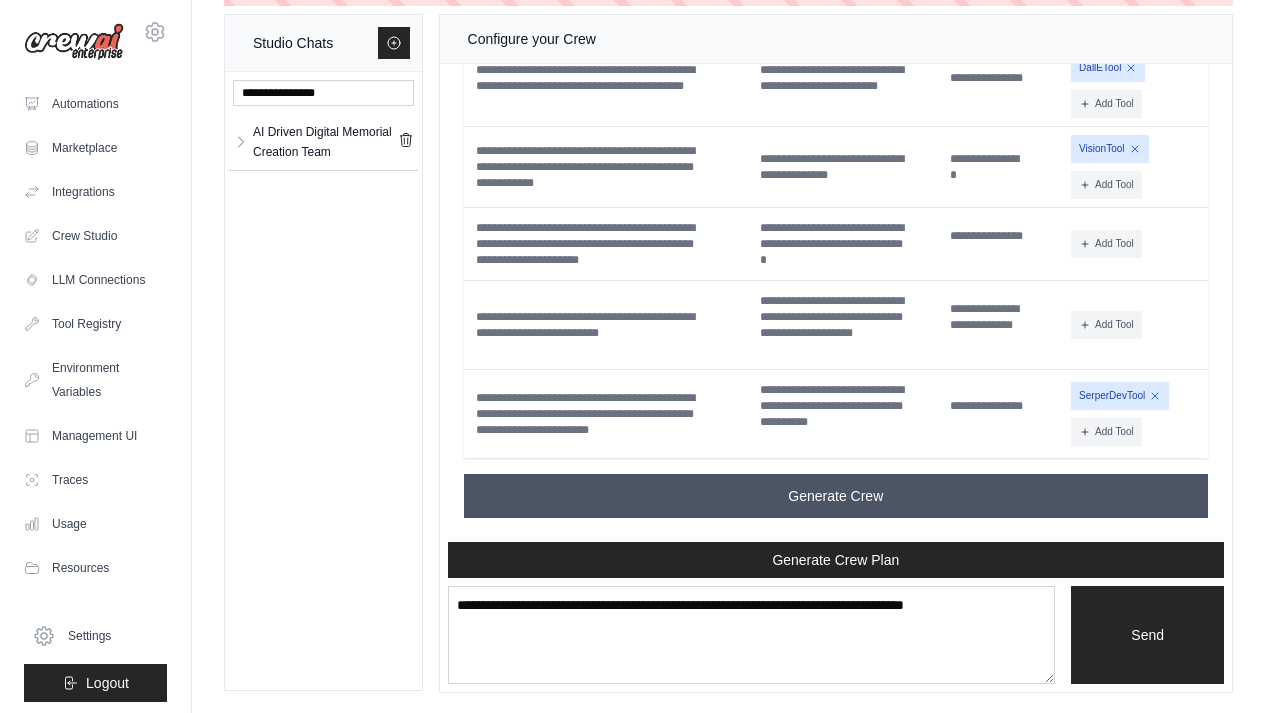 click on "Generate Crew" at bounding box center (836, 496) 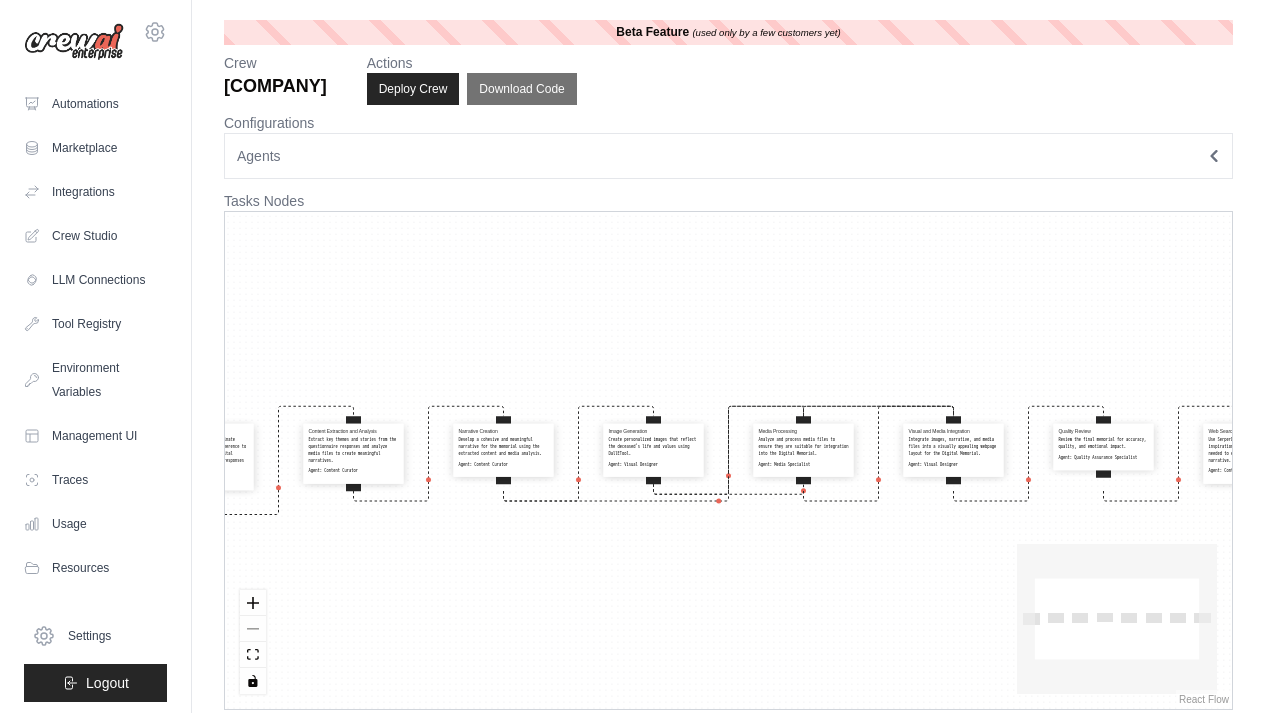scroll, scrollTop: 0, scrollLeft: 0, axis: both 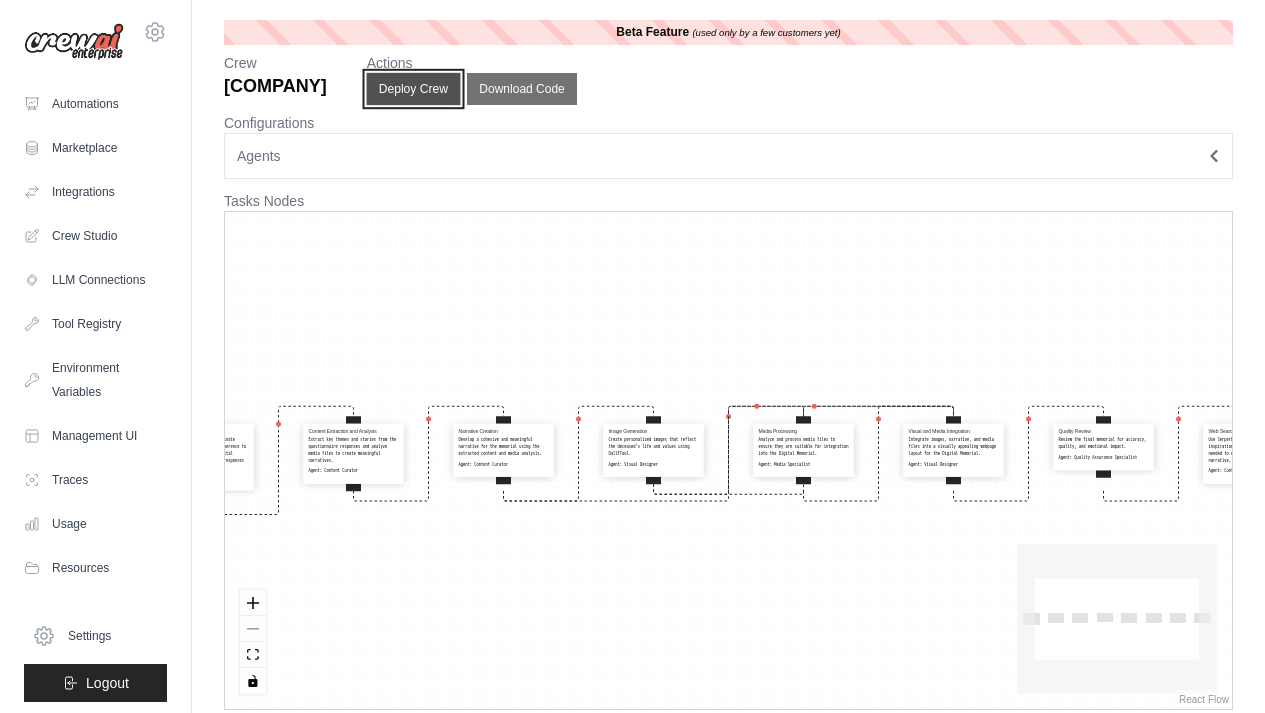 click on "Deploy Crew" at bounding box center [413, 89] 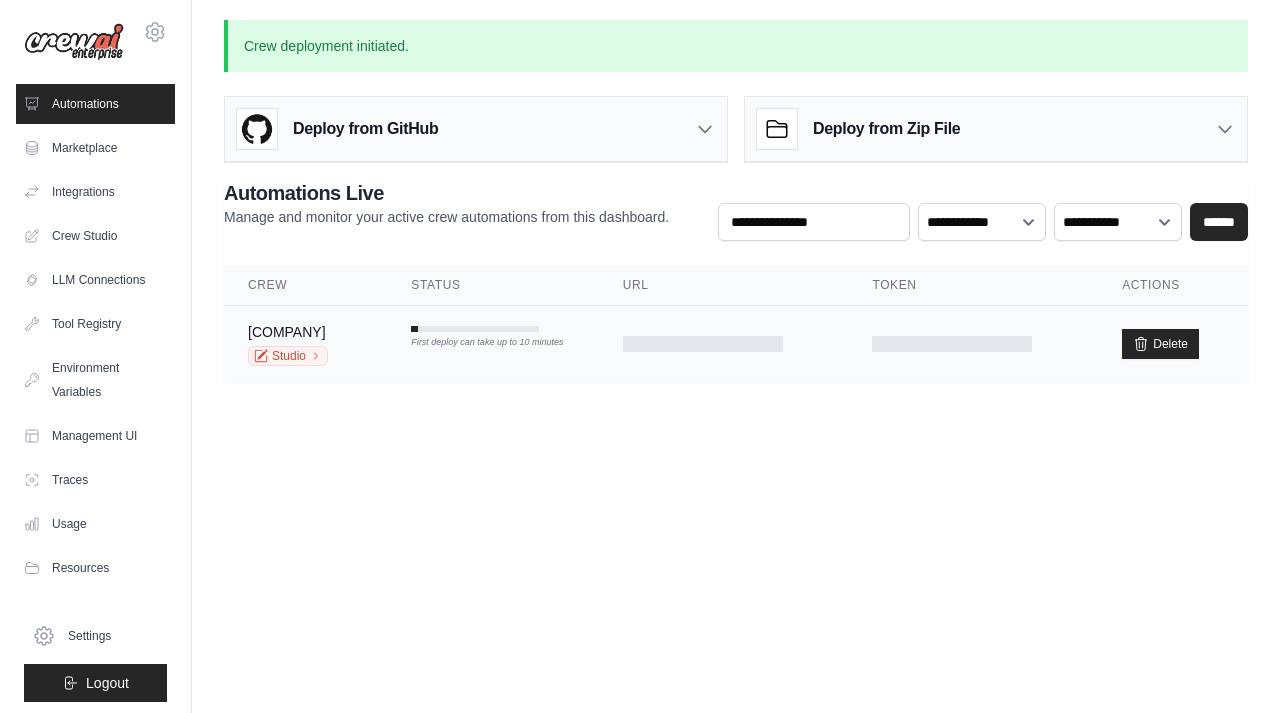 click on "Ai Driven Digital Memorial Creation Team
Studio" at bounding box center [305, 344] 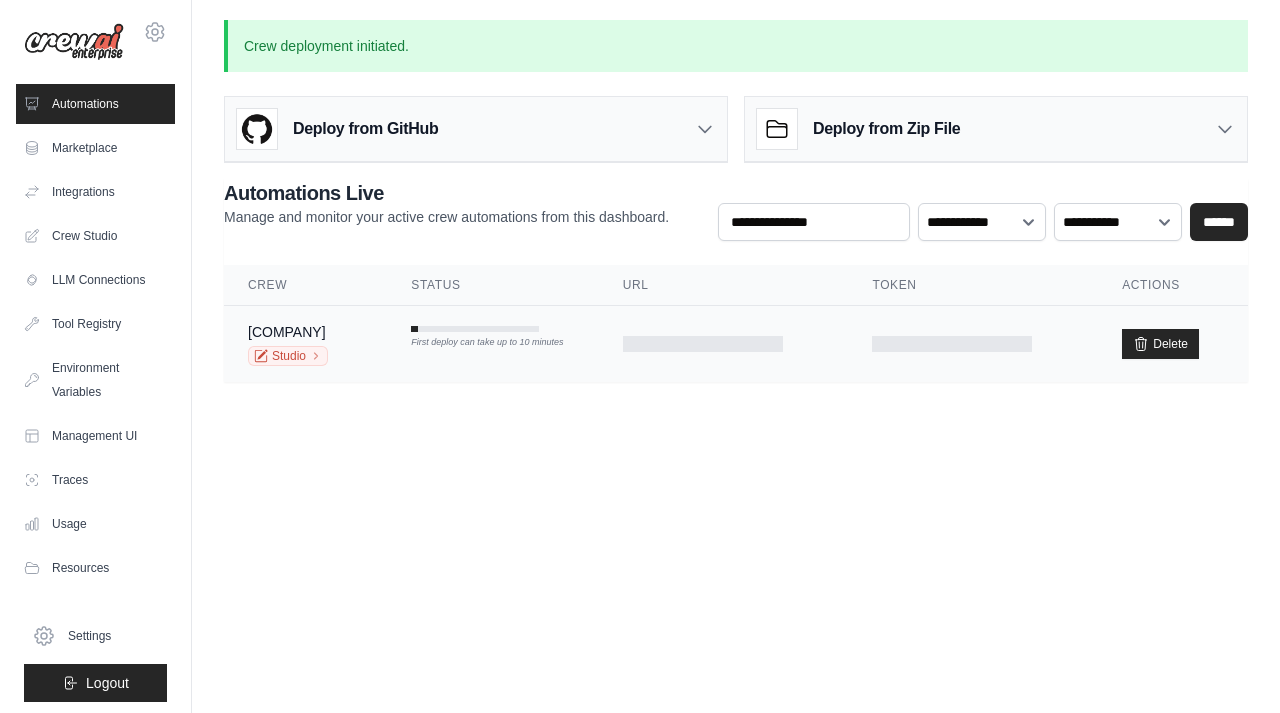 click on "Ai Driven Digital Memorial Creation Team
Studio" at bounding box center [305, 344] 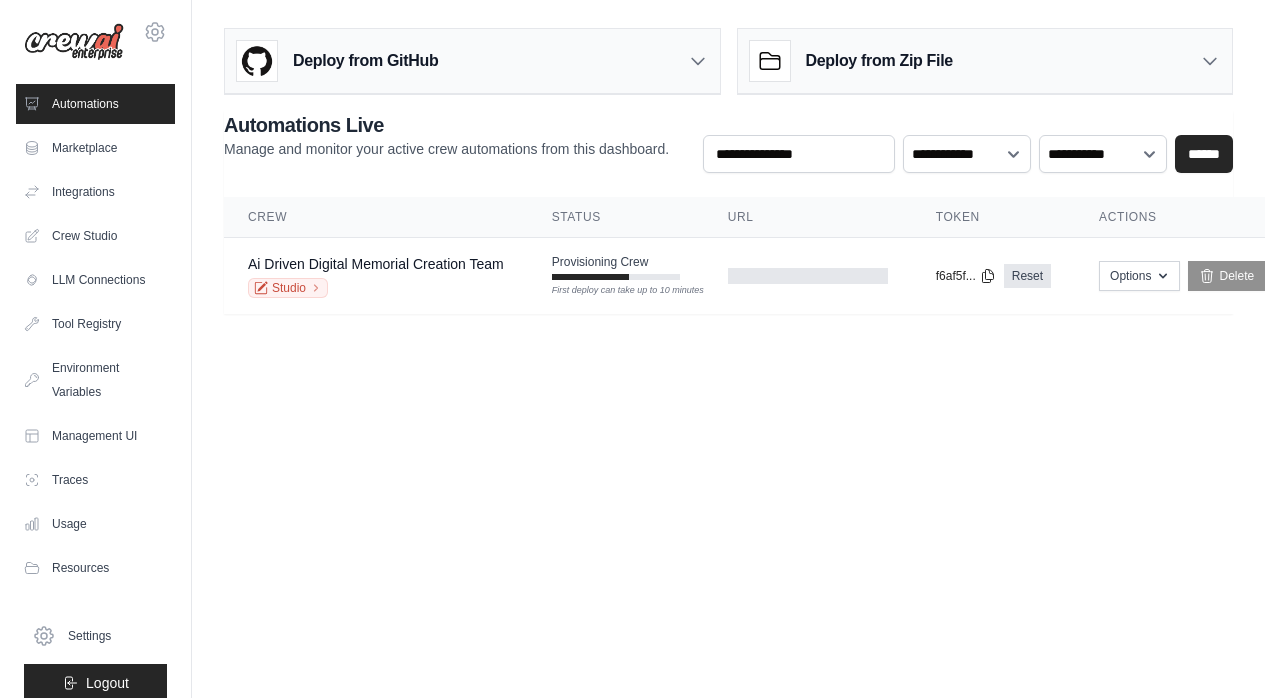 scroll, scrollTop: 0, scrollLeft: 0, axis: both 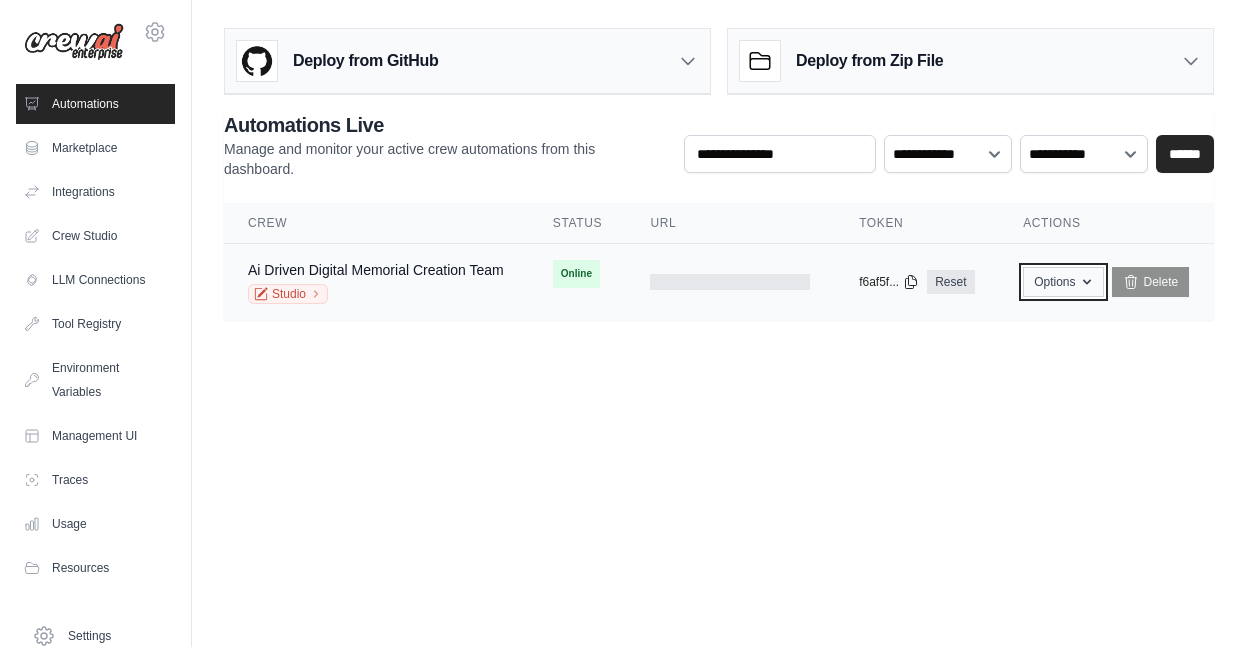 click on "Options" at bounding box center [1063, 282] 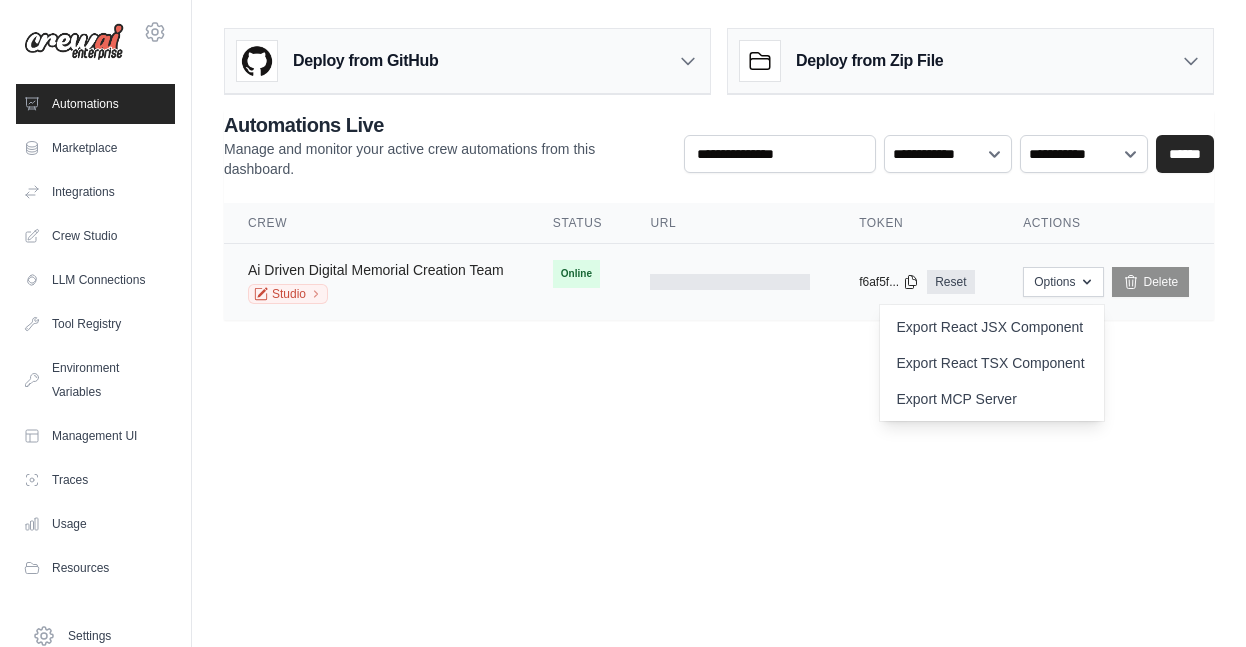 click on "Ai Driven Digital Memorial Creation Team" at bounding box center [376, 270] 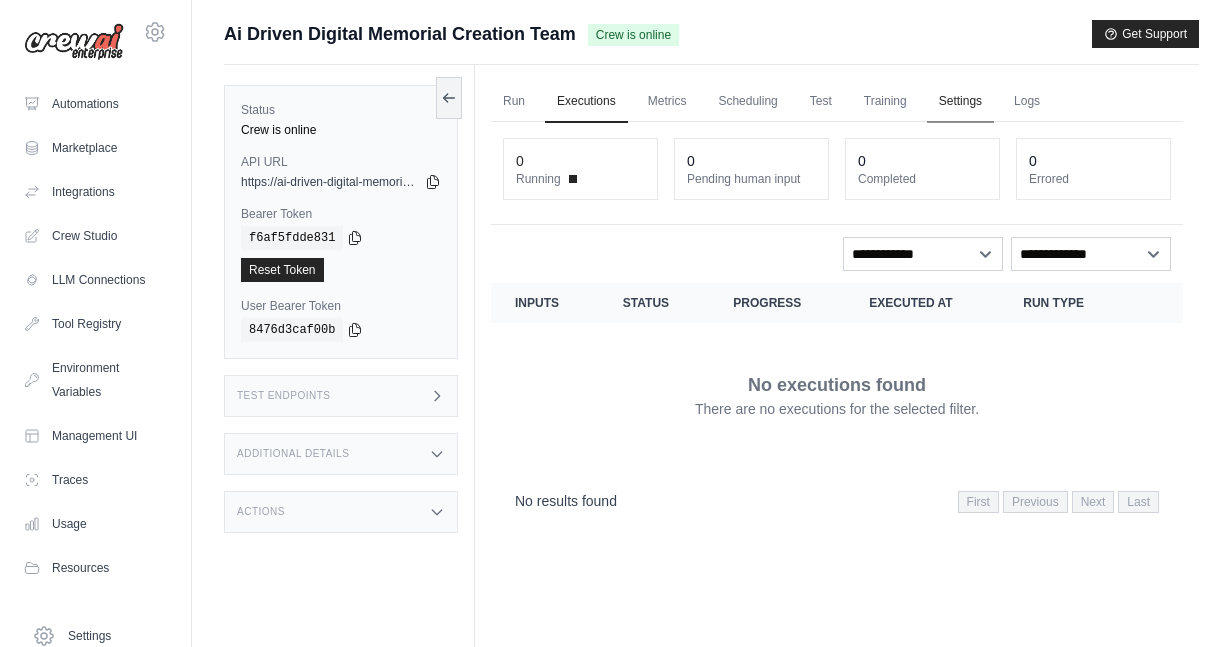 click on "Settings" at bounding box center [960, 102] 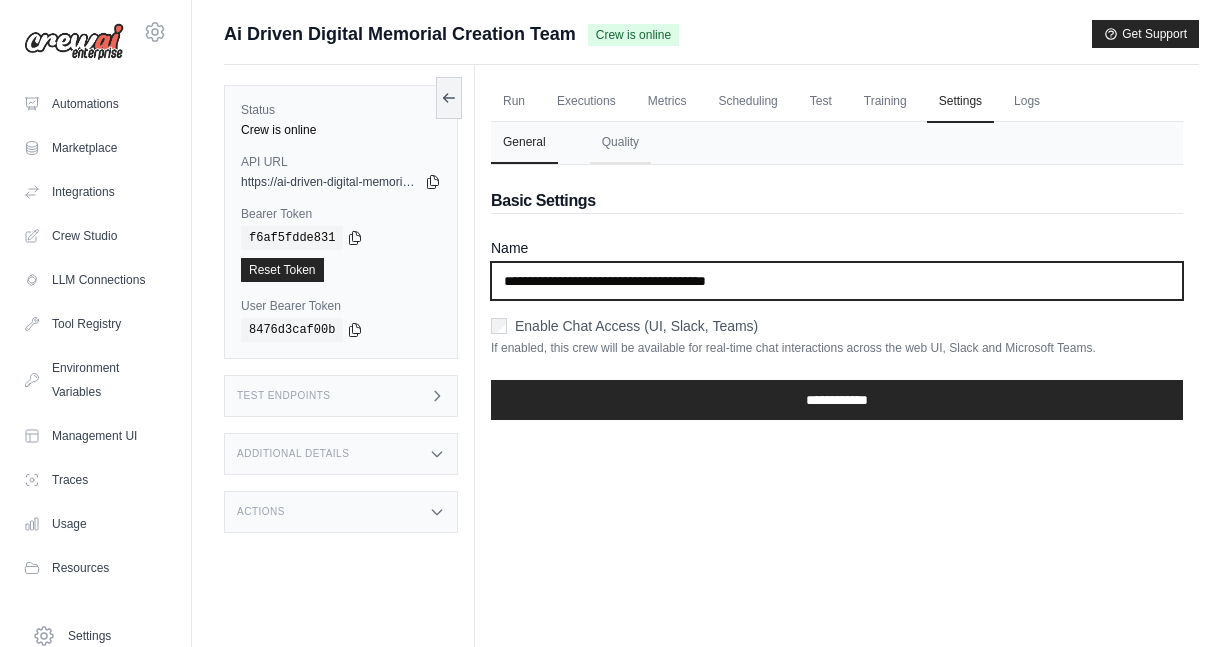 click on "**********" at bounding box center [837, 281] 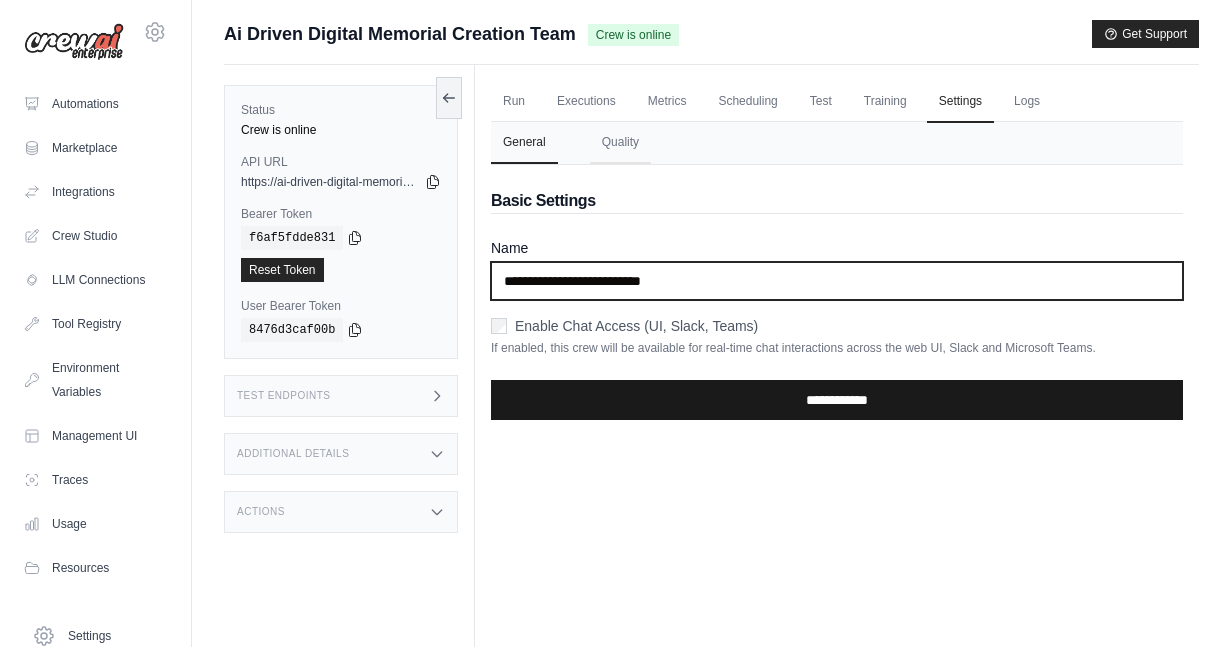 type on "**********" 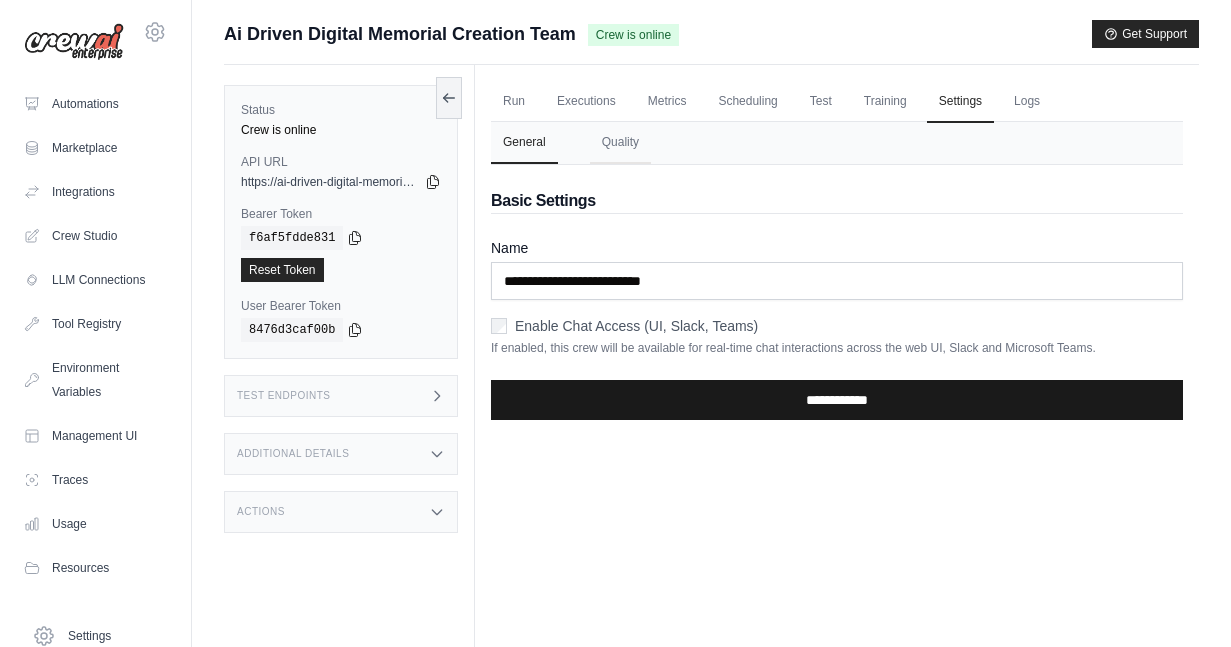 click on "**********" at bounding box center (837, 400) 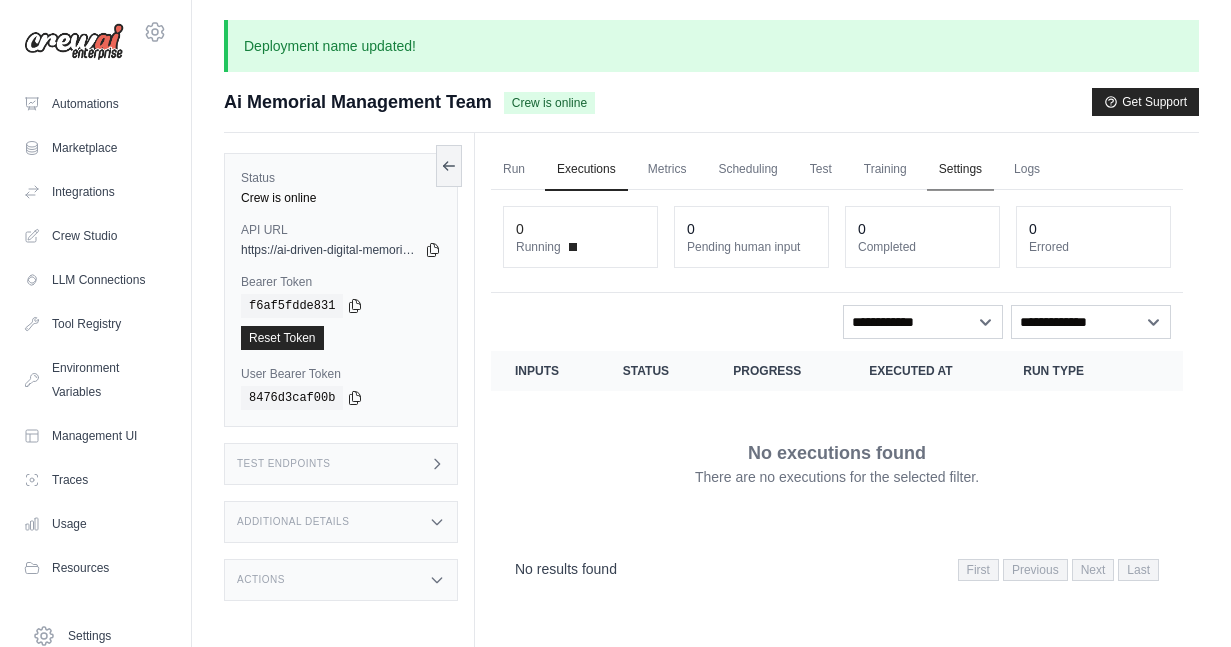 click on "Settings" at bounding box center (960, 170) 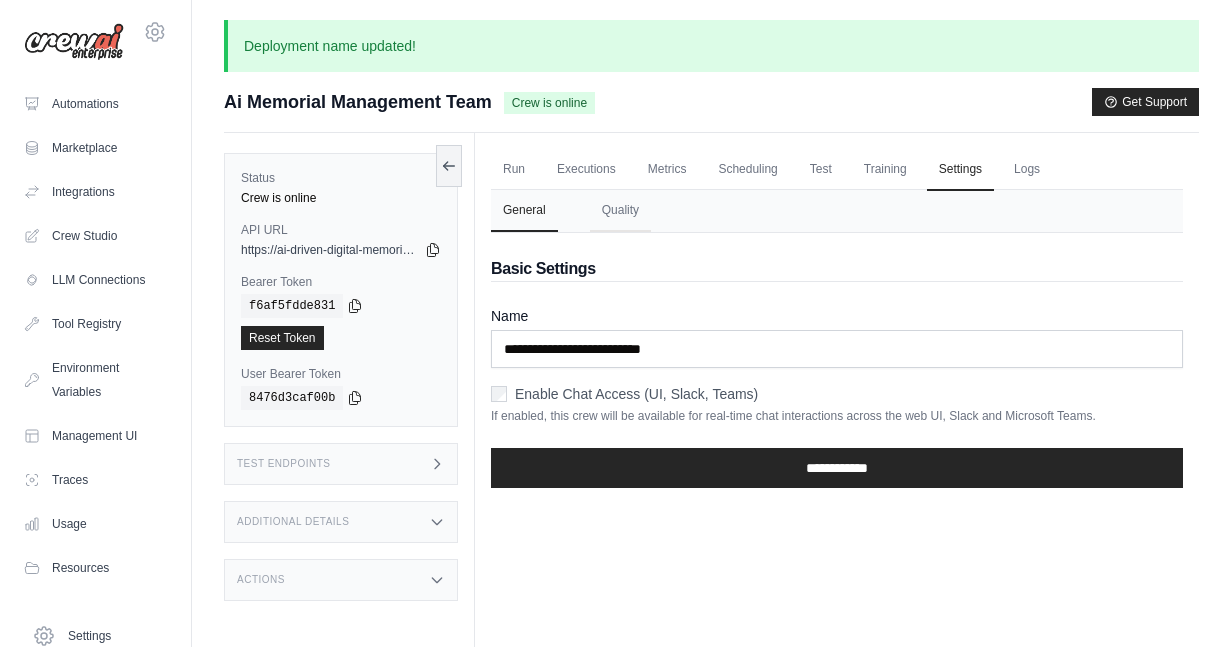 click on "Test Endpoints" at bounding box center [341, 464] 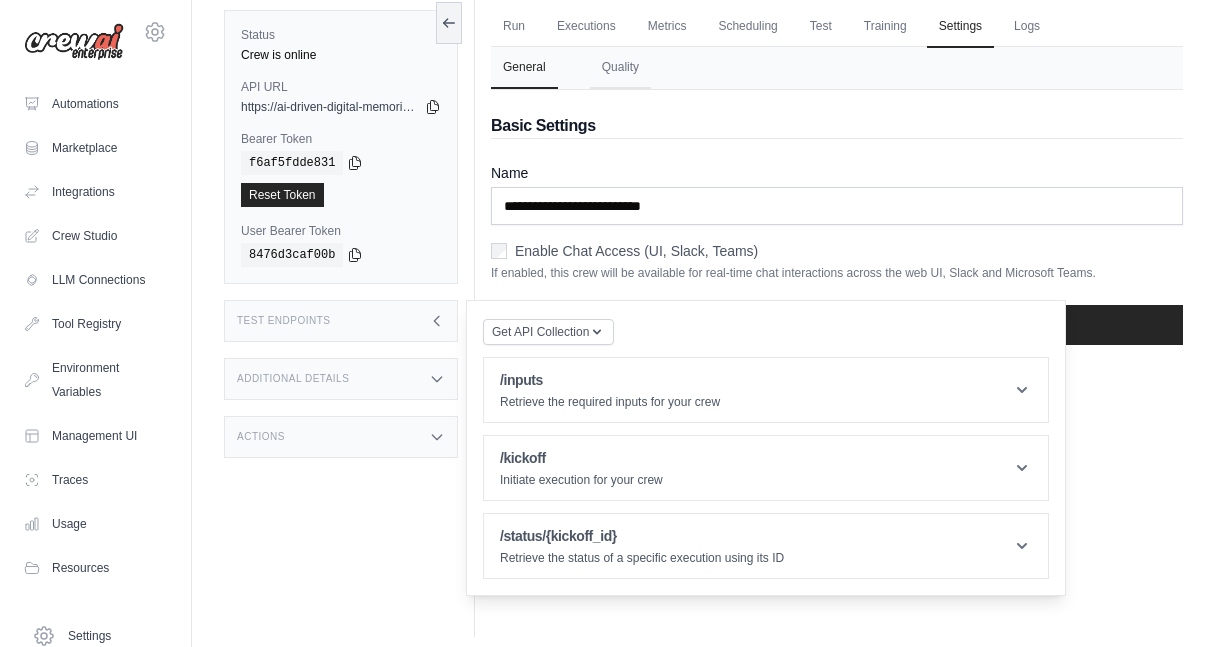 scroll, scrollTop: 153, scrollLeft: 0, axis: vertical 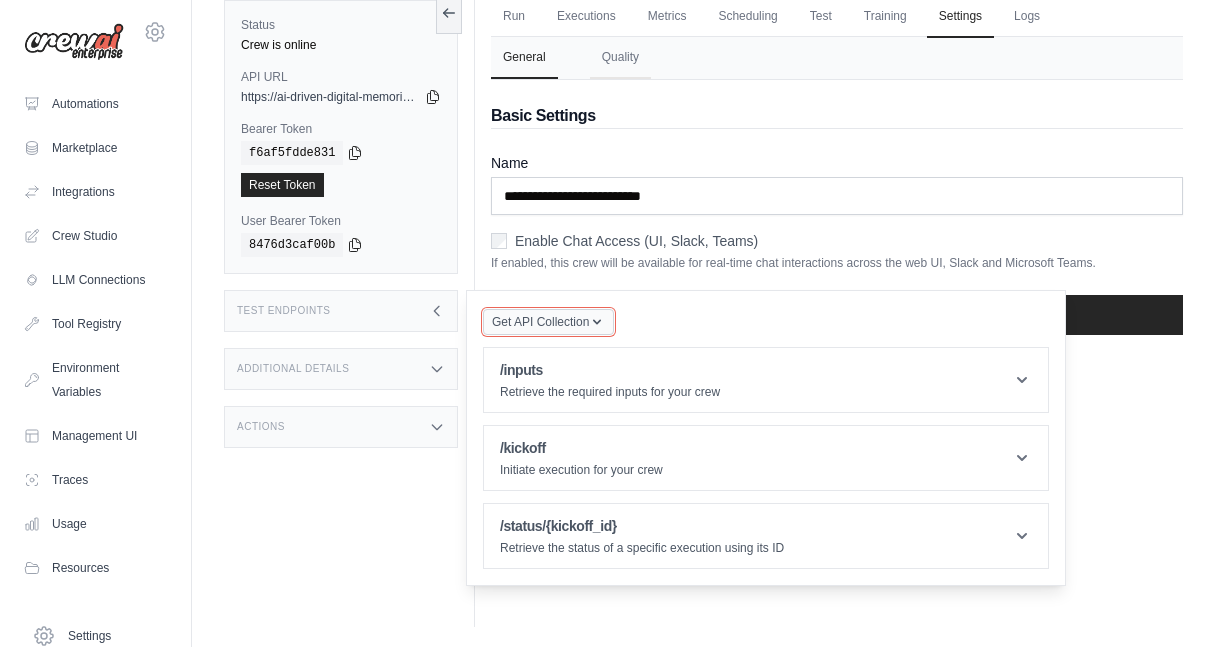 click on "Get API Collection" at bounding box center [540, 322] 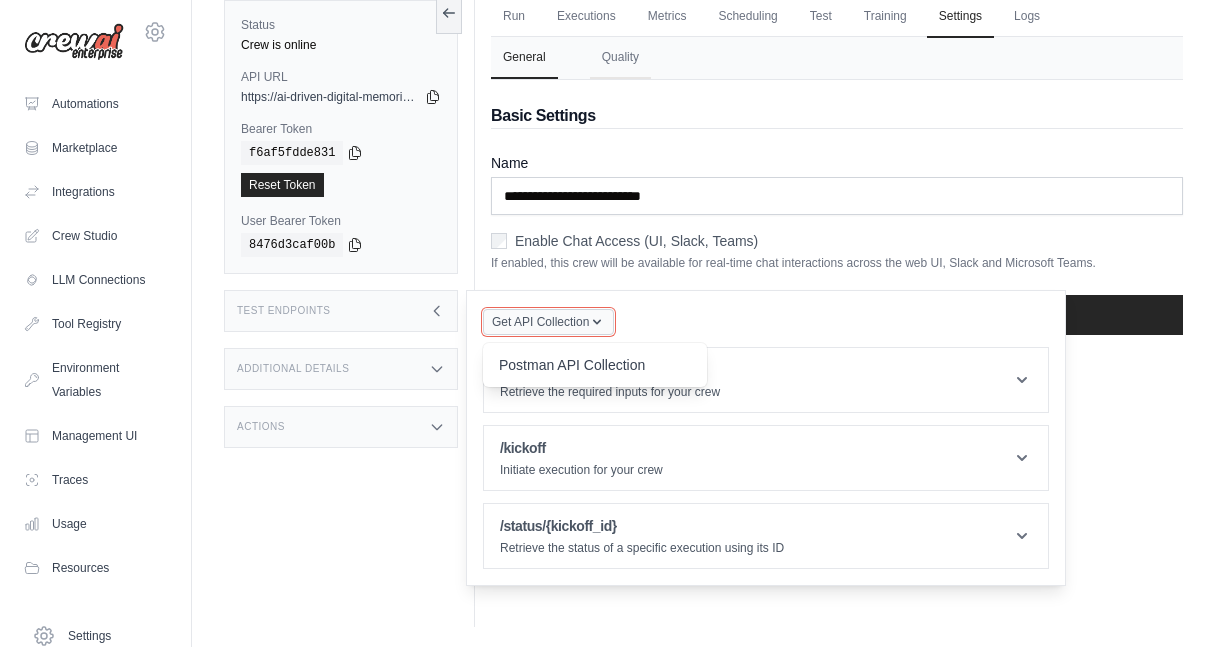 click on "Get API Collection" at bounding box center [548, 322] 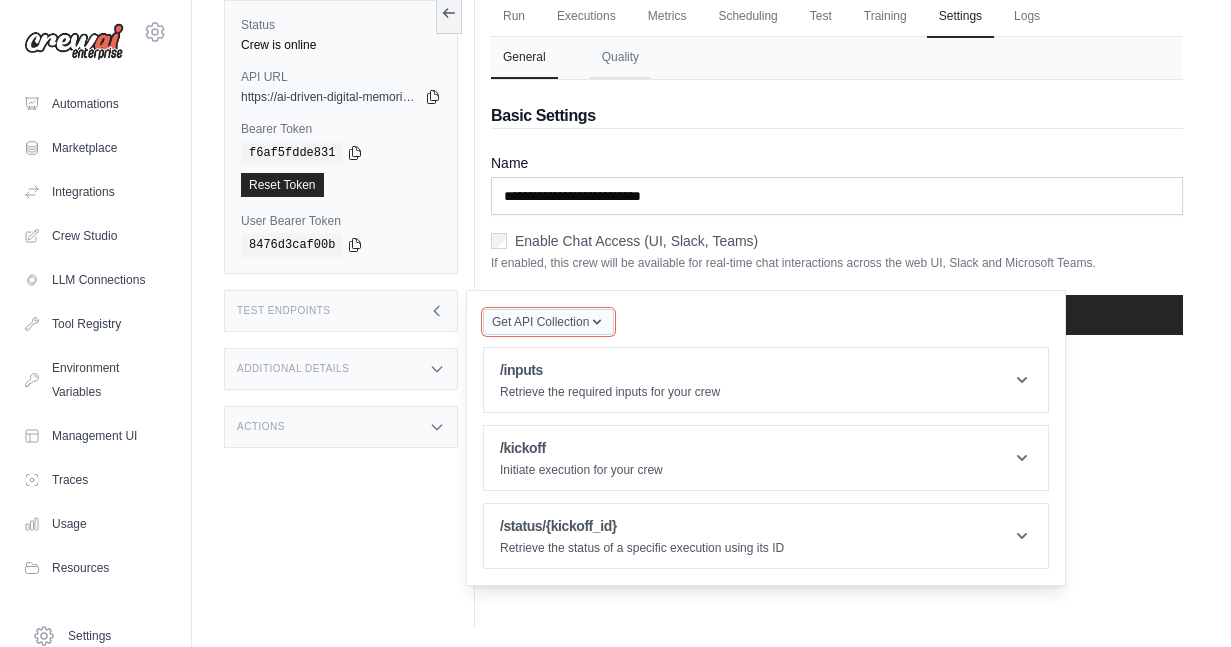 click on "Get API Collection" at bounding box center [548, 322] 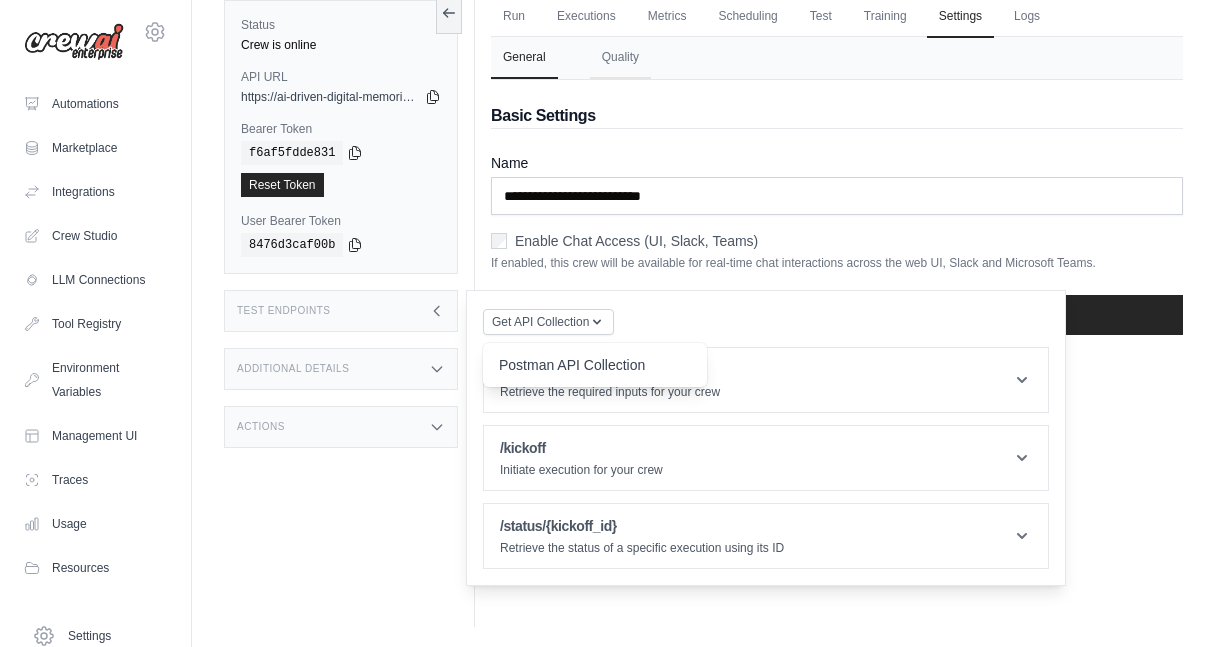 click on "Postman API Collection" at bounding box center (595, 365) 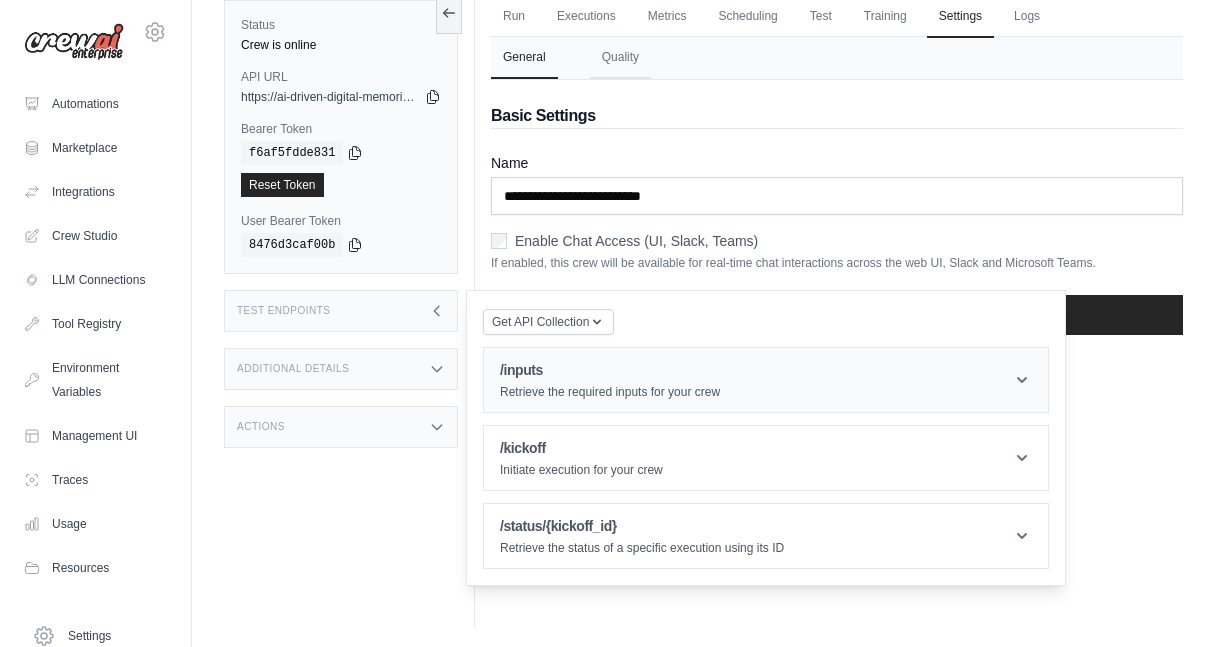 click on "/inputs
Retrieve the required inputs for your crew" at bounding box center [766, 380] 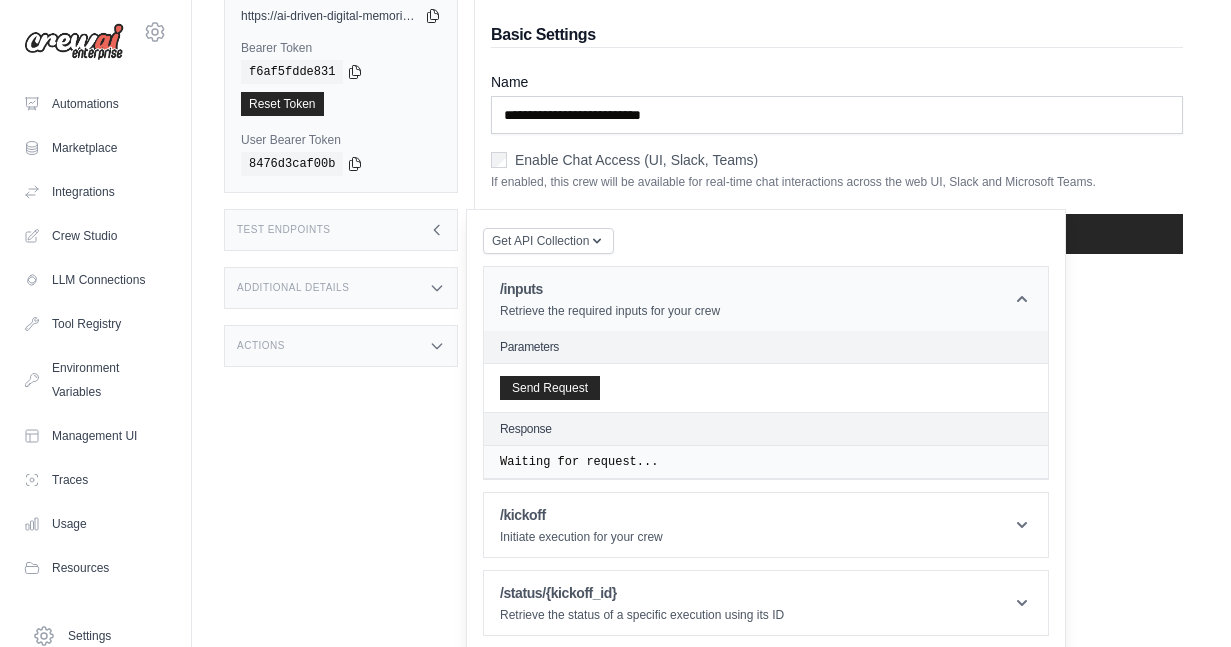 scroll, scrollTop: 241, scrollLeft: 0, axis: vertical 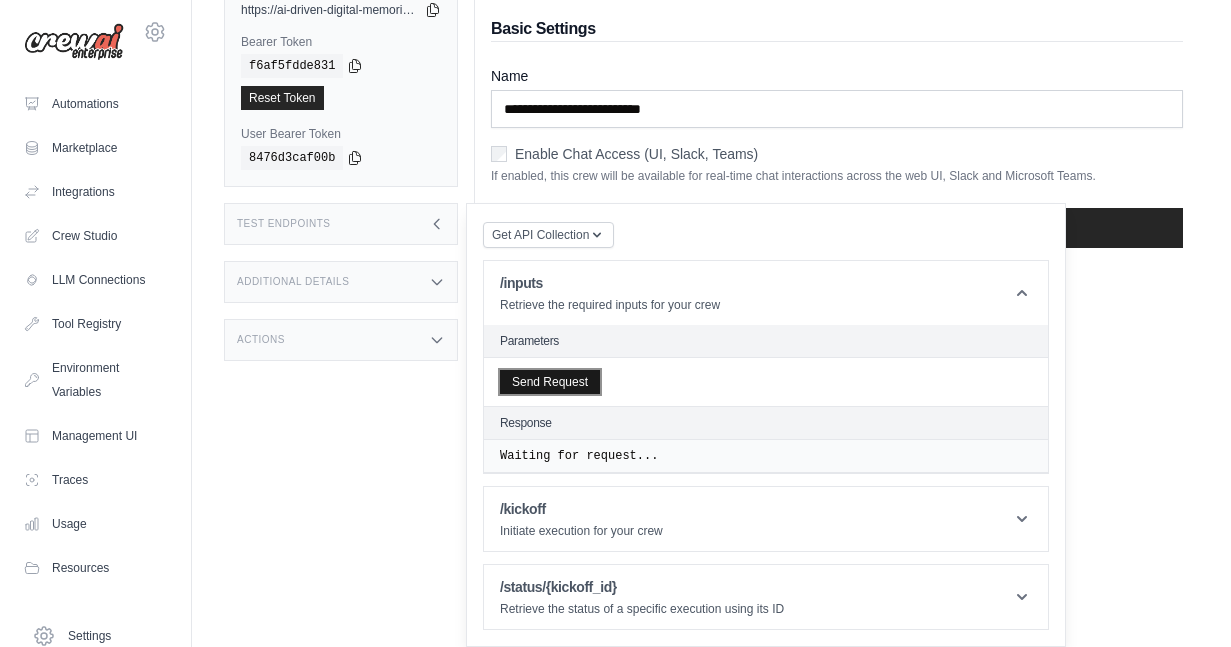 click on "Send Request" at bounding box center [550, 382] 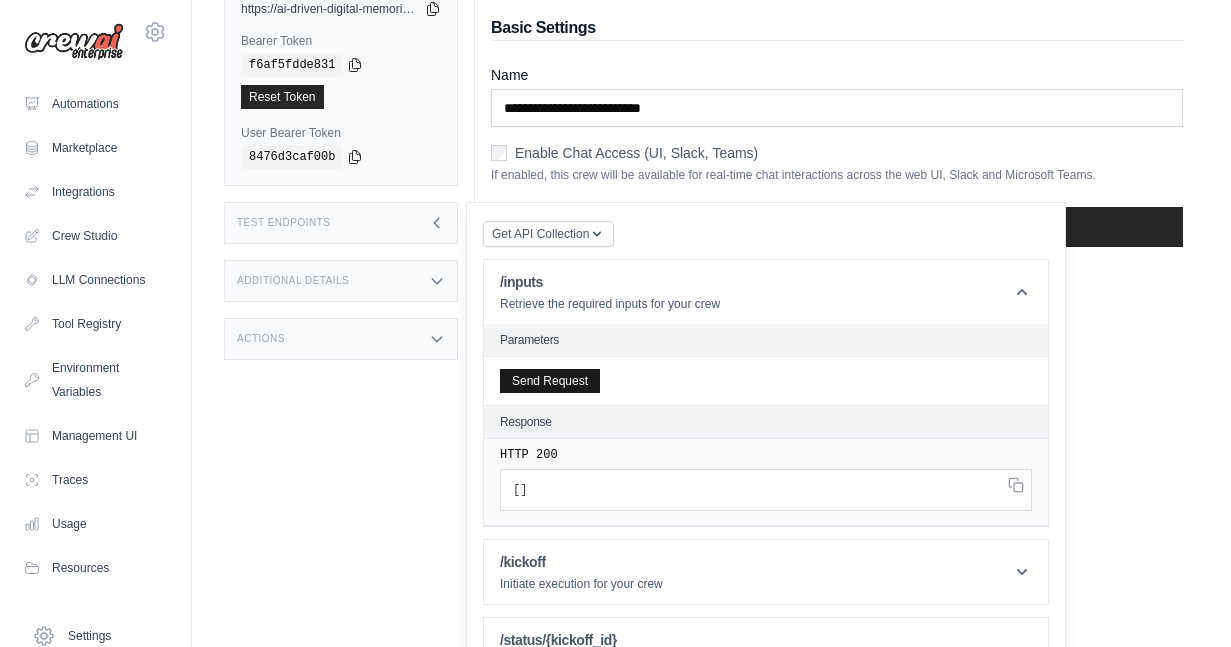 scroll, scrollTop: 295, scrollLeft: 0, axis: vertical 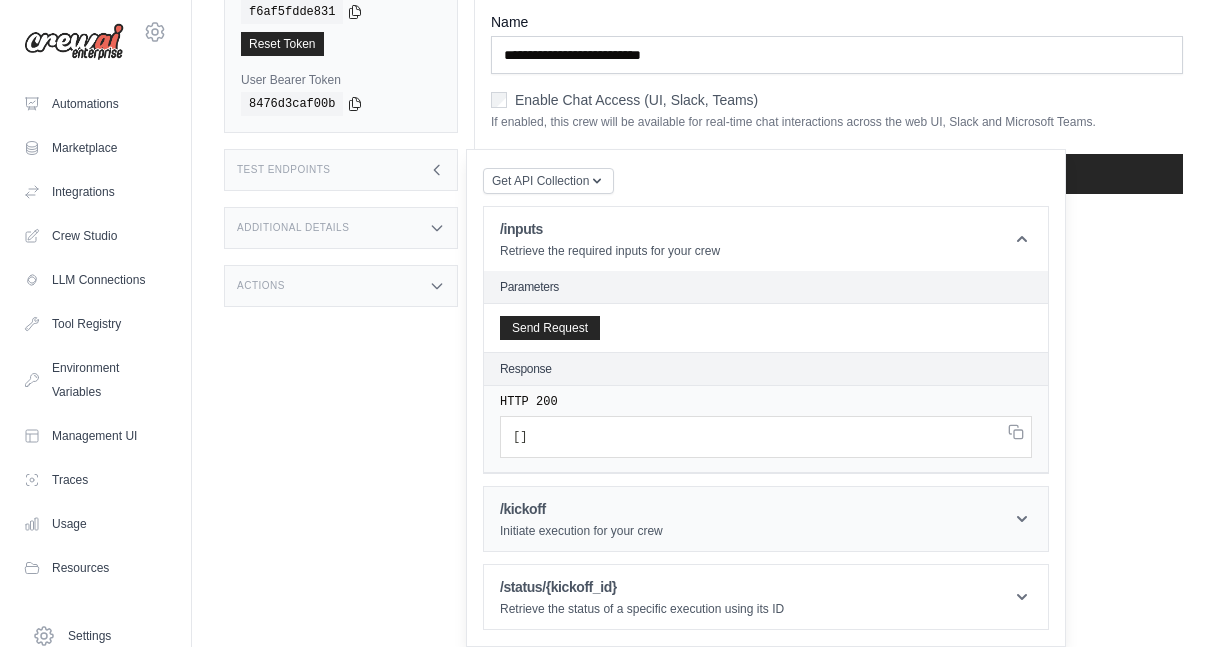 click on "Initiate execution for your crew" at bounding box center (581, 531) 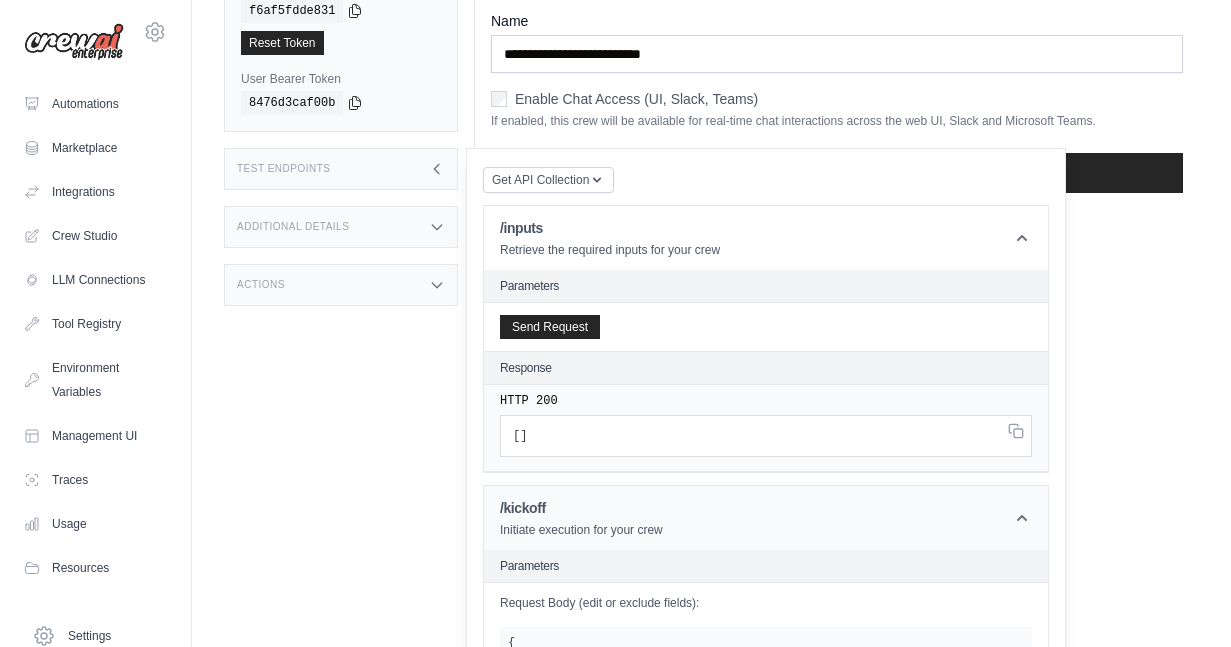 scroll, scrollTop: 707, scrollLeft: 0, axis: vertical 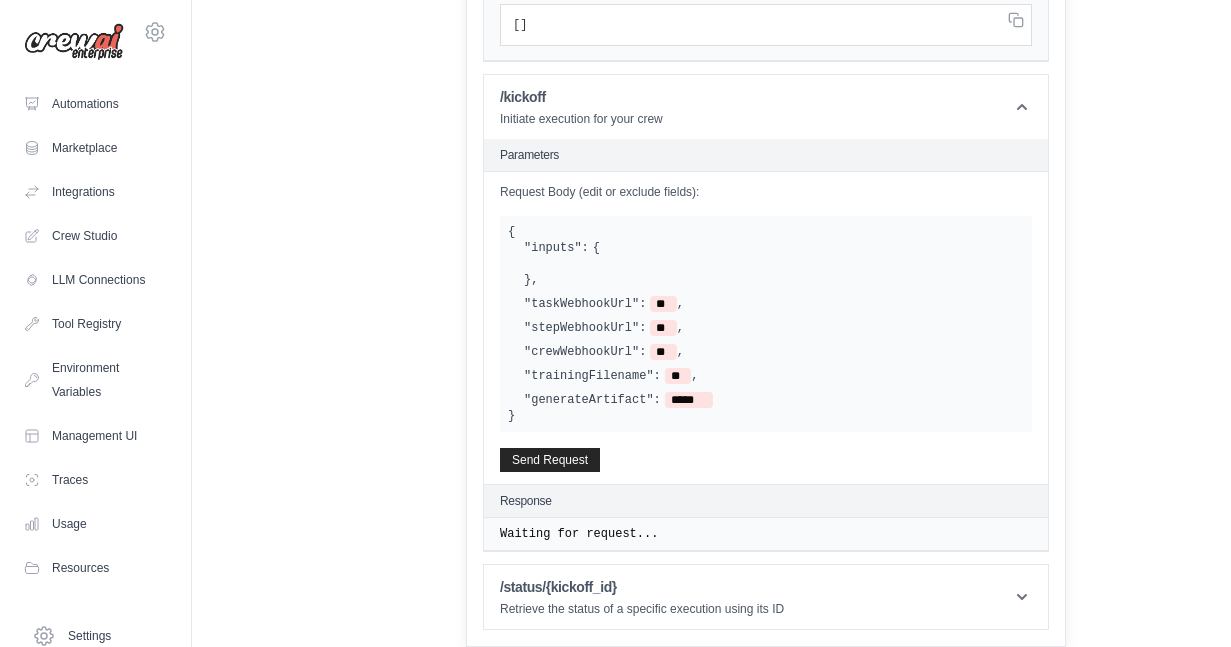 click on "Waiting for request..." at bounding box center [766, -10] 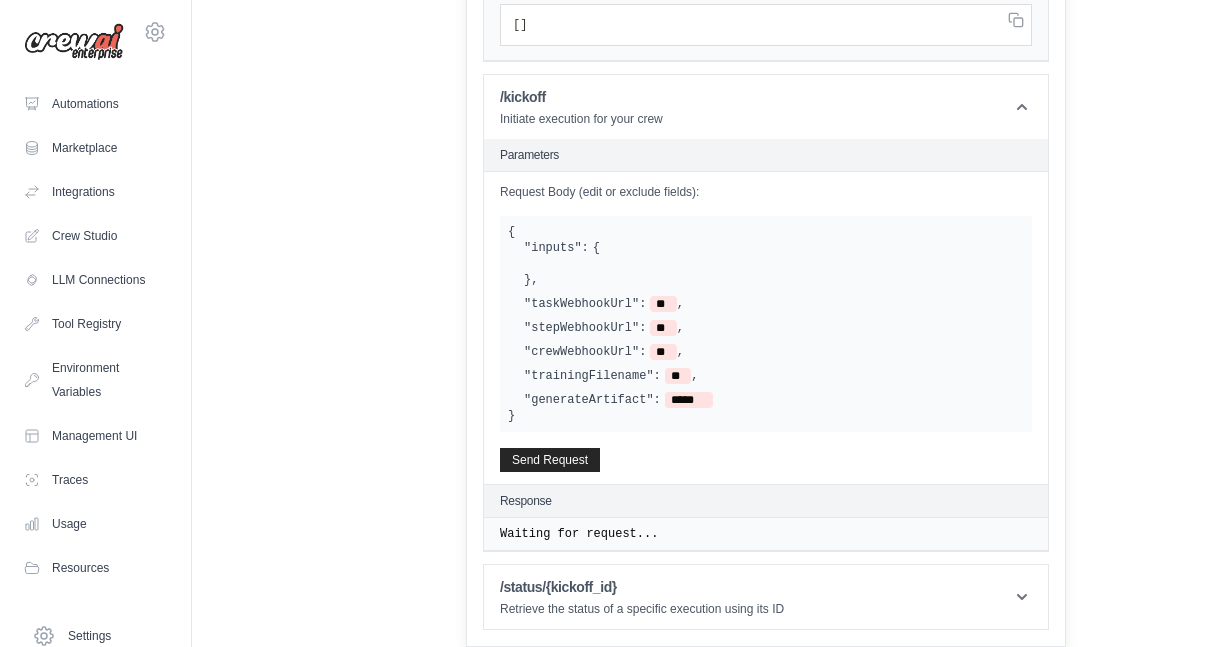 click on "Waiting for request..." at bounding box center (766, 17) 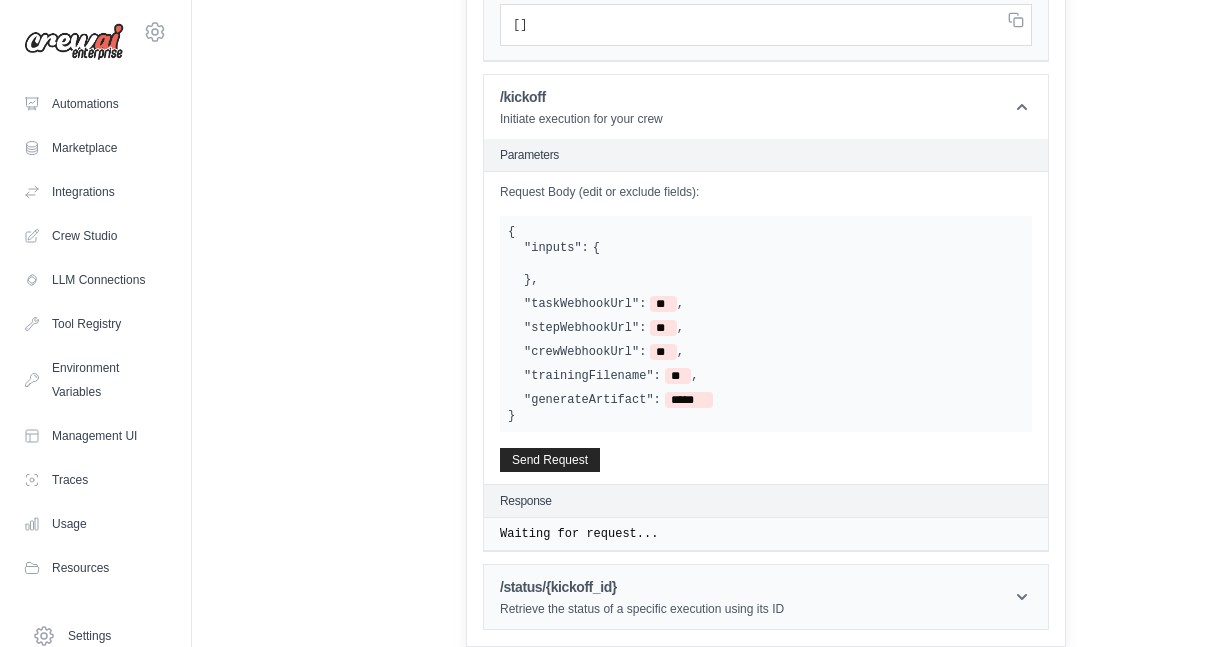 click on "/status/{kickoff_id}" at bounding box center [642, 587] 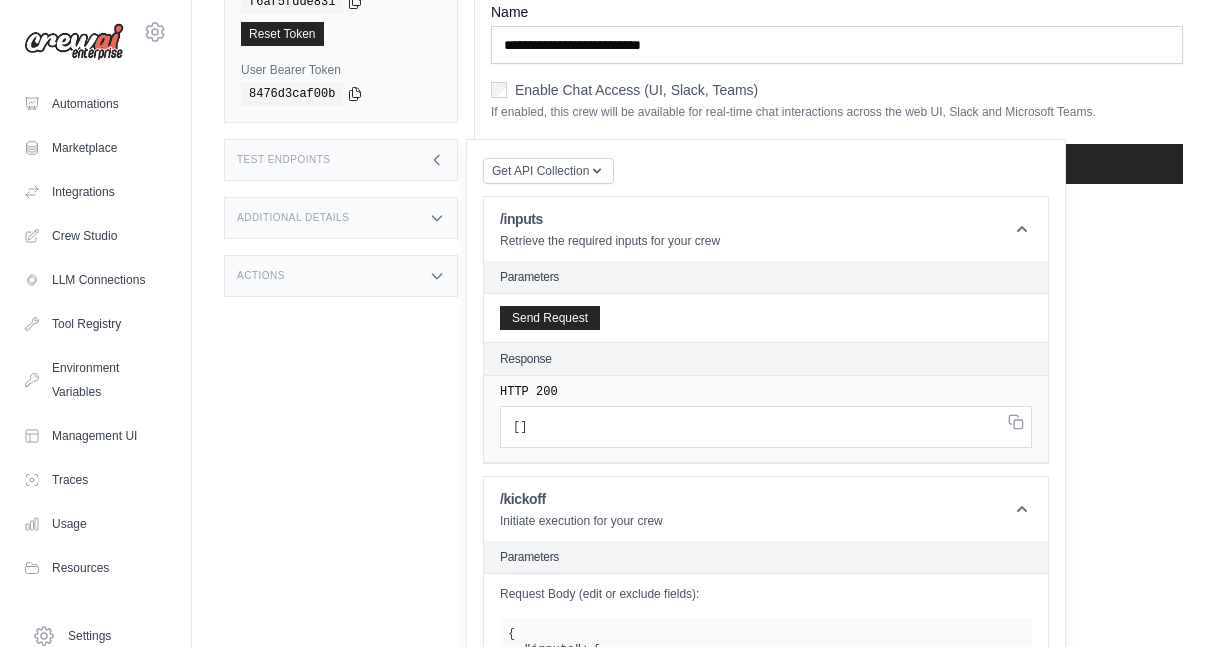 scroll, scrollTop: 0, scrollLeft: 0, axis: both 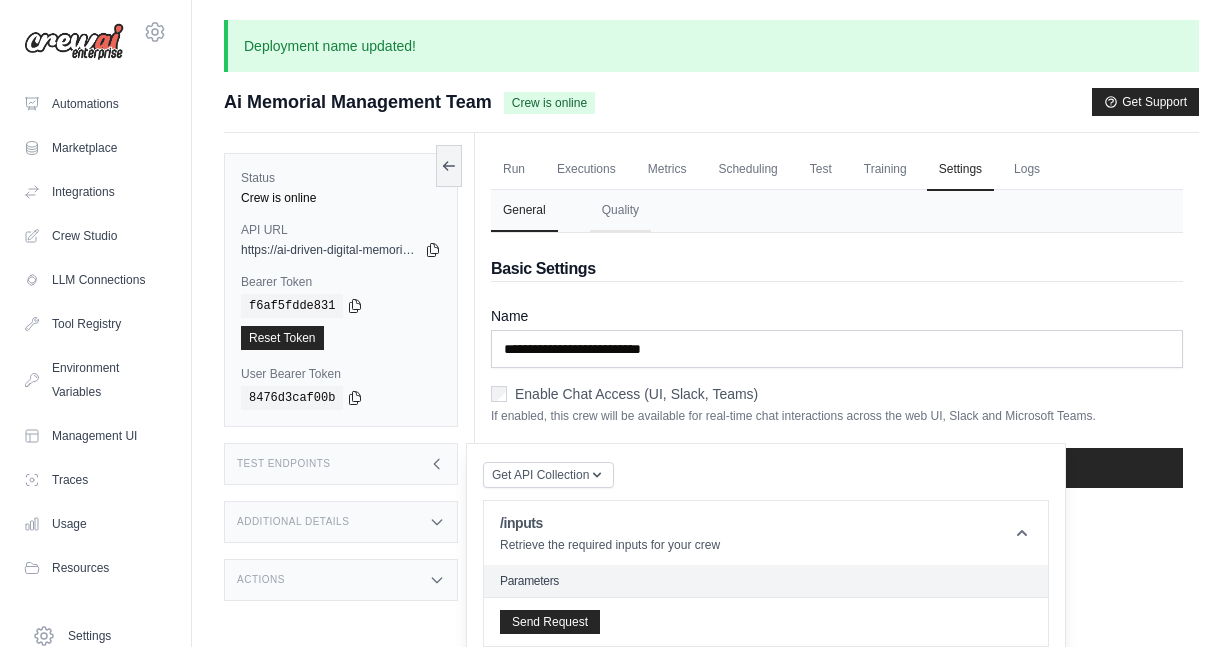 click on "Additional Details" at bounding box center (341, 522) 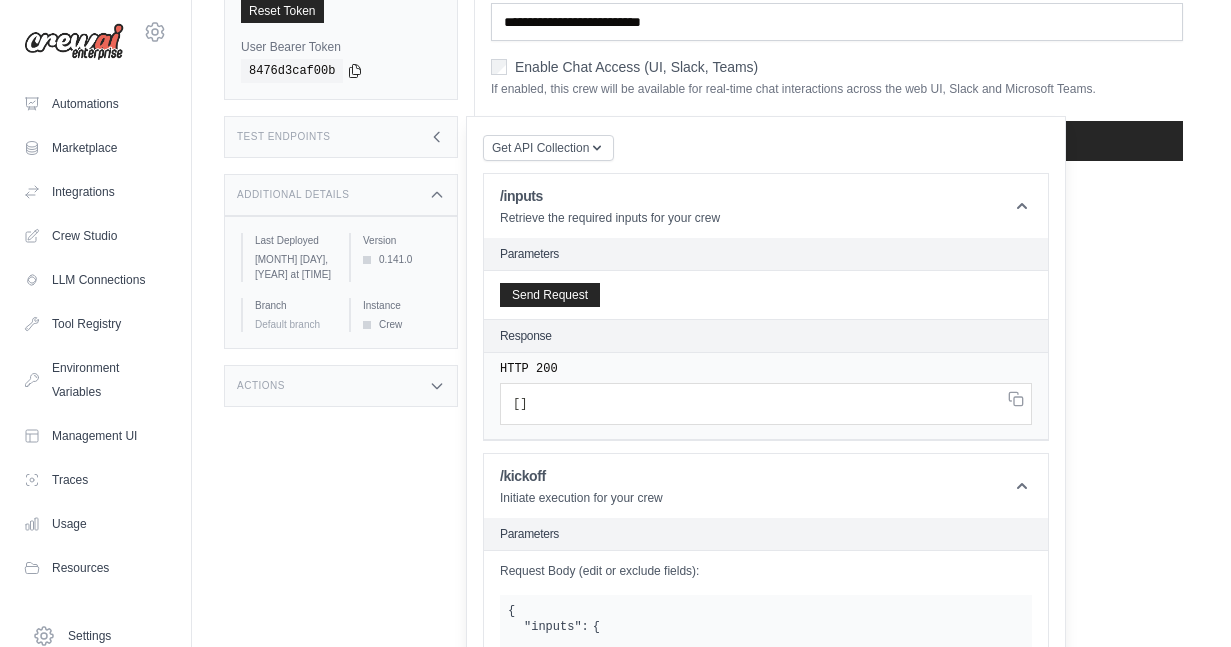 scroll, scrollTop: 343, scrollLeft: 0, axis: vertical 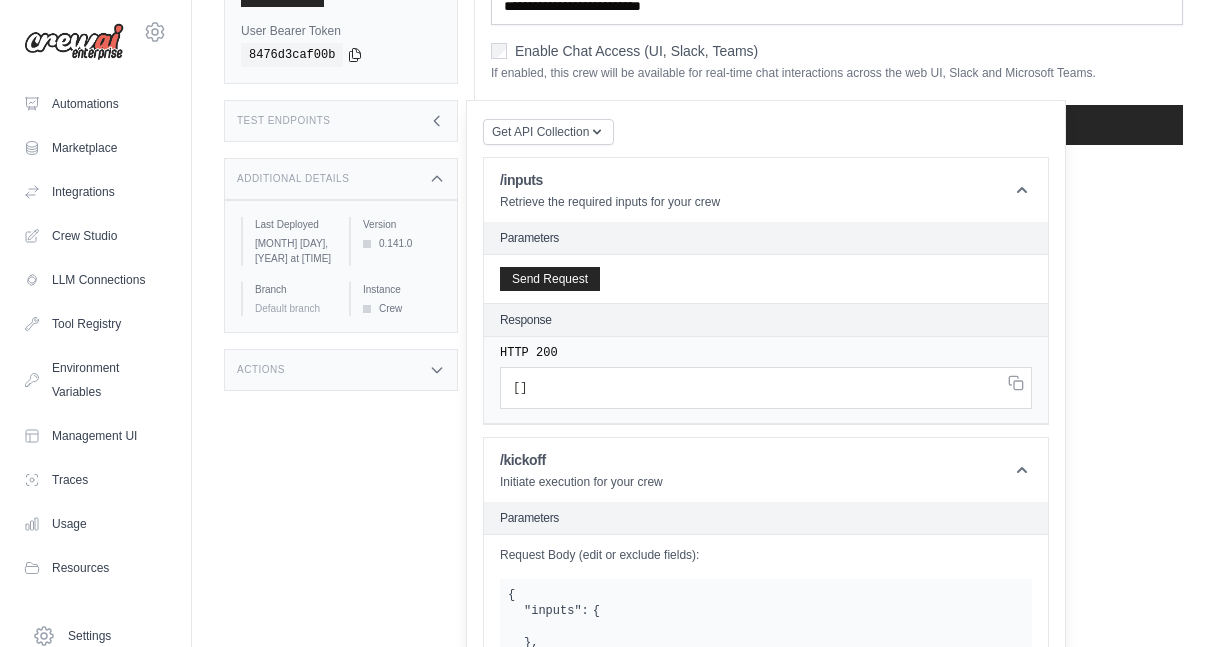 click on "Actions" at bounding box center (341, 370) 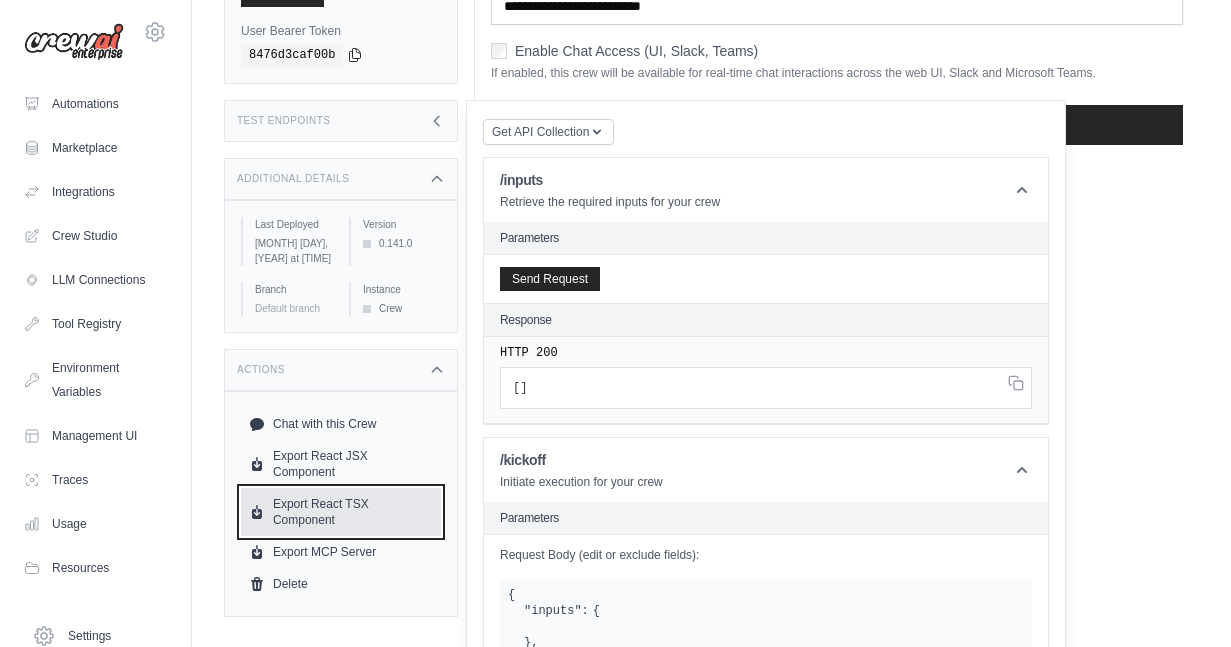 click on "Export React TSX Component" at bounding box center [341, 512] 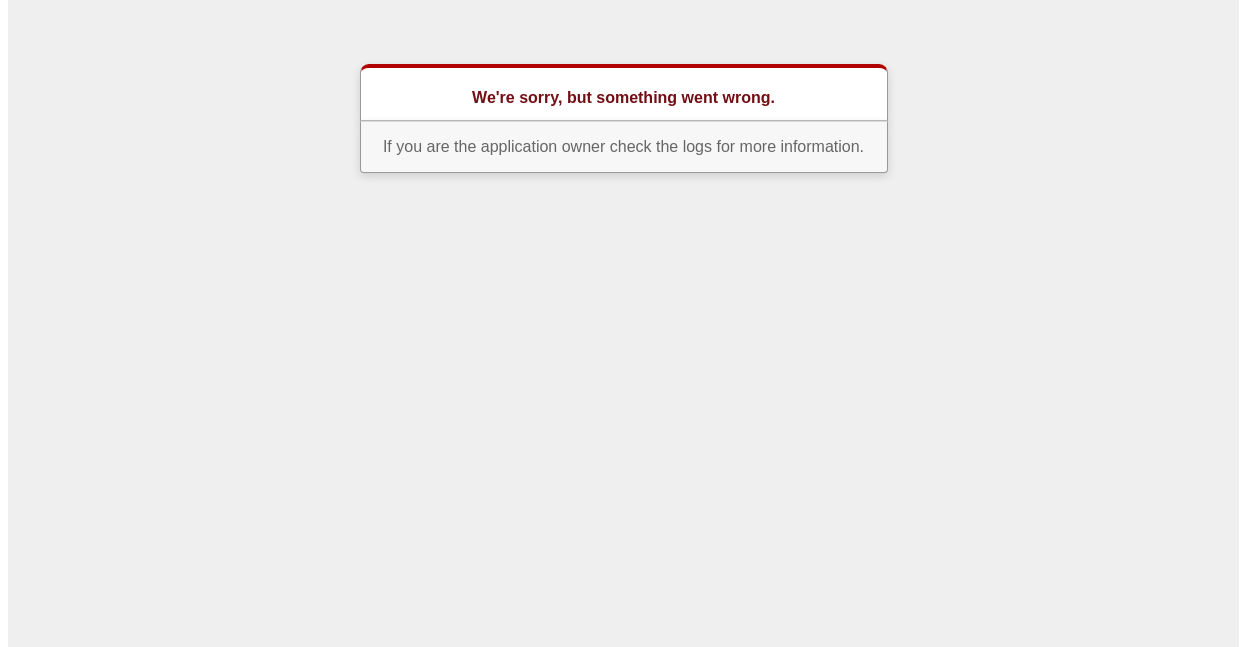 scroll, scrollTop: 0, scrollLeft: 0, axis: both 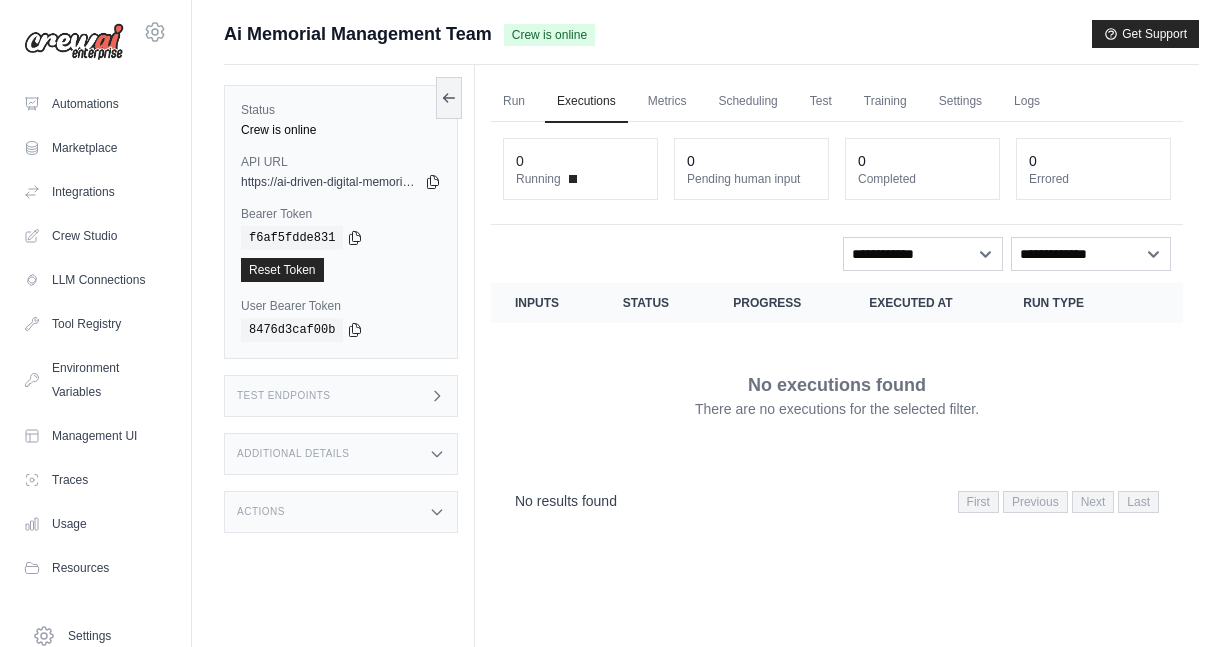 click on "Additional Details" at bounding box center [341, 454] 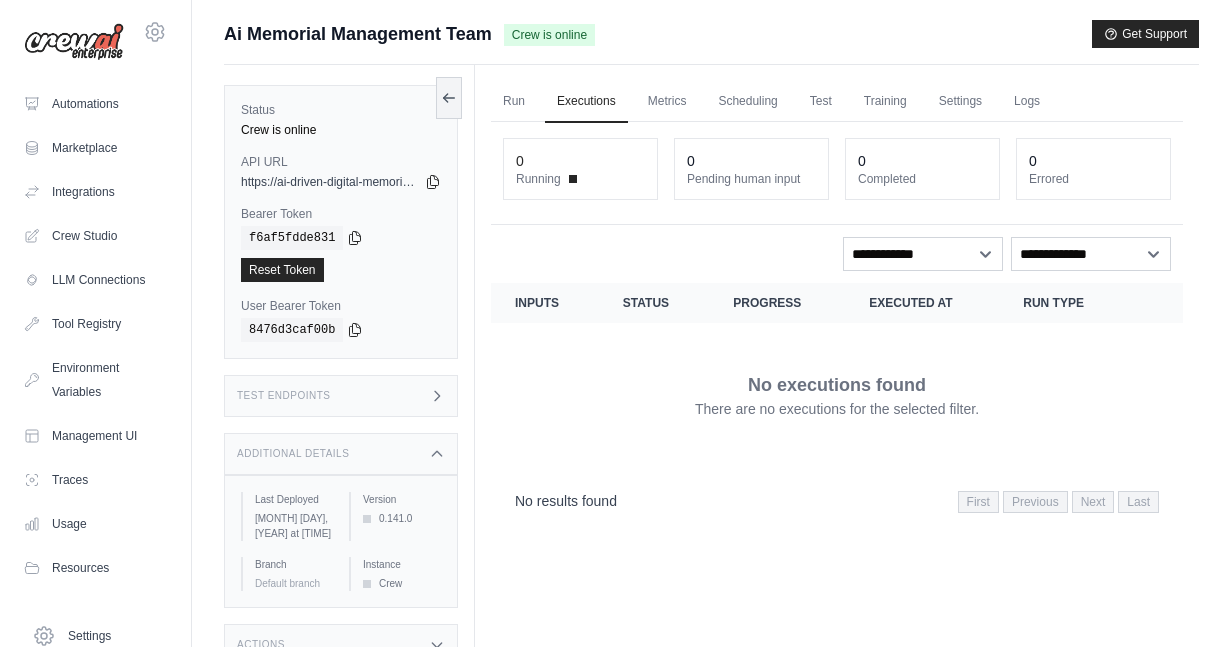 scroll, scrollTop: 0, scrollLeft: 0, axis: both 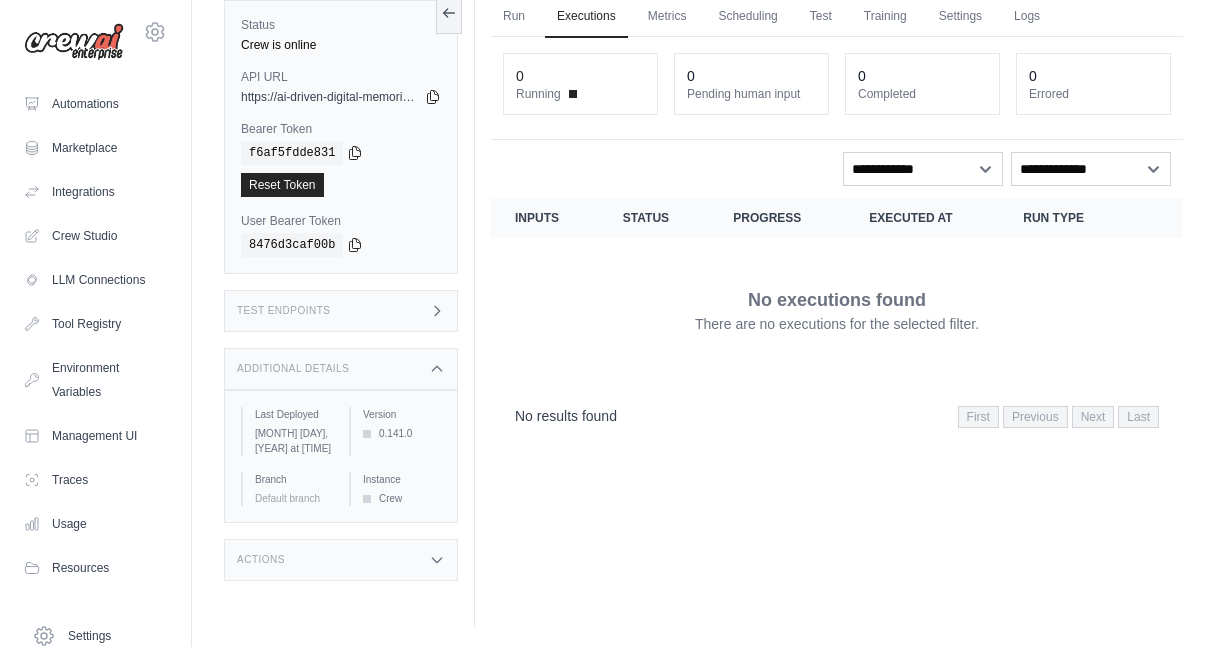 click on "Actions" at bounding box center [341, 560] 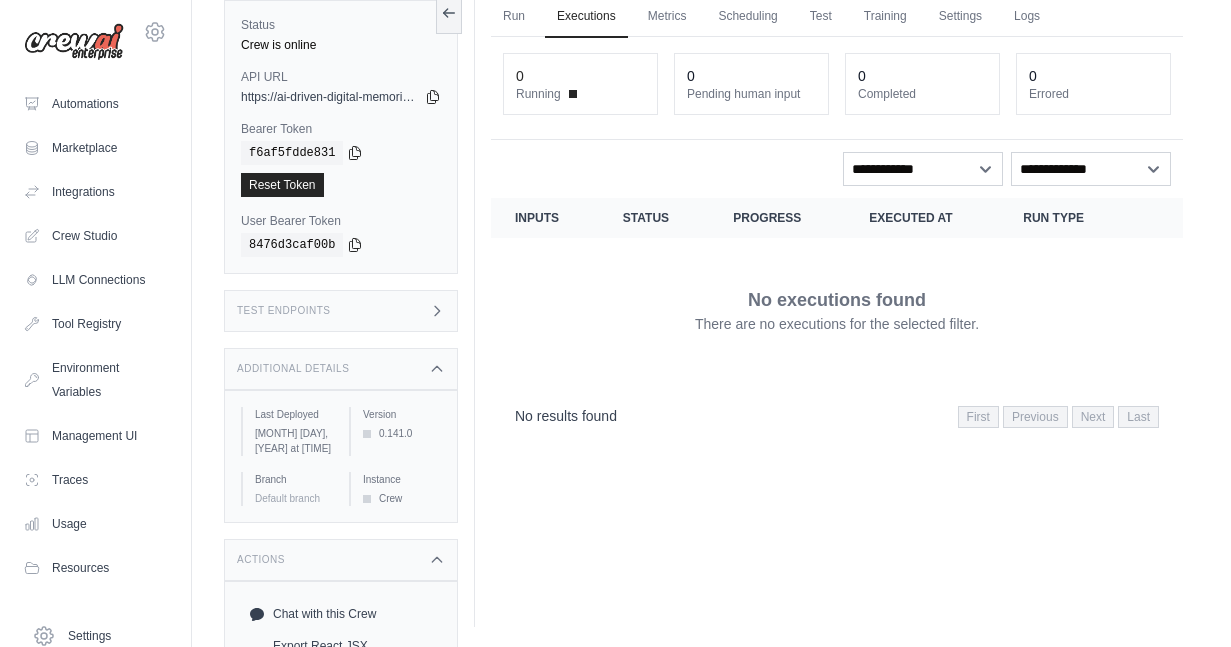 scroll, scrollTop: 245, scrollLeft: 0, axis: vertical 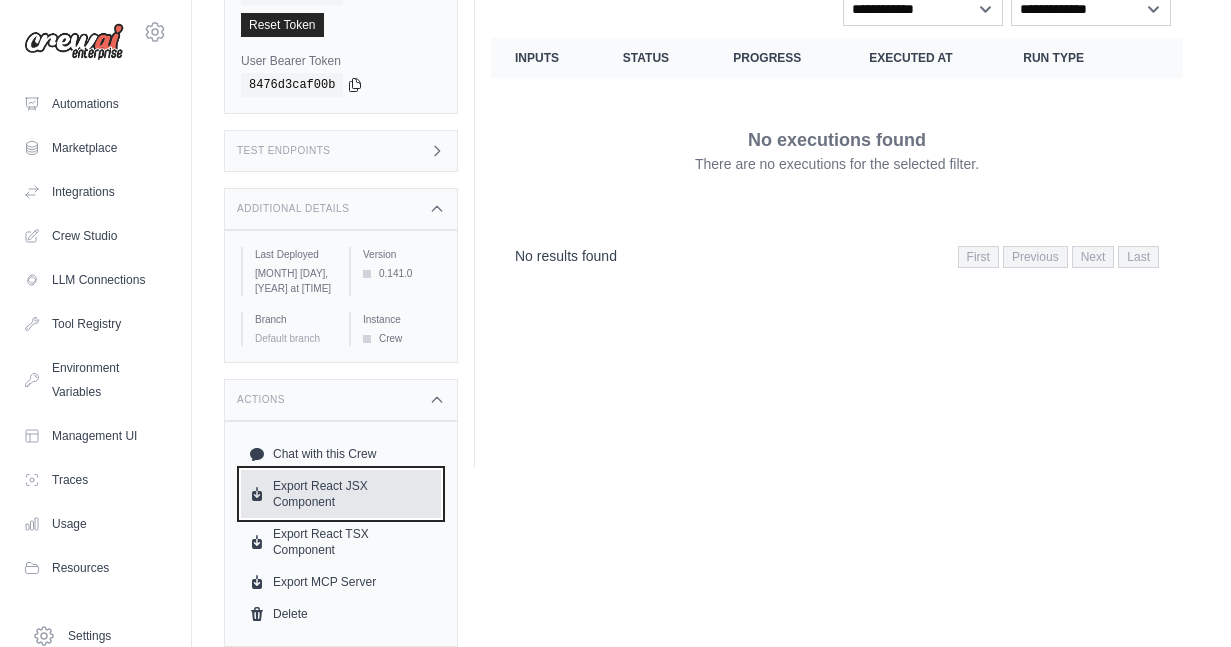 click on "Export React JSX Component" at bounding box center [341, 494] 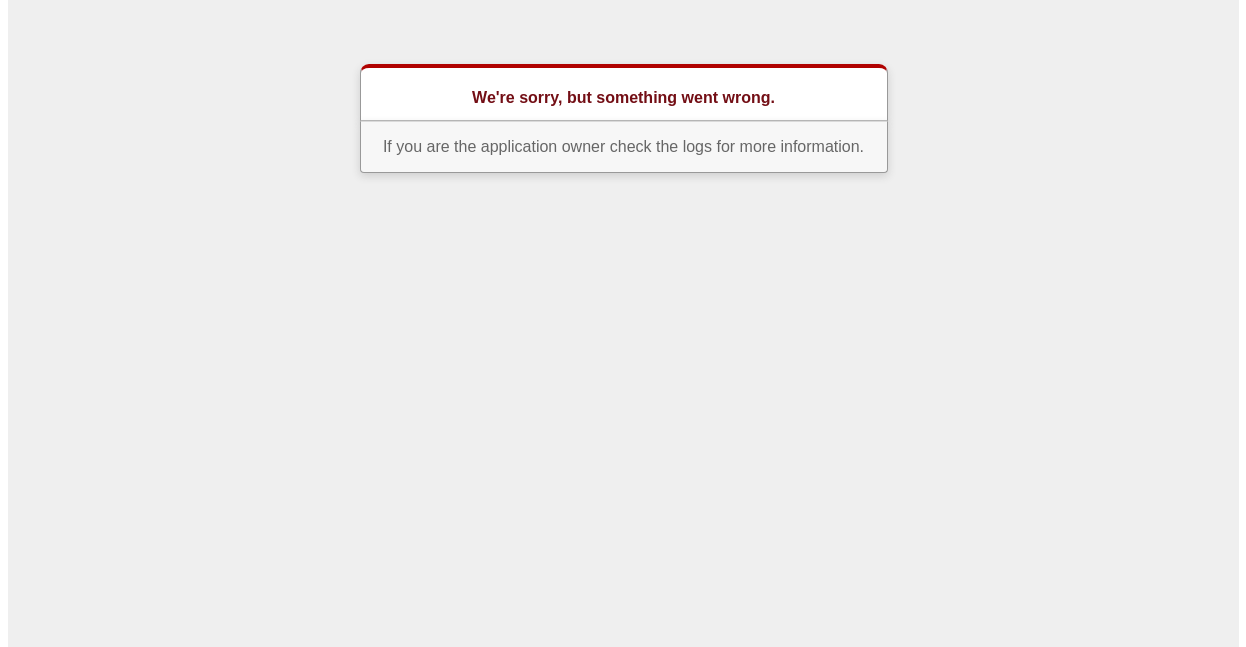 scroll, scrollTop: 0, scrollLeft: 0, axis: both 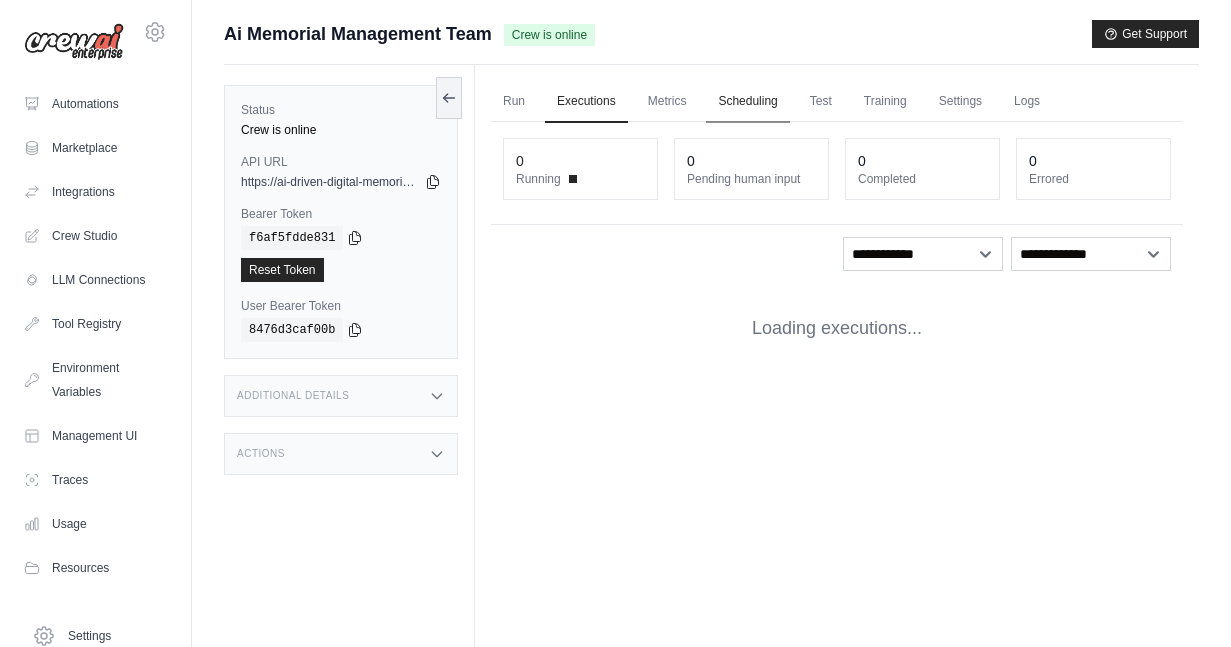 click on "Scheduling" at bounding box center [747, 102] 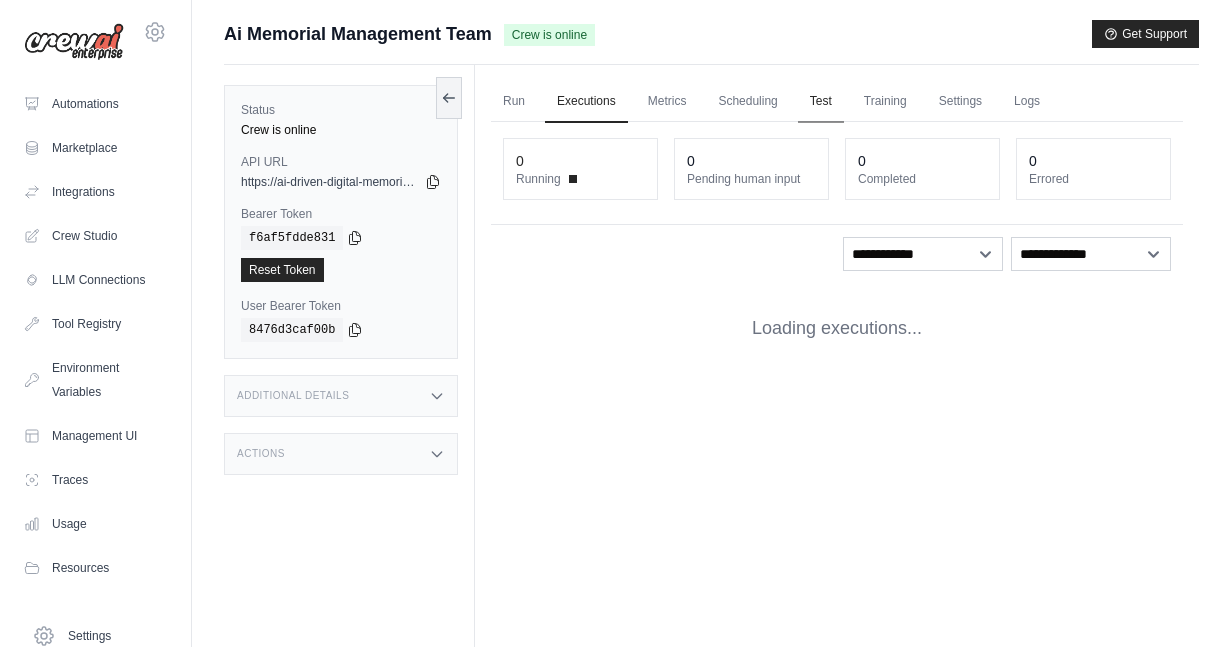click on "Test" at bounding box center [821, 102] 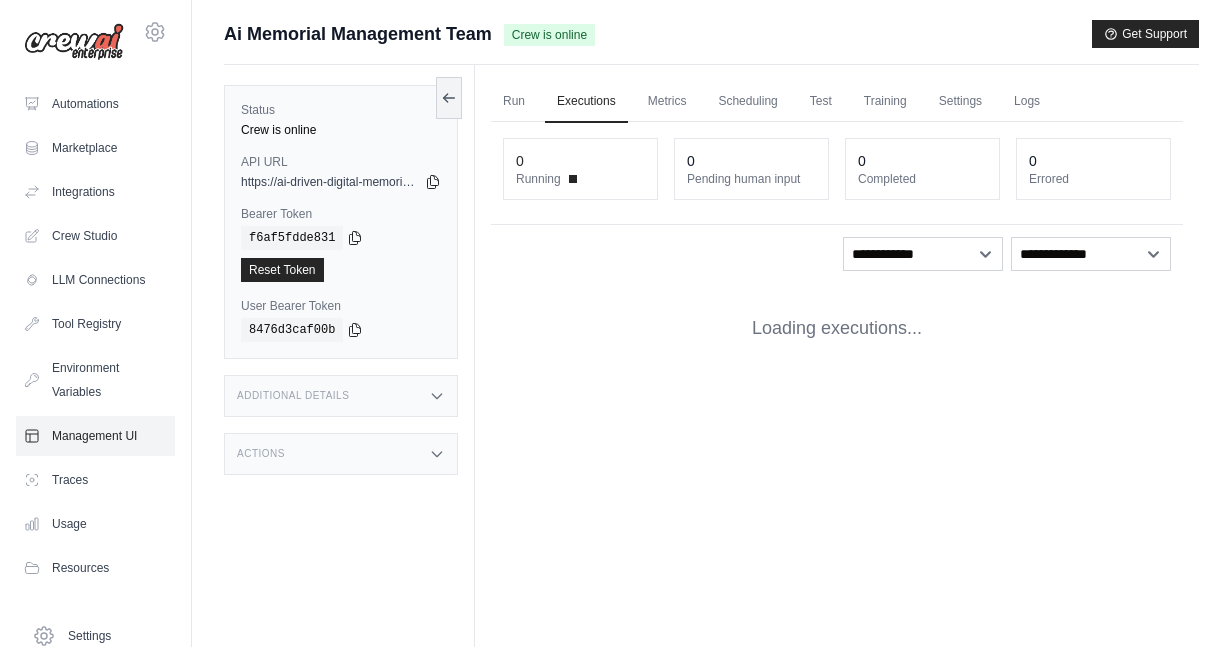 click on "Management UI" at bounding box center (95, 436) 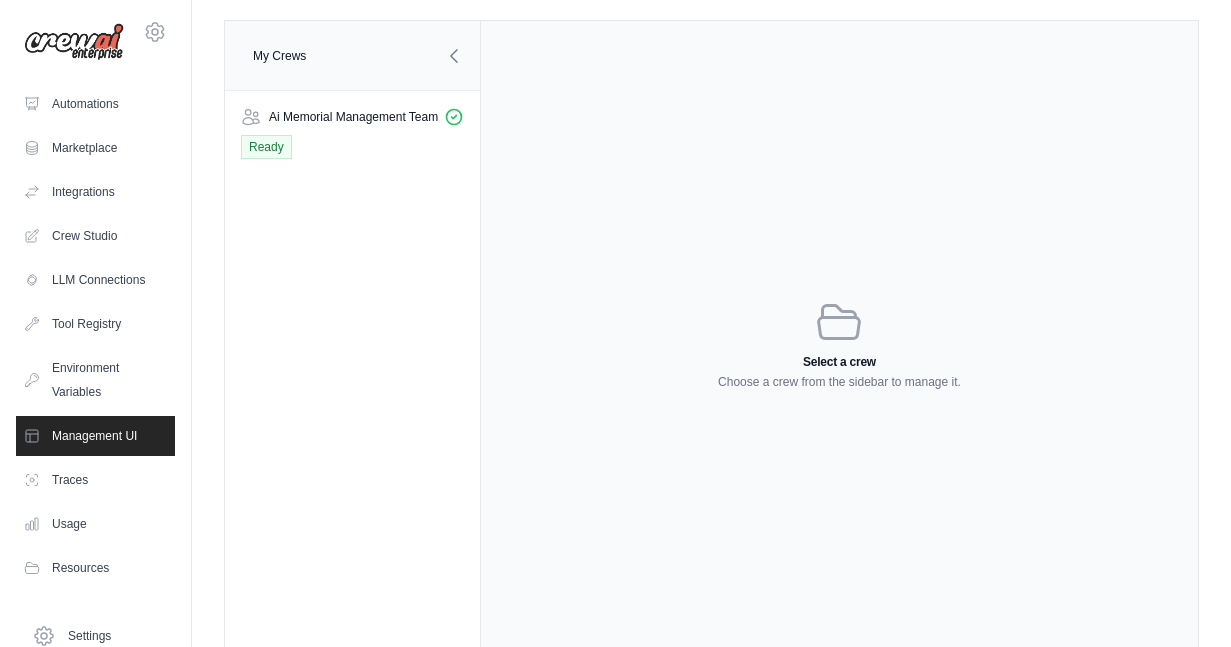 scroll, scrollTop: 0, scrollLeft: 0, axis: both 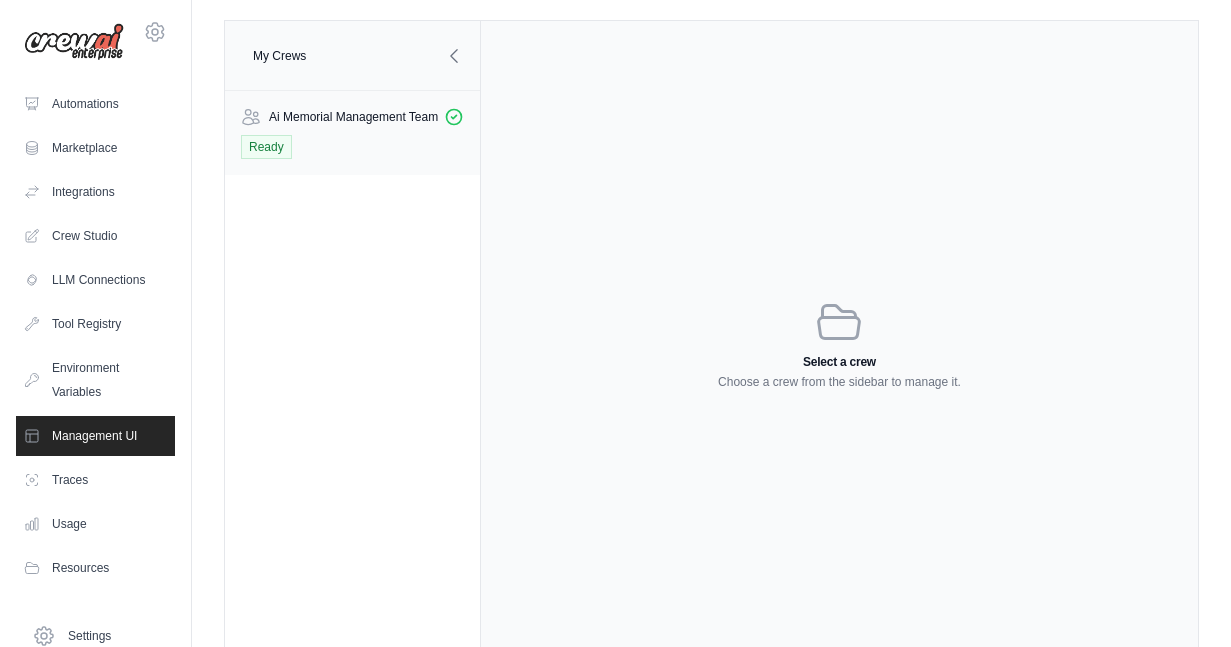 click on "Ai Memorial Management Team" at bounding box center [353, 117] 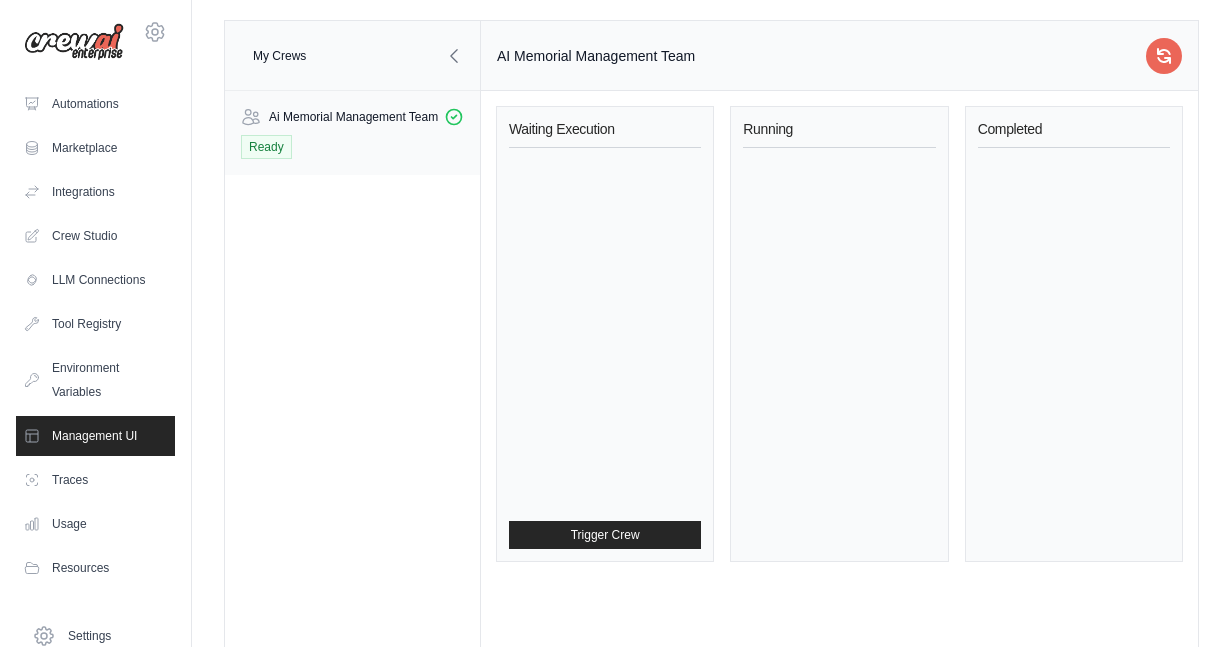 click on "Ai Memorial Management Team" at bounding box center (353, 117) 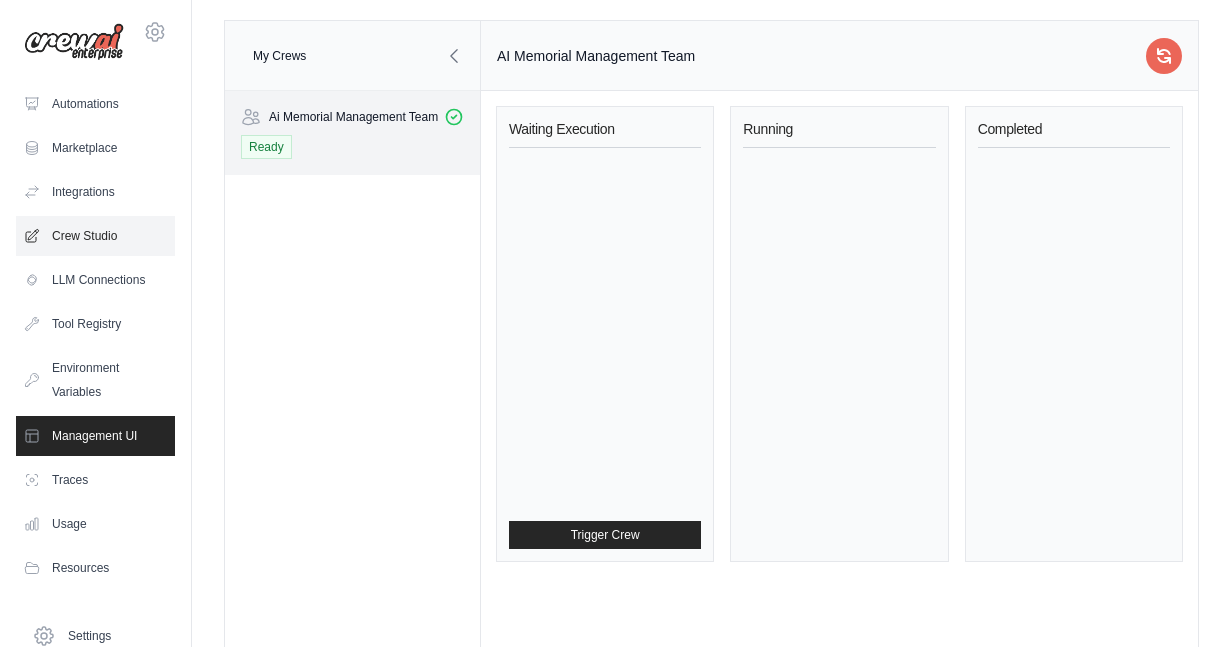 click on "Crew Studio" at bounding box center (95, 236) 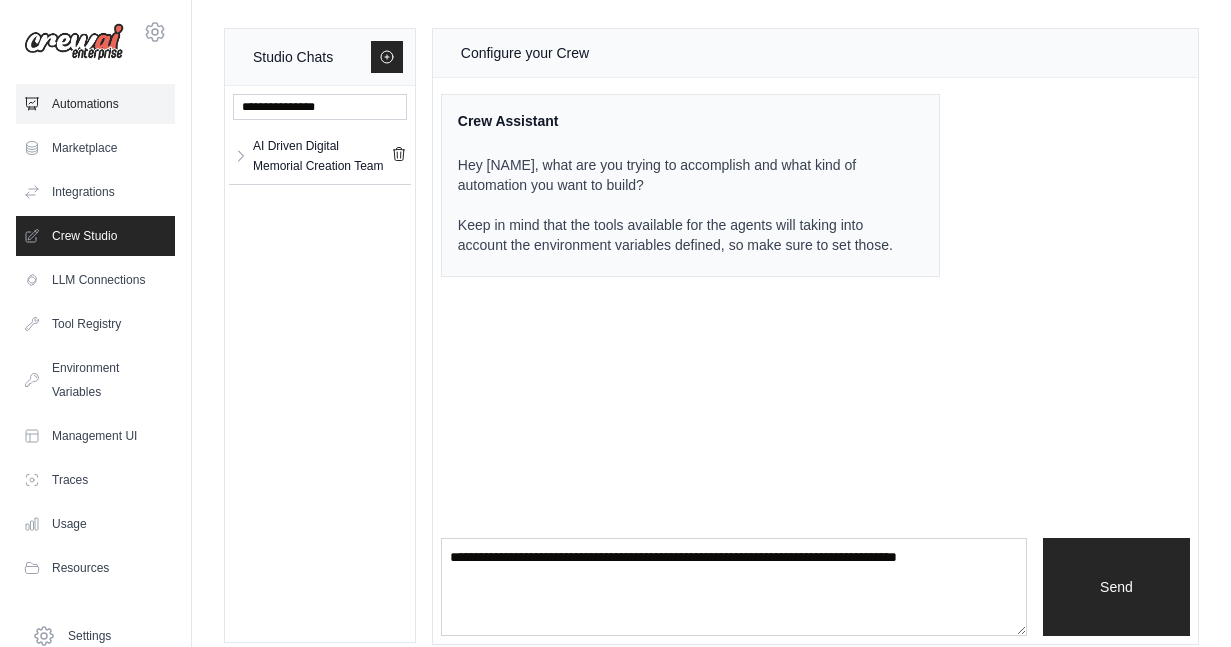 click on "Automations" at bounding box center (95, 104) 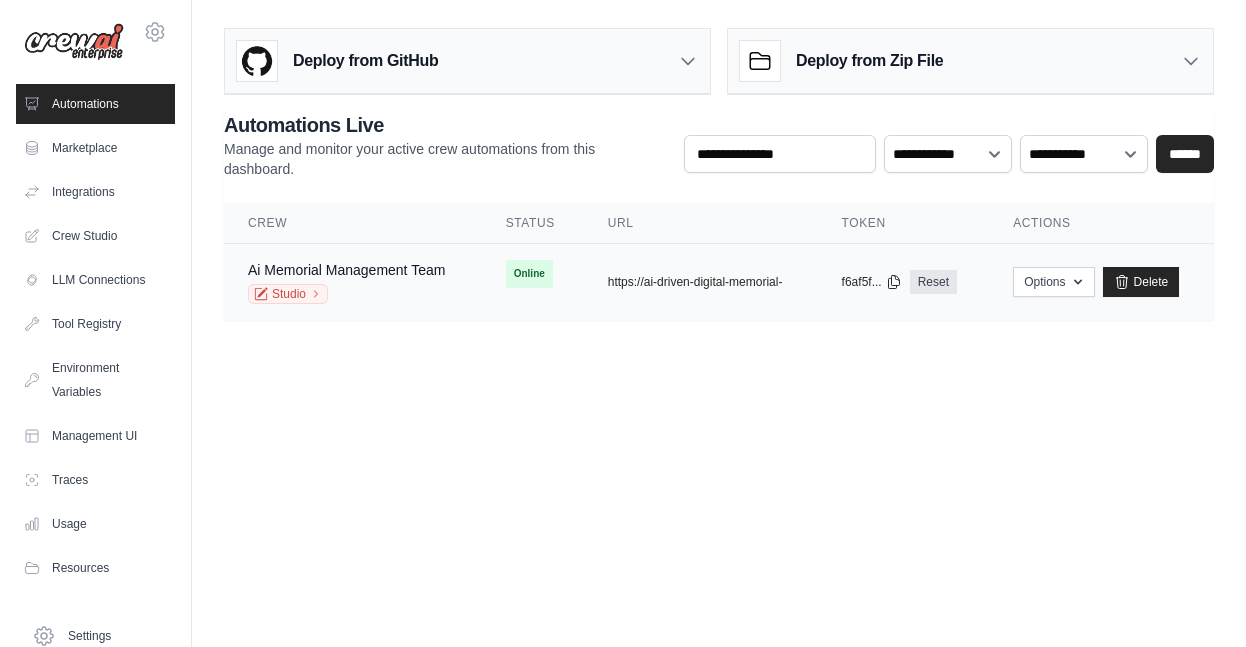 click on "Studio" at bounding box center (346, 294) 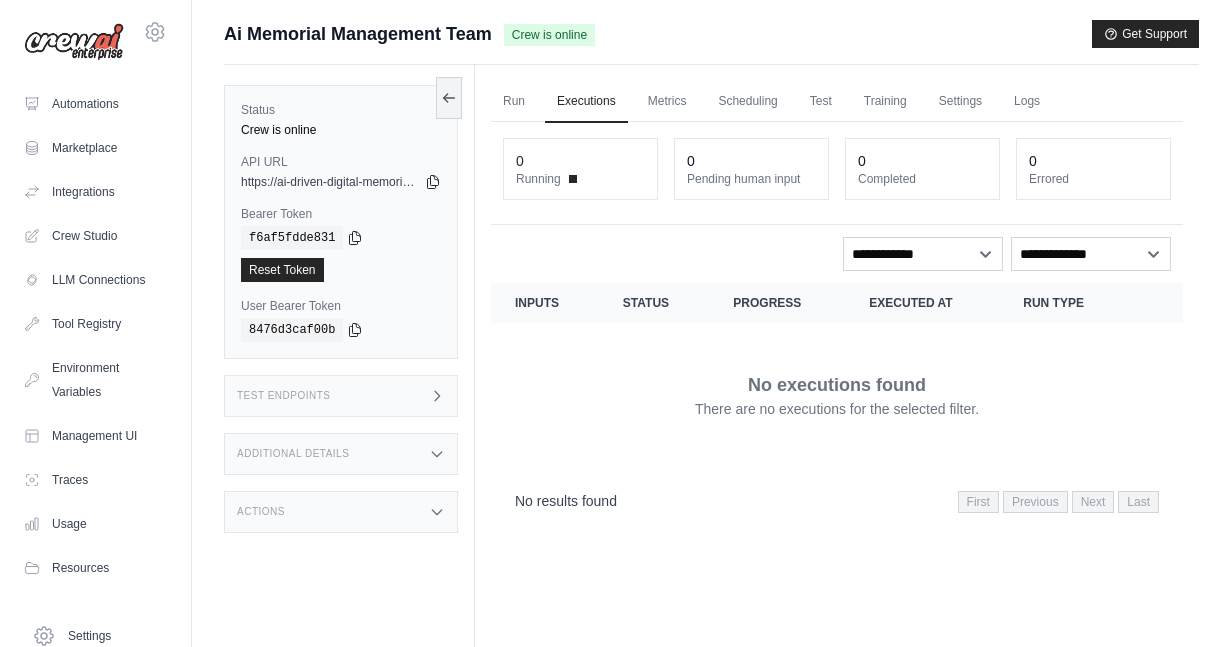 scroll, scrollTop: 0, scrollLeft: 0, axis: both 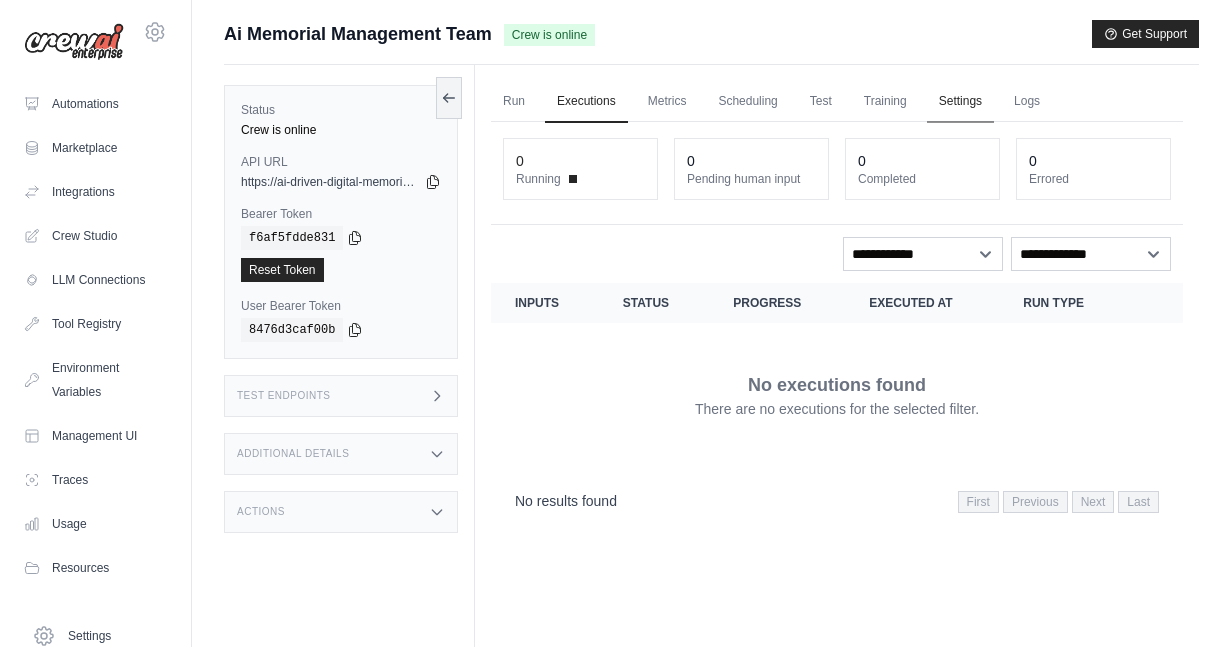 click on "Run
Executions
Metrics
Scheduling
Test
Training
Settings
Logs
0
Running
0
Pending human input
0" at bounding box center [837, 388] 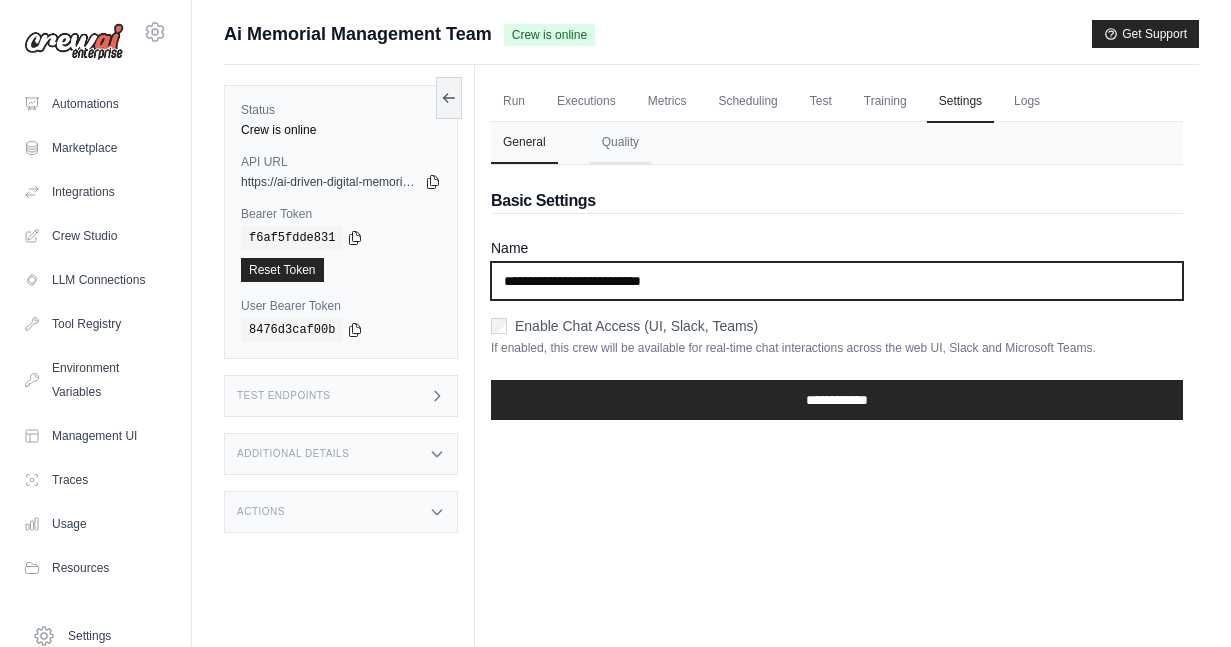drag, startPoint x: 766, startPoint y: 284, endPoint x: 430, endPoint y: 242, distance: 338.61484 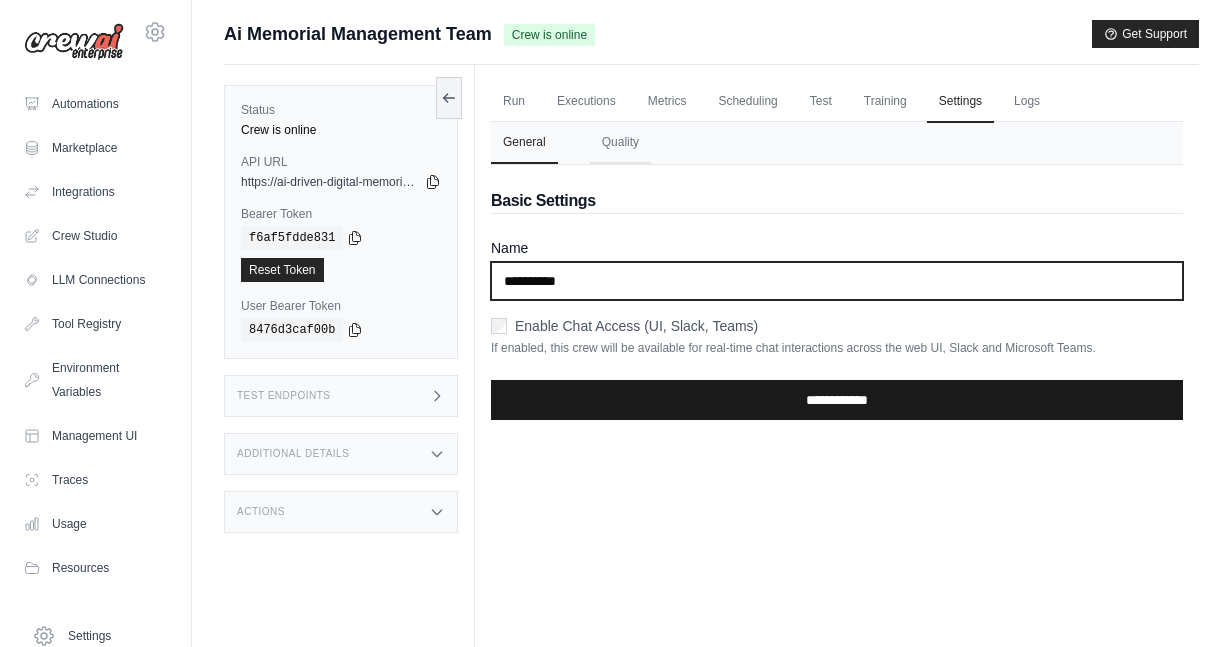type on "**********" 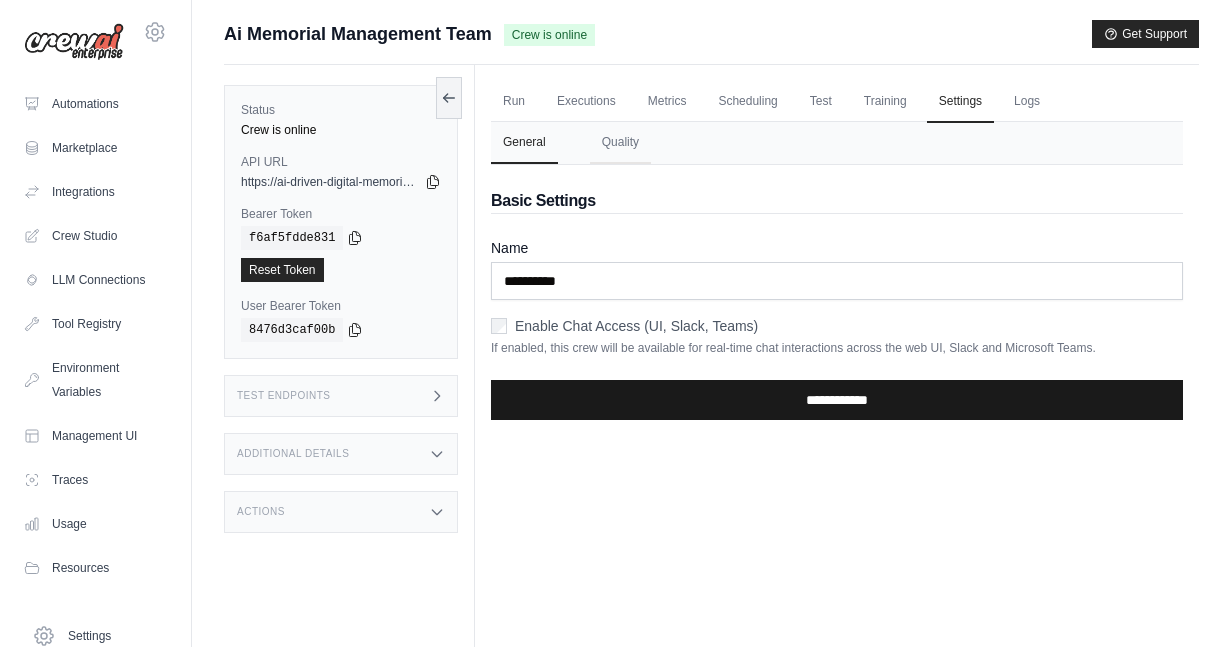 click on "**********" at bounding box center (837, 400) 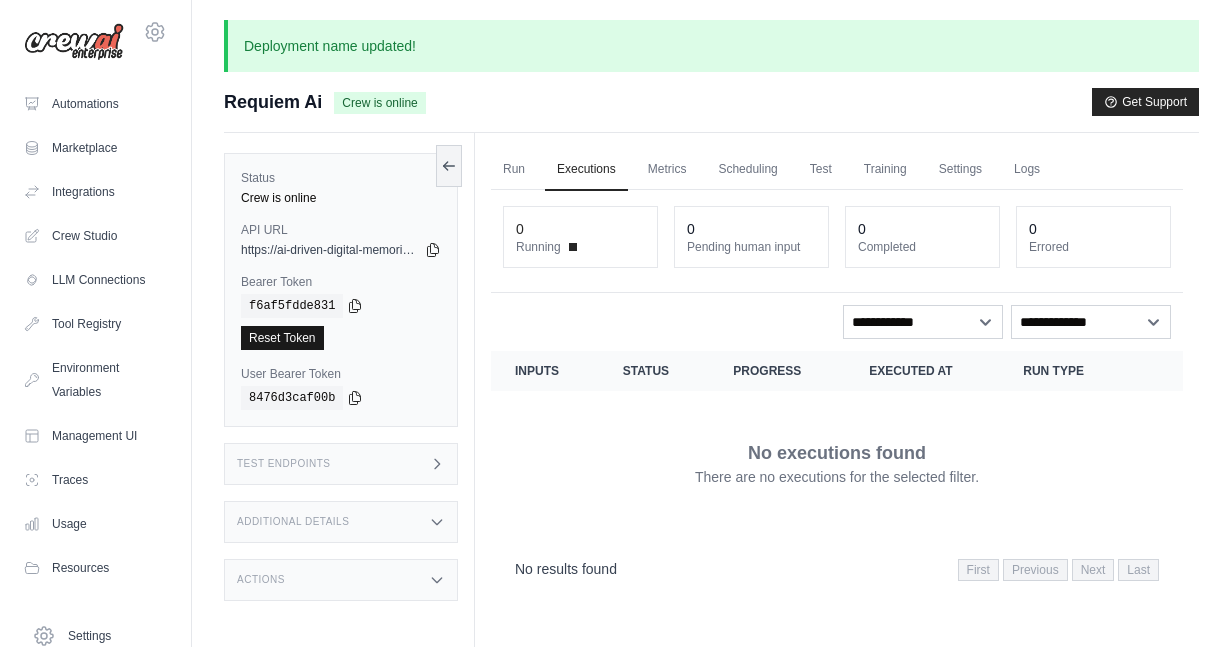 click on "Reset Token" at bounding box center (282, 338) 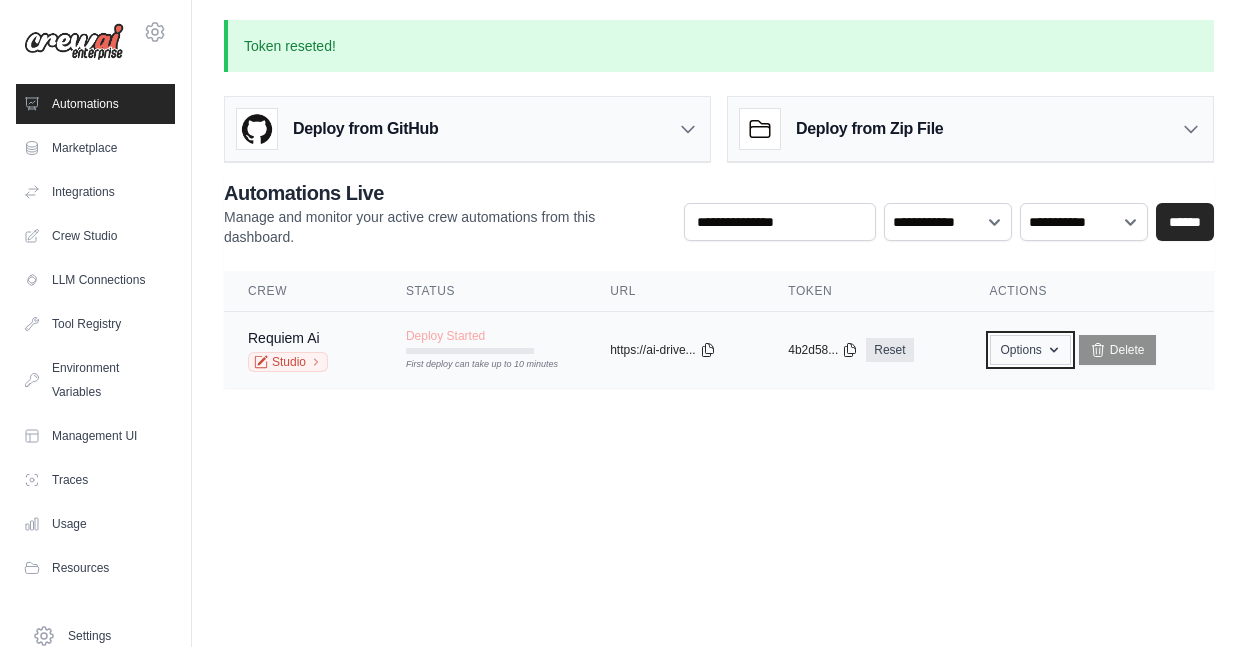 click on "Options" at bounding box center (1030, 350) 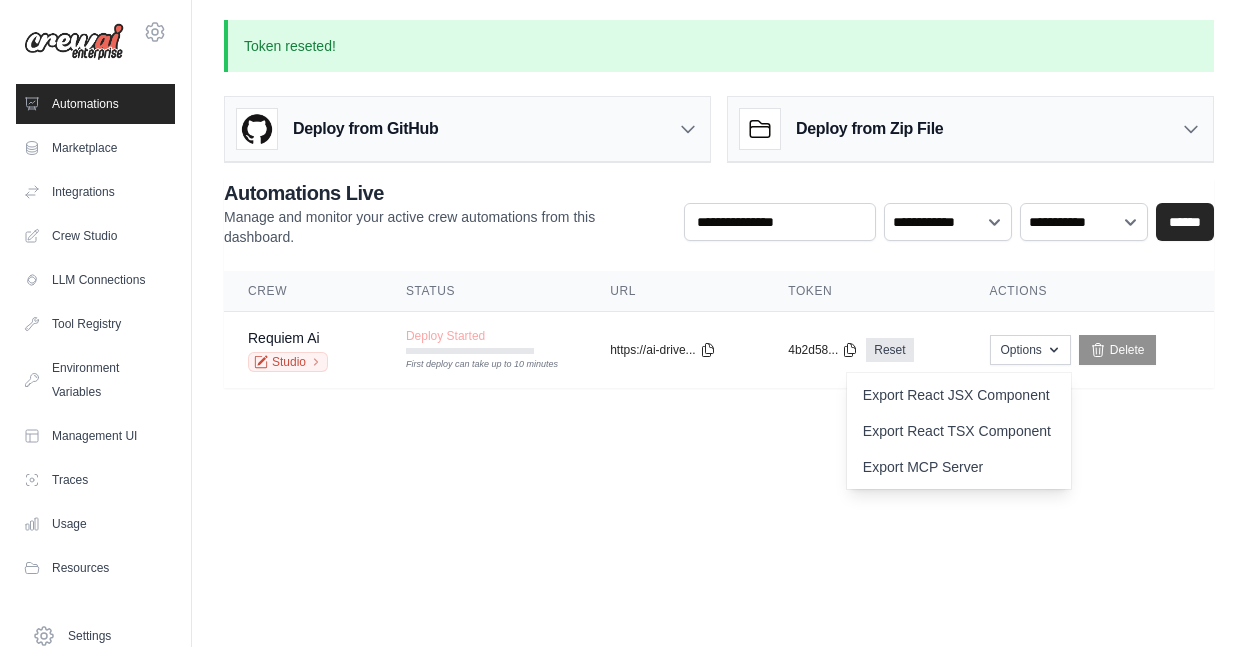 click on "Token reseted!
Deploy from GitHub
Deploy your project directly from GitHub. Select a repository and
branch to get started.
Changes will be automatically synchronized with your deployment.
Configure GitHub
Deploy from Zip File
Choose file" at bounding box center [719, 216] 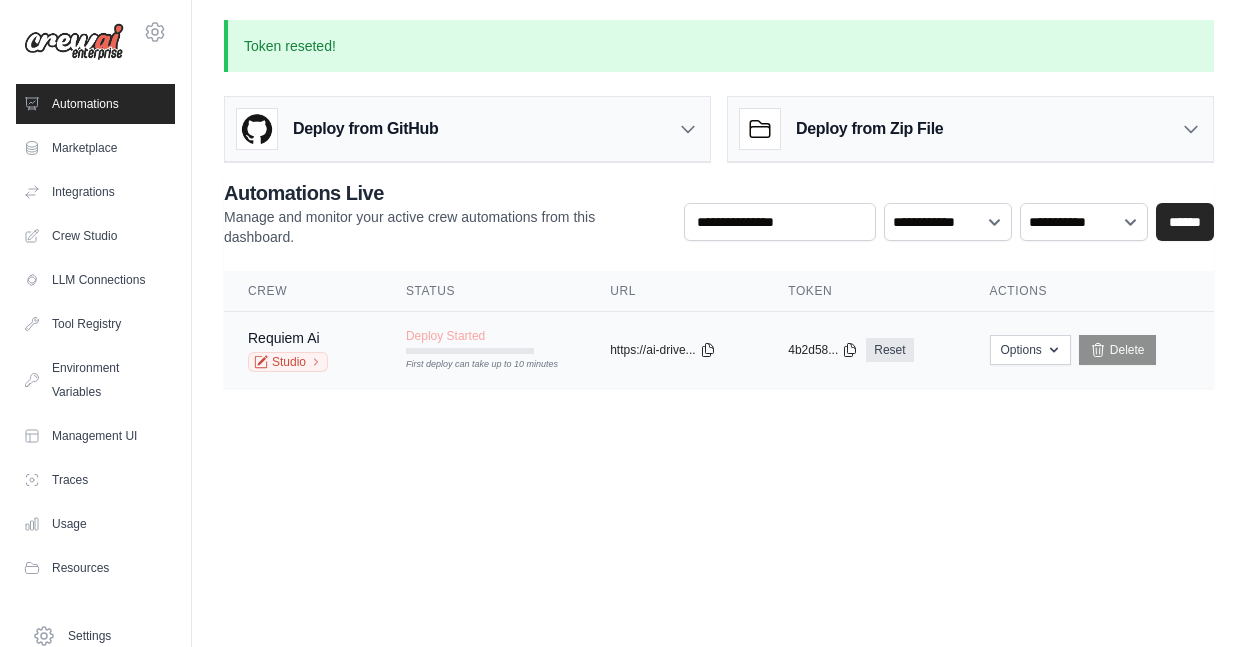 click on "Options
Export React JSX Component
Export React TSX Component
Export MCP Server
Delete" at bounding box center [1090, 350] 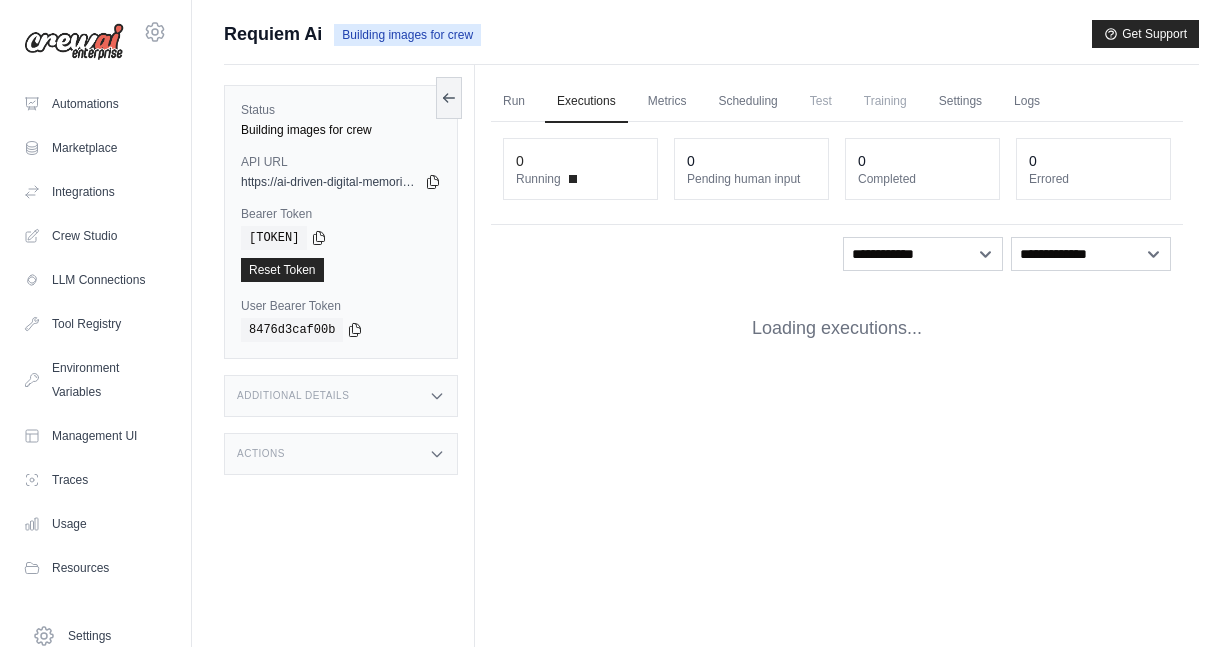scroll, scrollTop: 0, scrollLeft: 0, axis: both 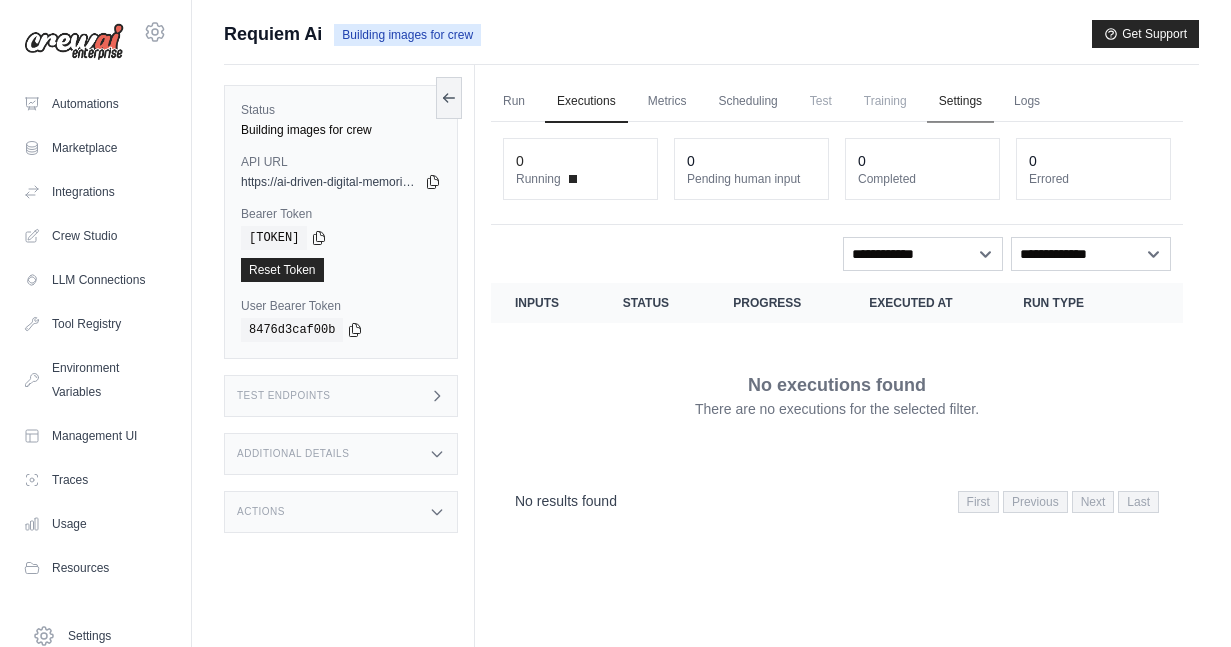 click on "Settings" at bounding box center (960, 102) 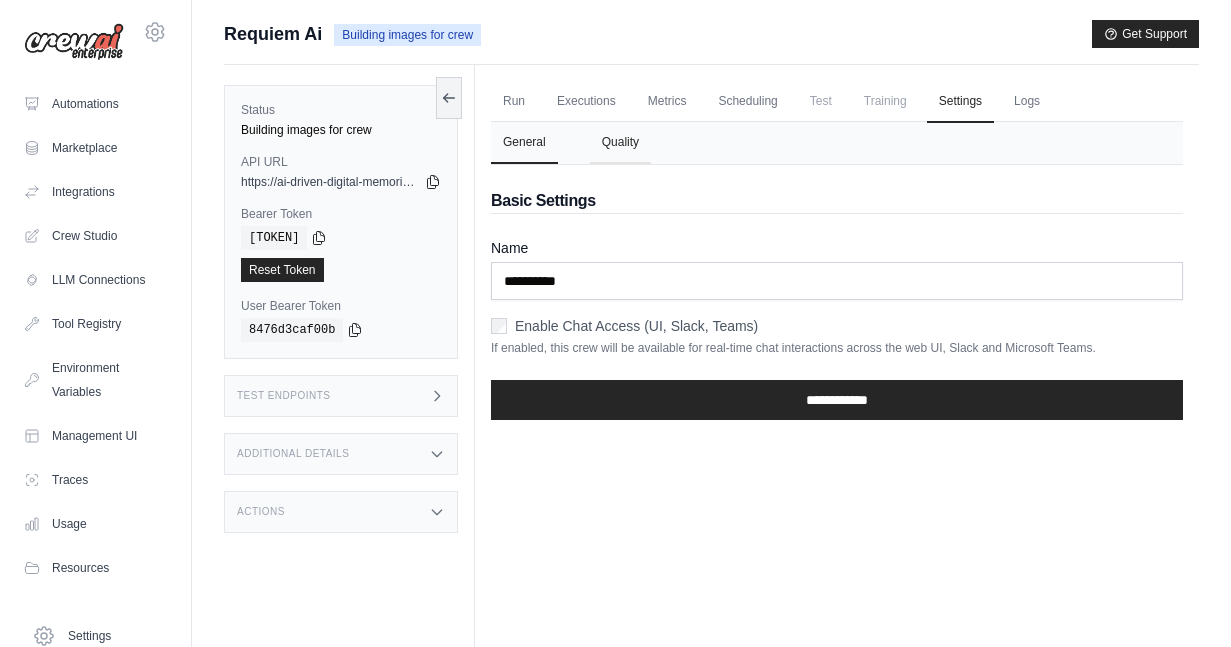 click on "Quality" at bounding box center (620, 143) 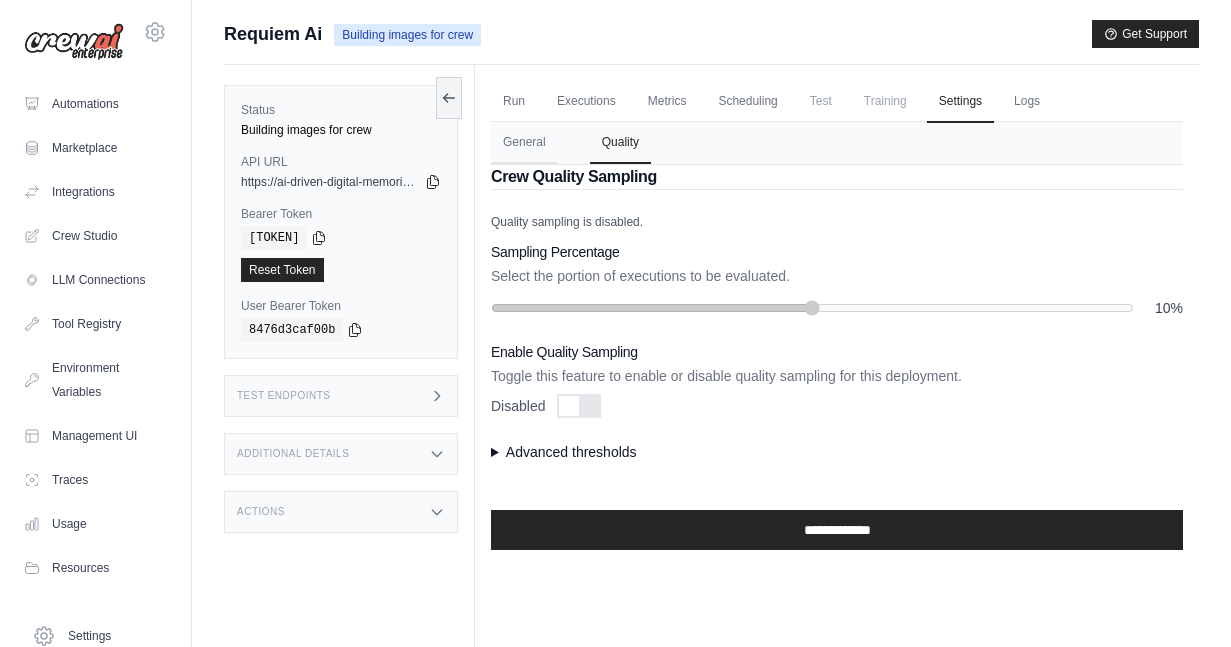 click on "Test Endpoints" at bounding box center [341, 396] 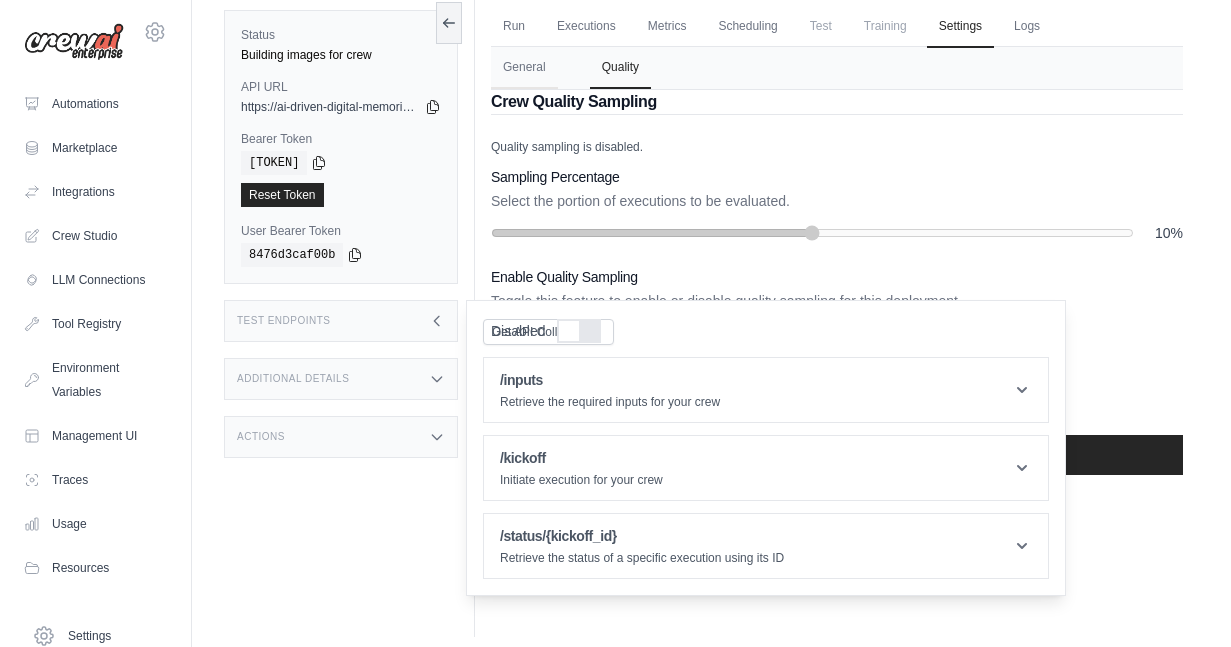 scroll, scrollTop: 85, scrollLeft: 0, axis: vertical 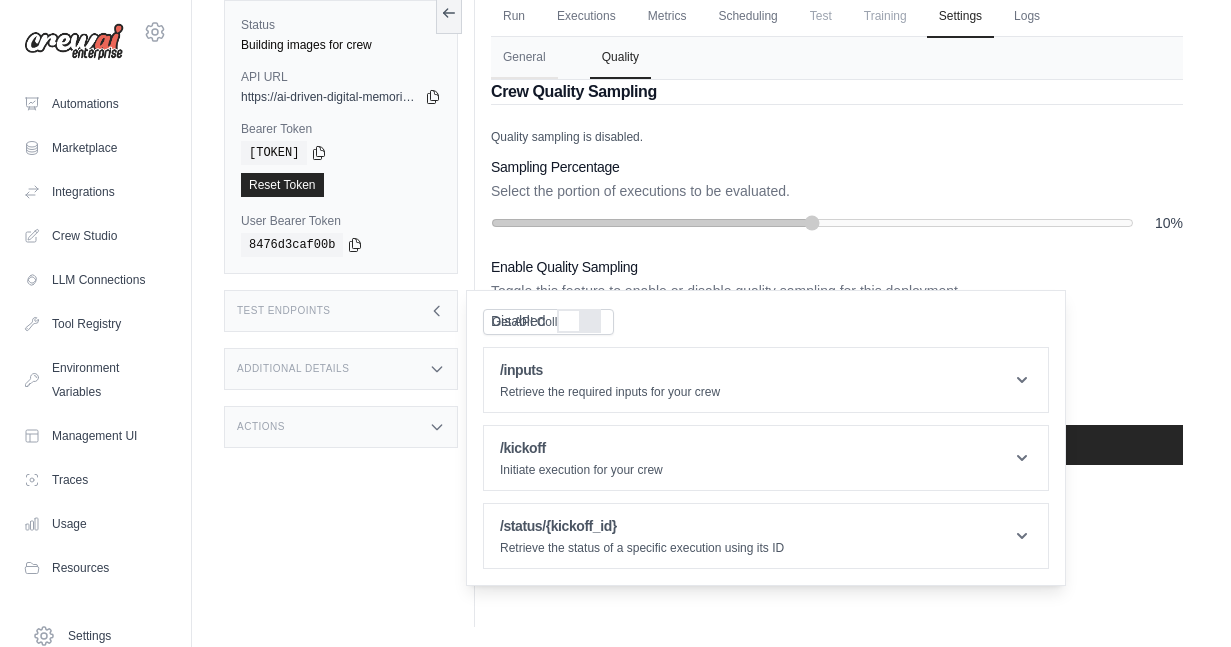 click on "Additional Details" at bounding box center (341, 369) 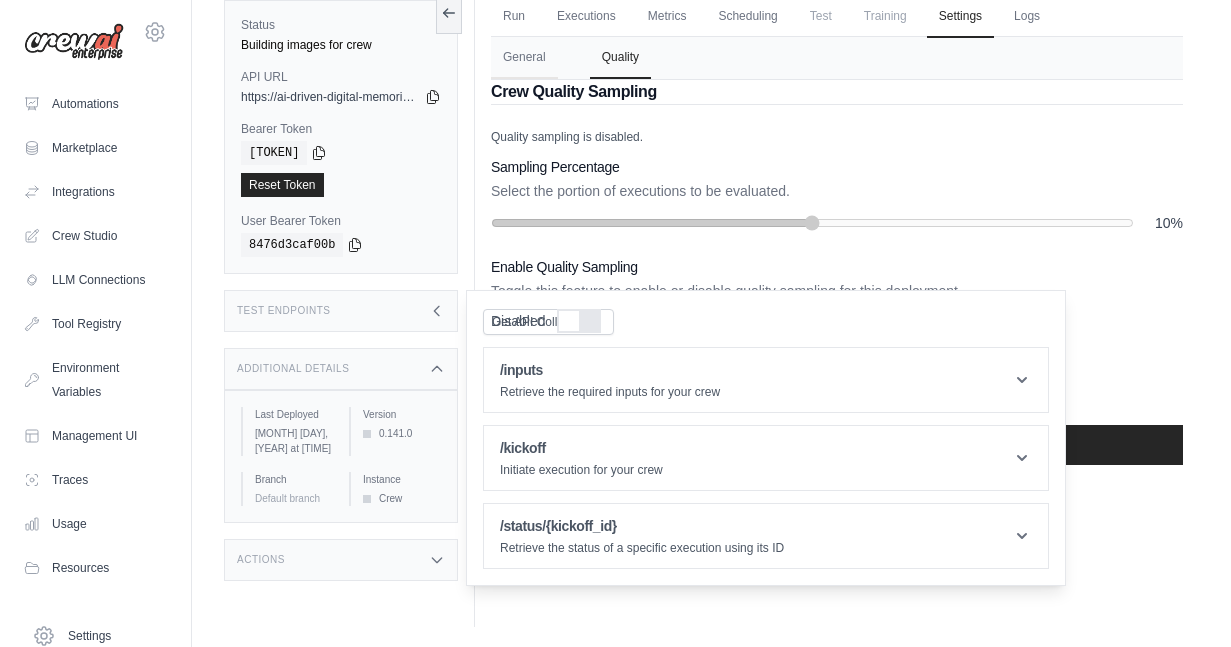 click on "Status
Building images for crew
API URL
copied
https://ai-driven-digital-memorial-creation-team-dd-02505ae7.crewai.com
Bearer Token
copied
4b2d5873c8cf
Reset Token
User Bearer Token
copied" at bounding box center [349, 303] 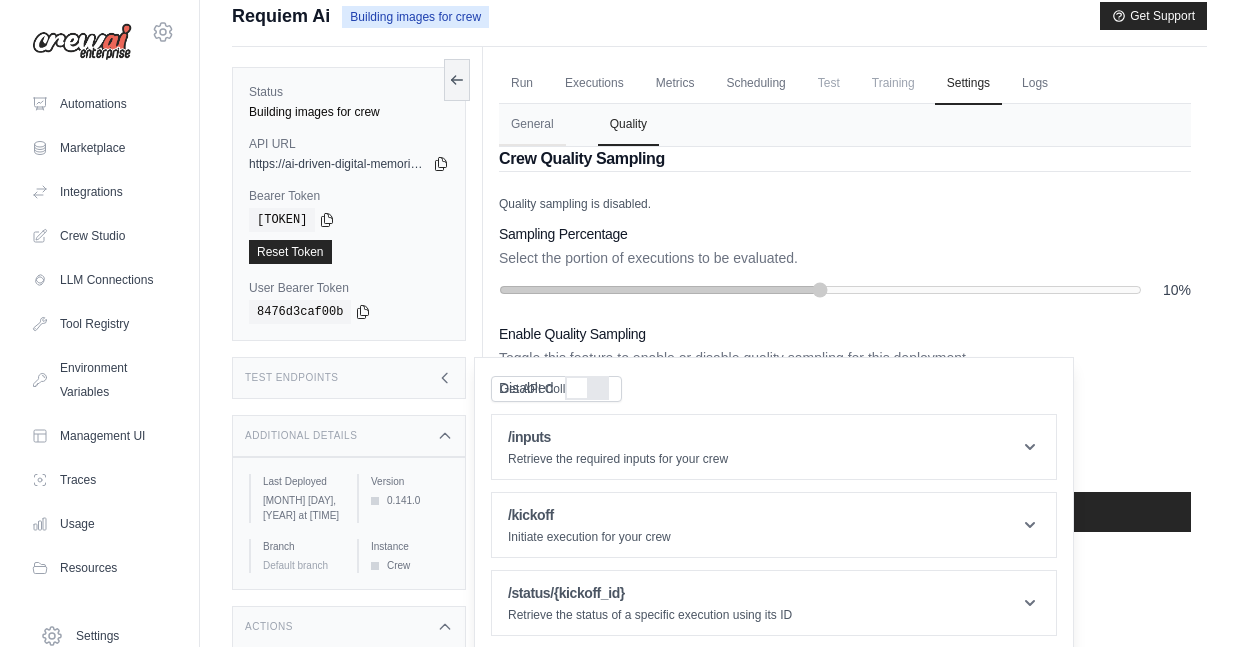 scroll, scrollTop: 0, scrollLeft: 0, axis: both 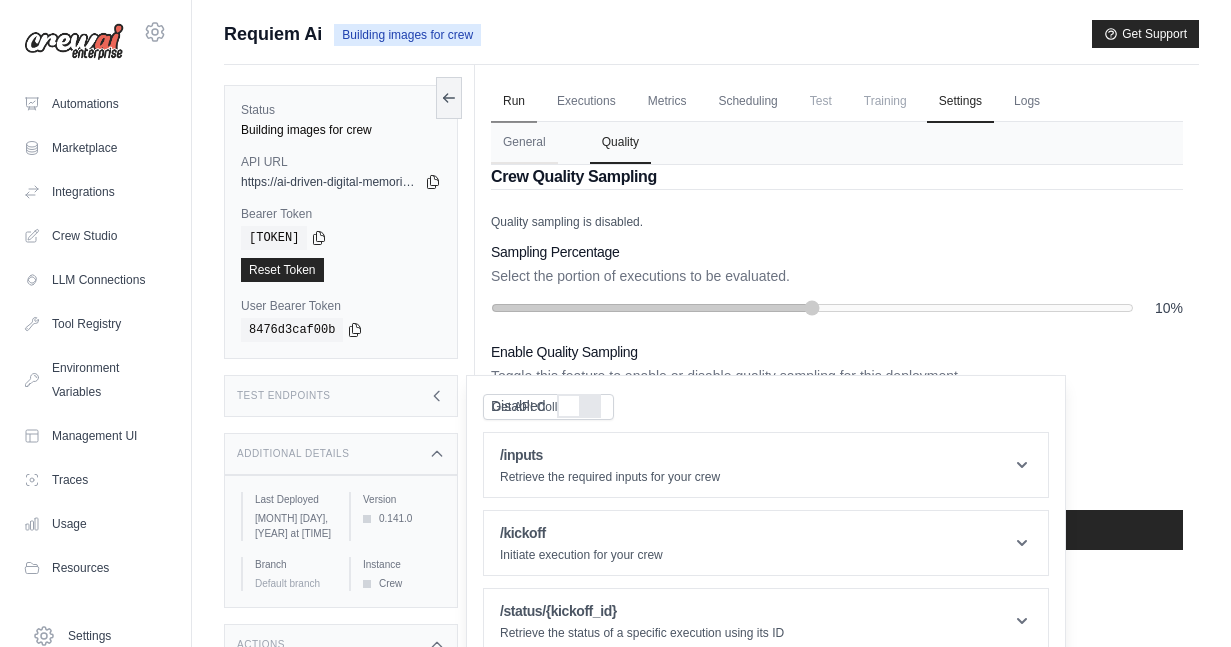click on "Run" at bounding box center [514, 102] 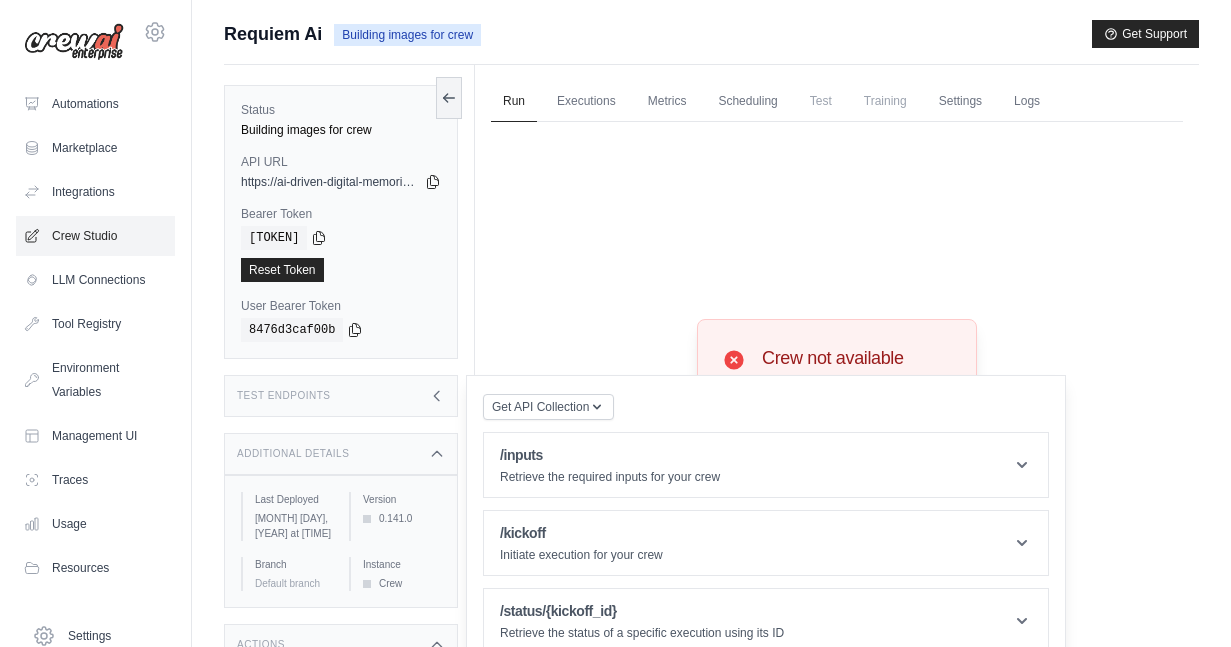 click on "Crew Studio" at bounding box center [95, 236] 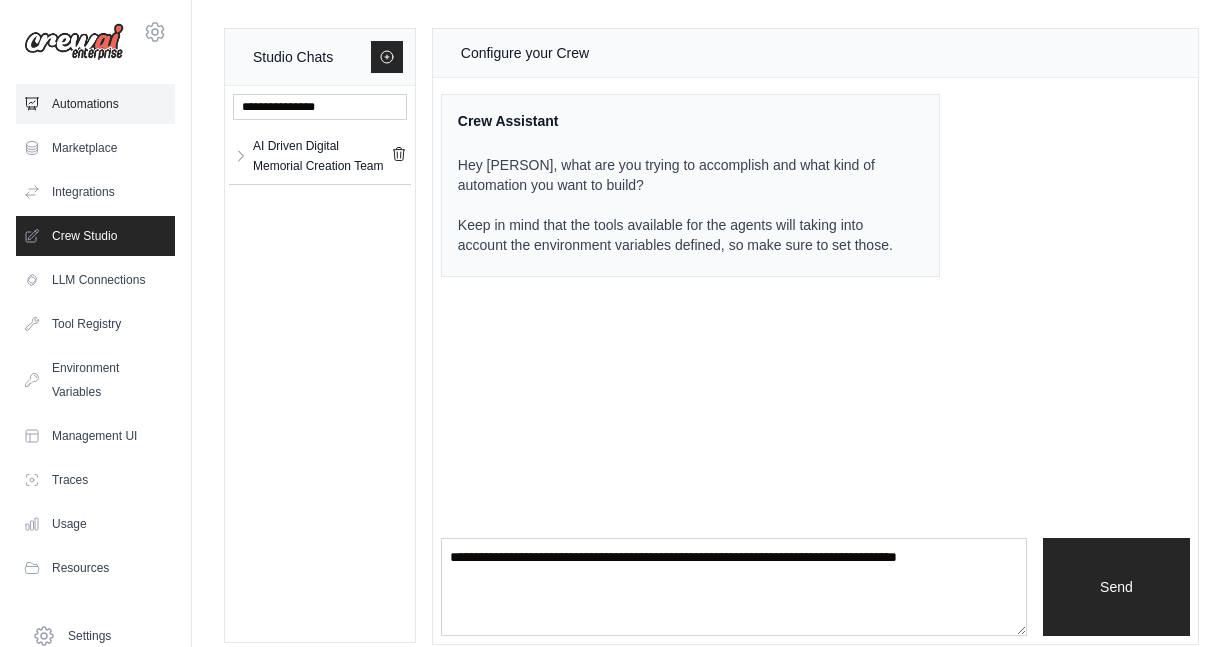click on "Automations" at bounding box center [95, 104] 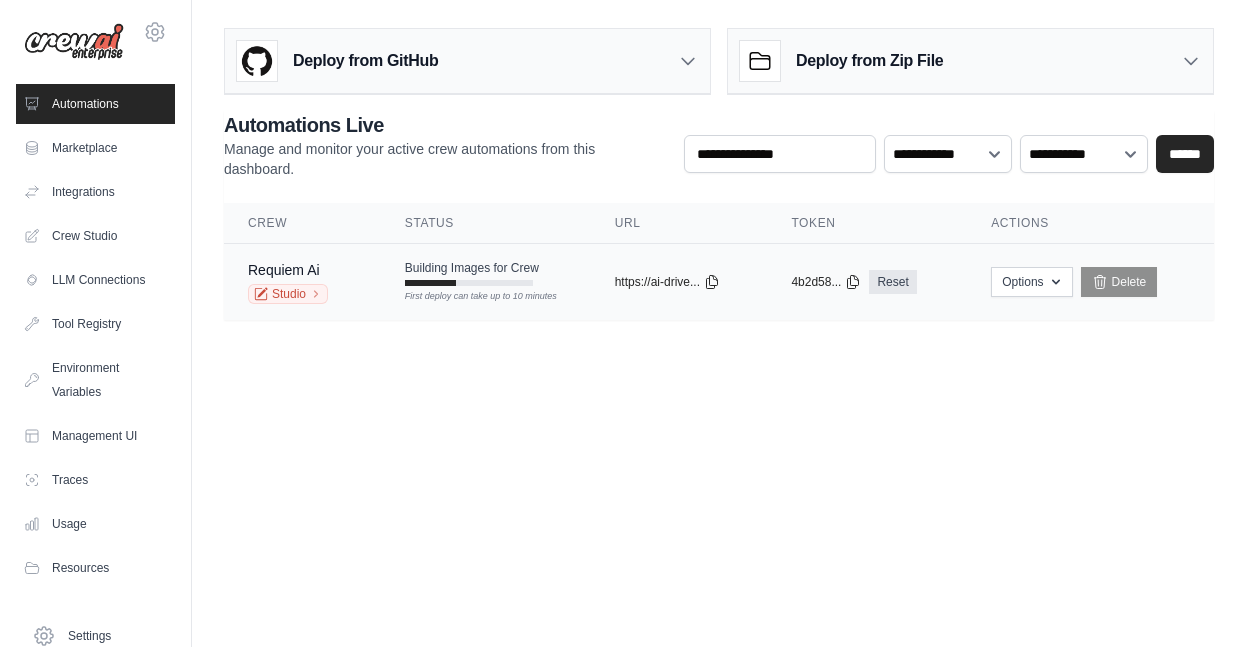 click on "Options
Export React JSX Component
Export React TSX Component
Export MCP Server
Delete" at bounding box center [1090, 282] 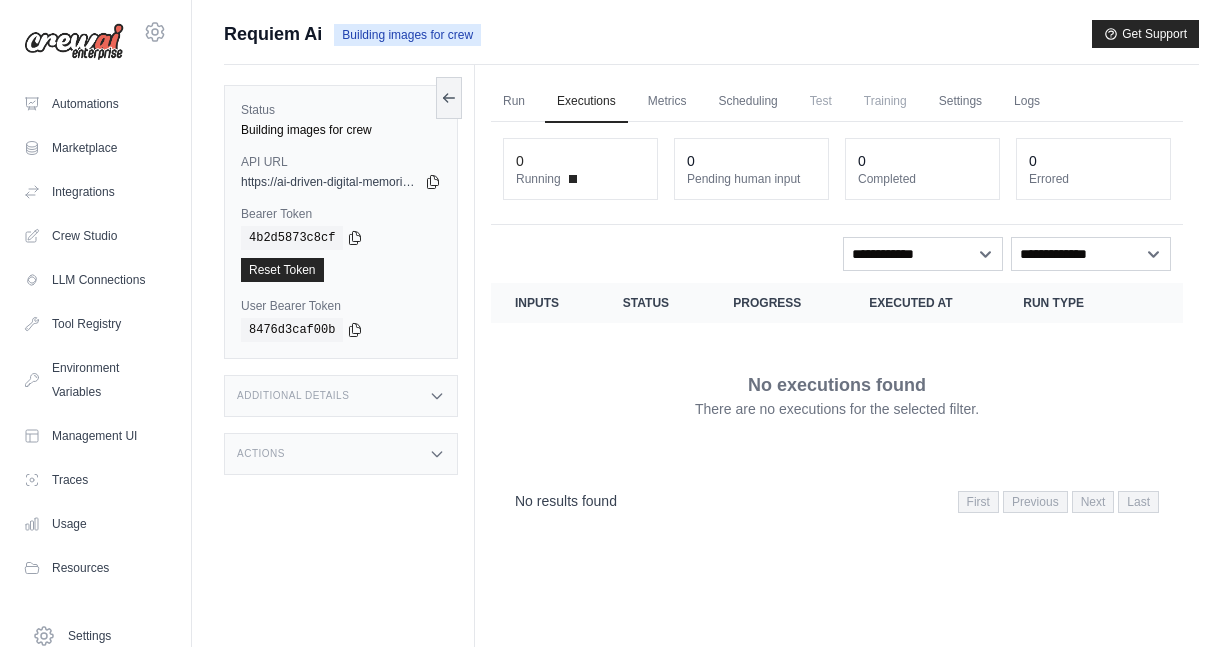 scroll, scrollTop: 0, scrollLeft: 0, axis: both 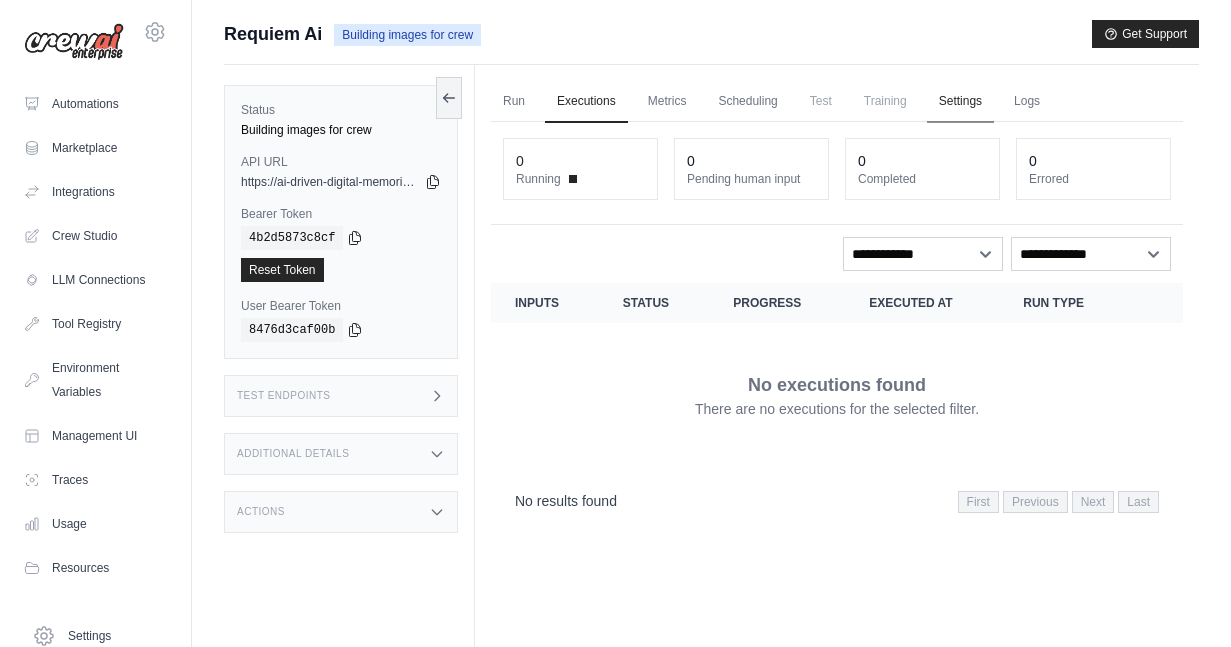 click on "Settings" at bounding box center [960, 102] 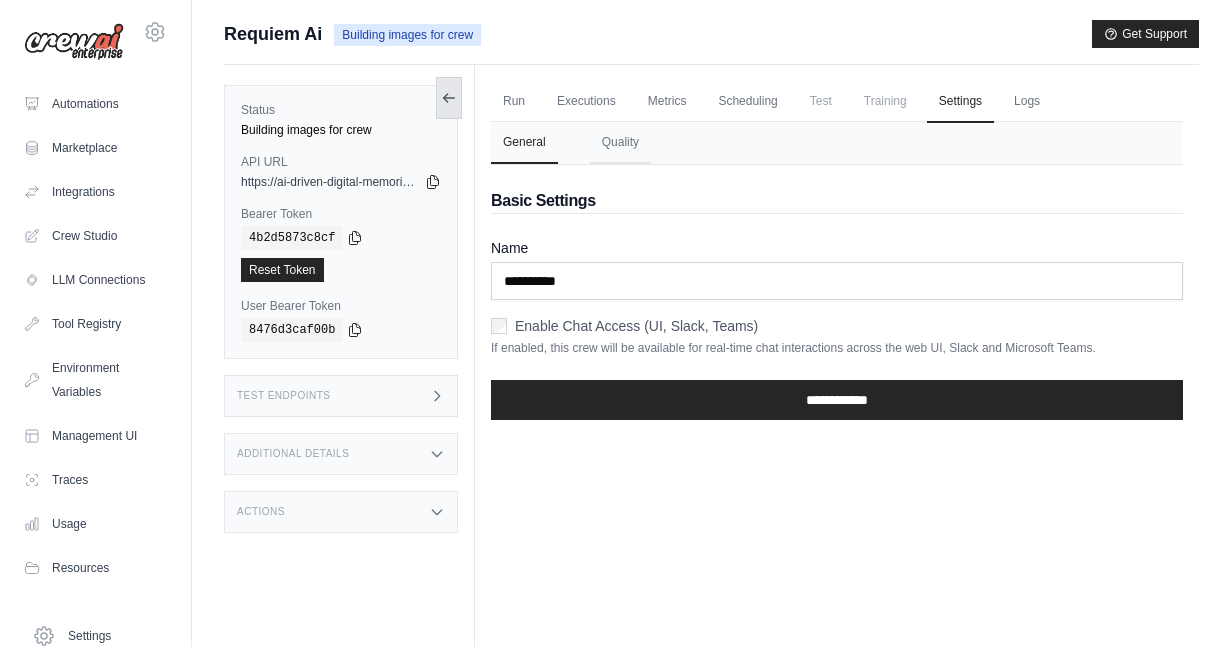 click 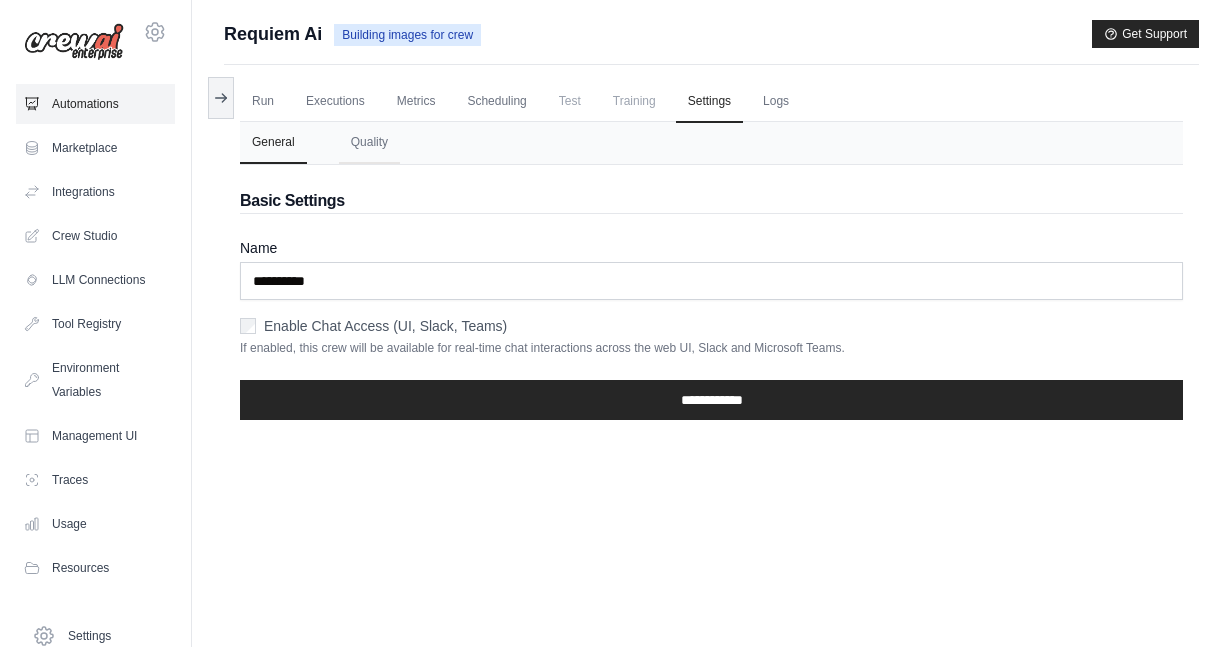 click on "Automations" at bounding box center (95, 104) 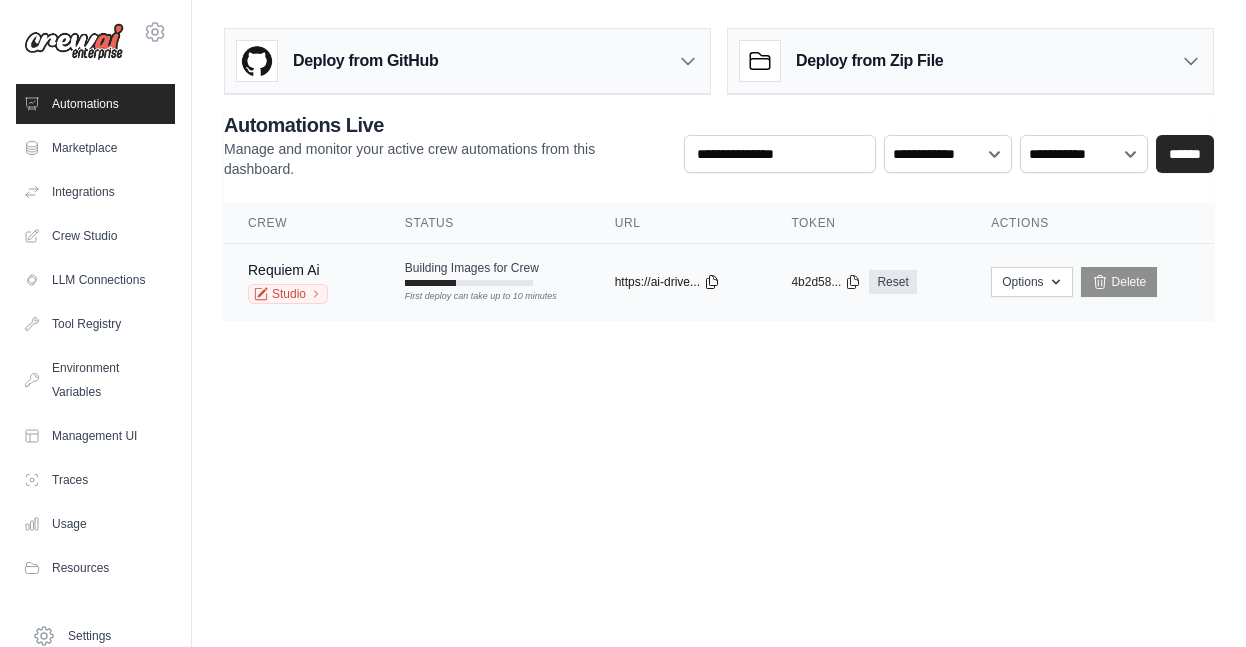 click 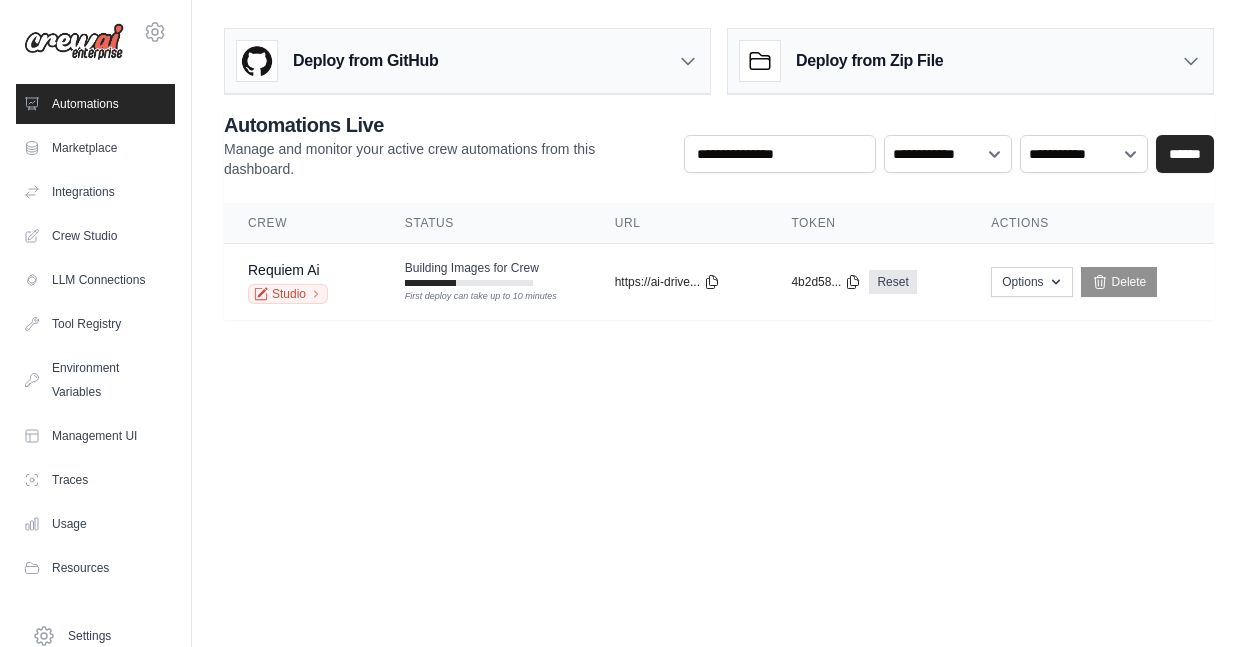 type 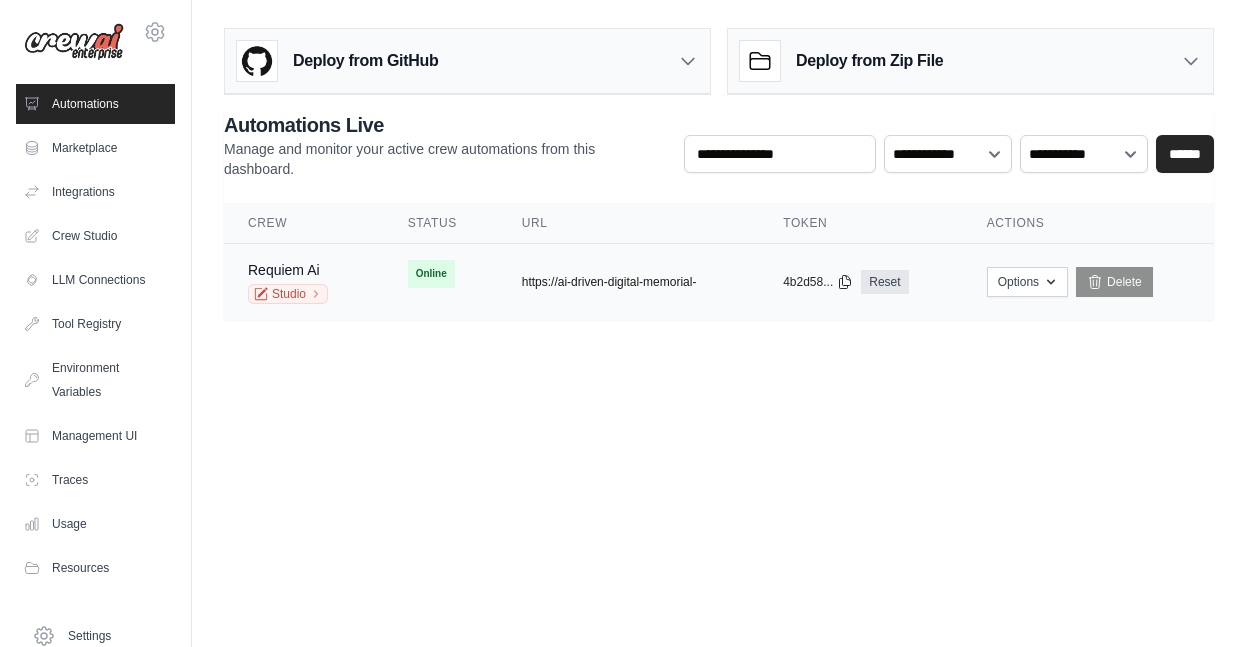 click on "https://ai-driven-digital-memorial-" at bounding box center [609, 282] 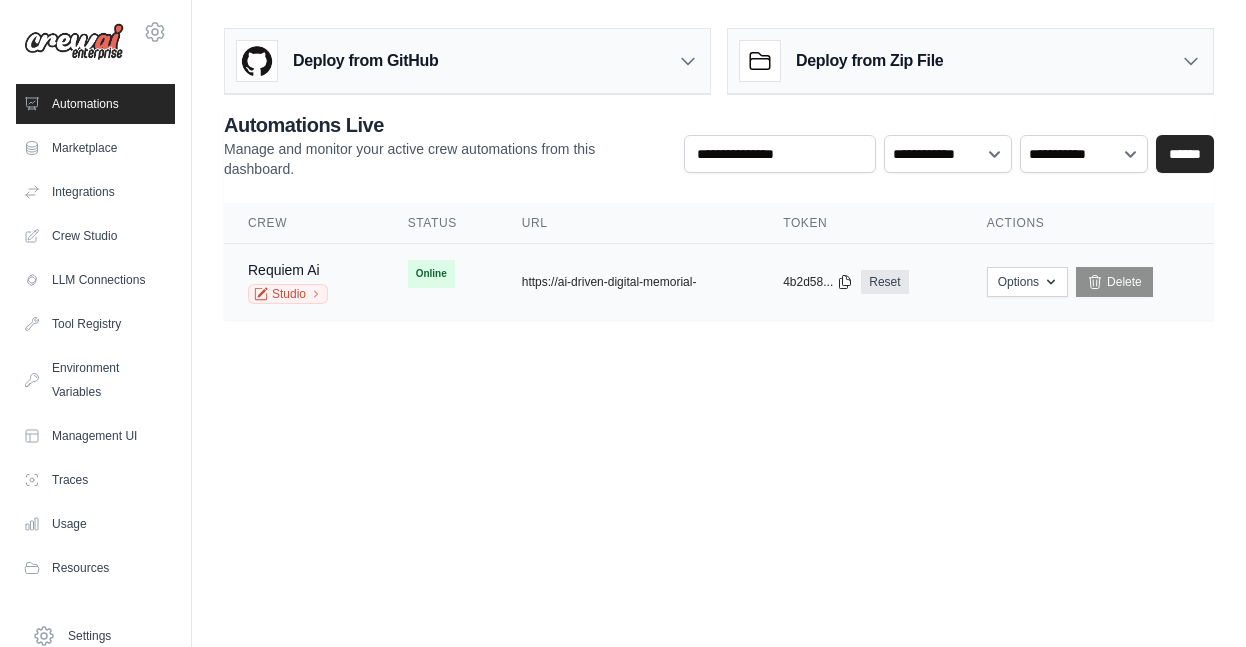 click on "Options
Export React JSX Component
Export React TSX Component
Export MCP Server
Delete" at bounding box center [1088, 282] 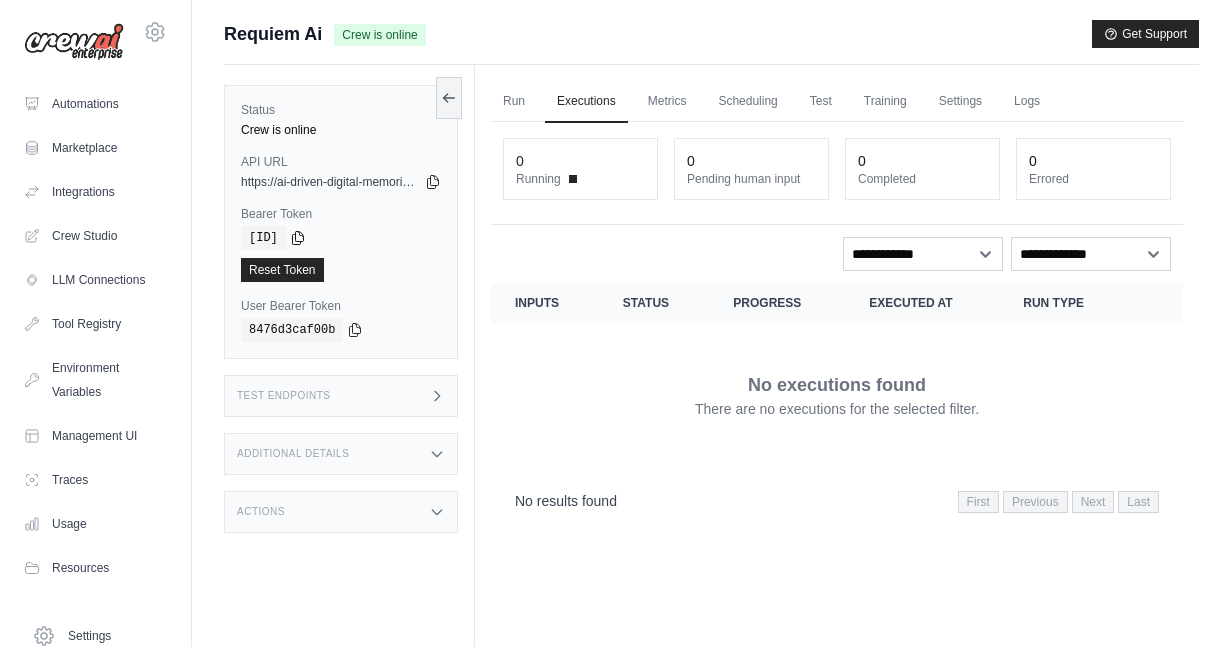 scroll, scrollTop: 0, scrollLeft: 0, axis: both 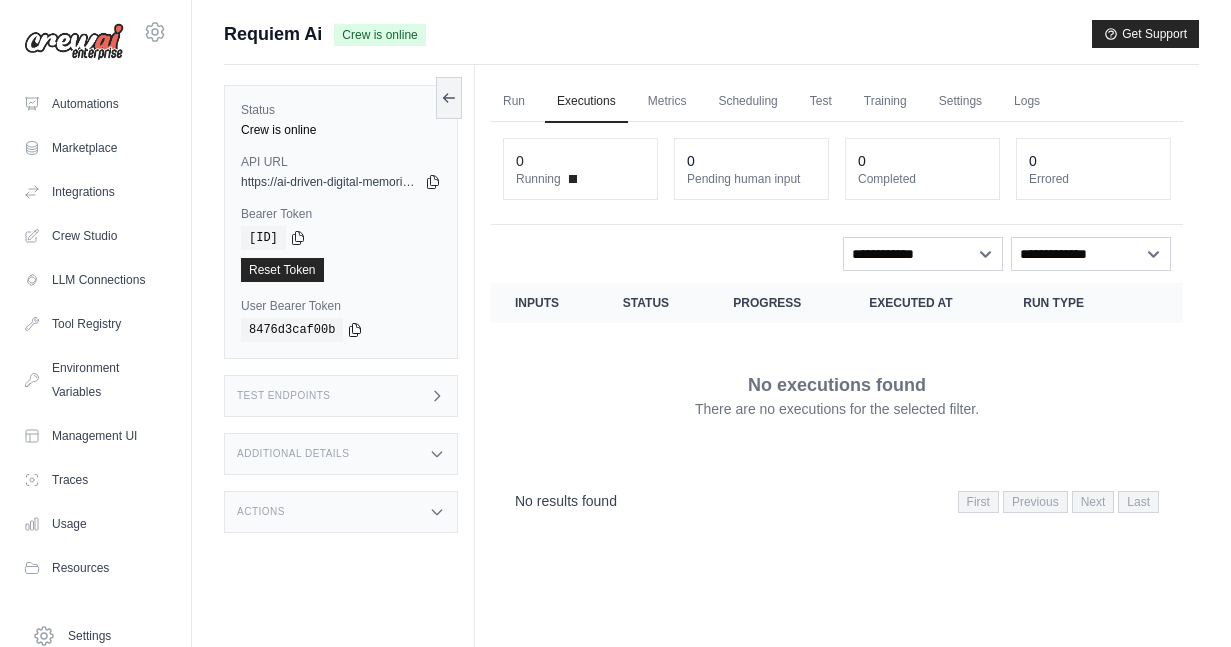 click 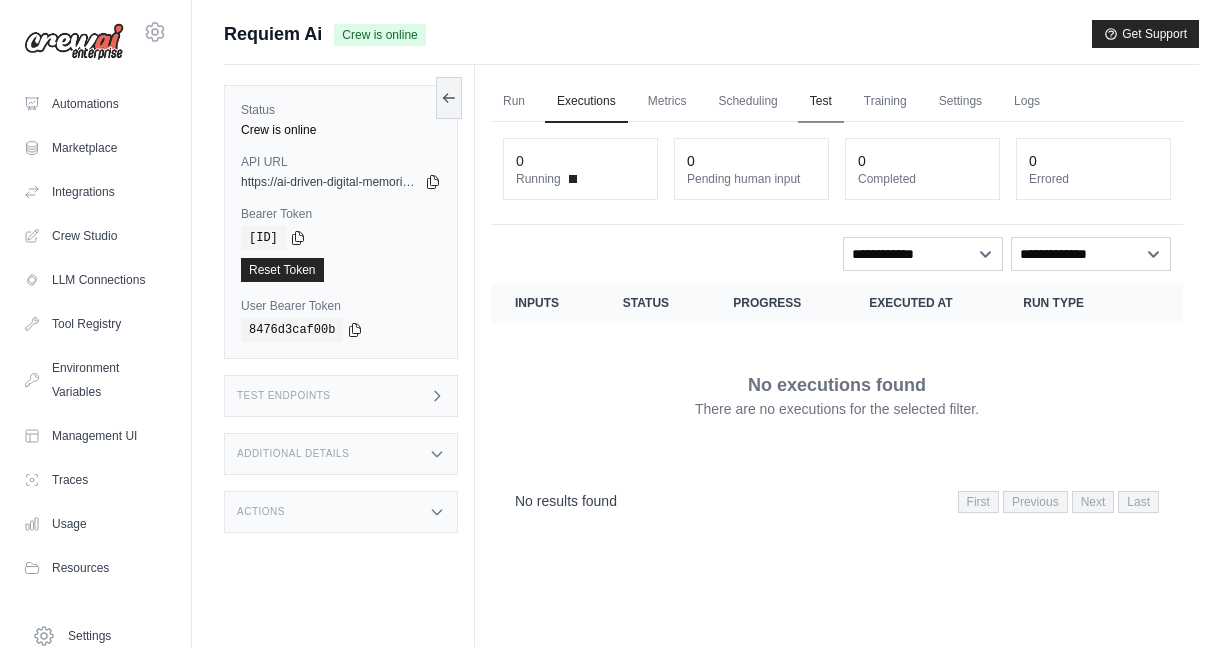 click on "Test" at bounding box center [821, 102] 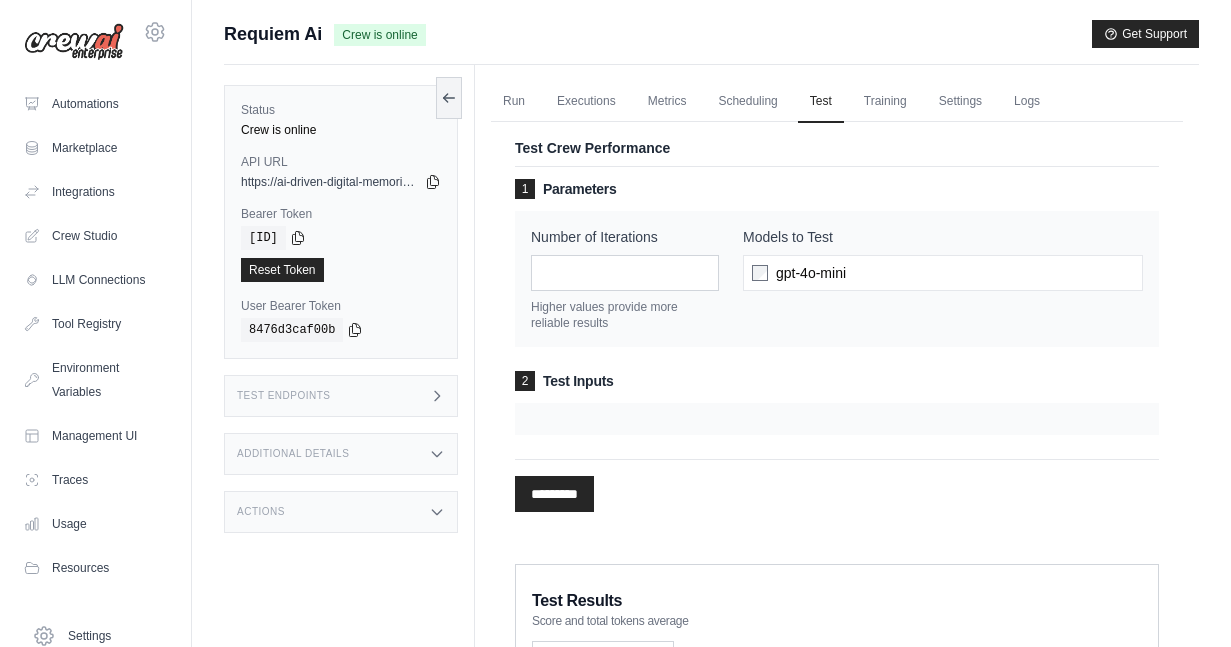click at bounding box center (837, 419) 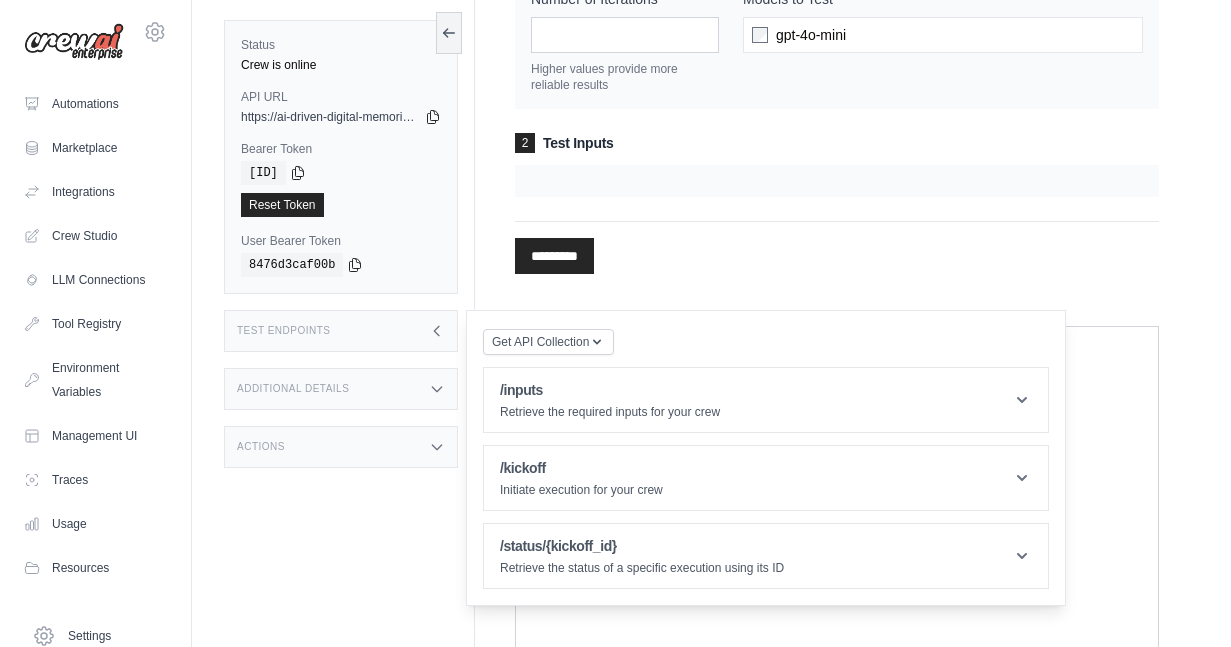 scroll, scrollTop: 276, scrollLeft: 0, axis: vertical 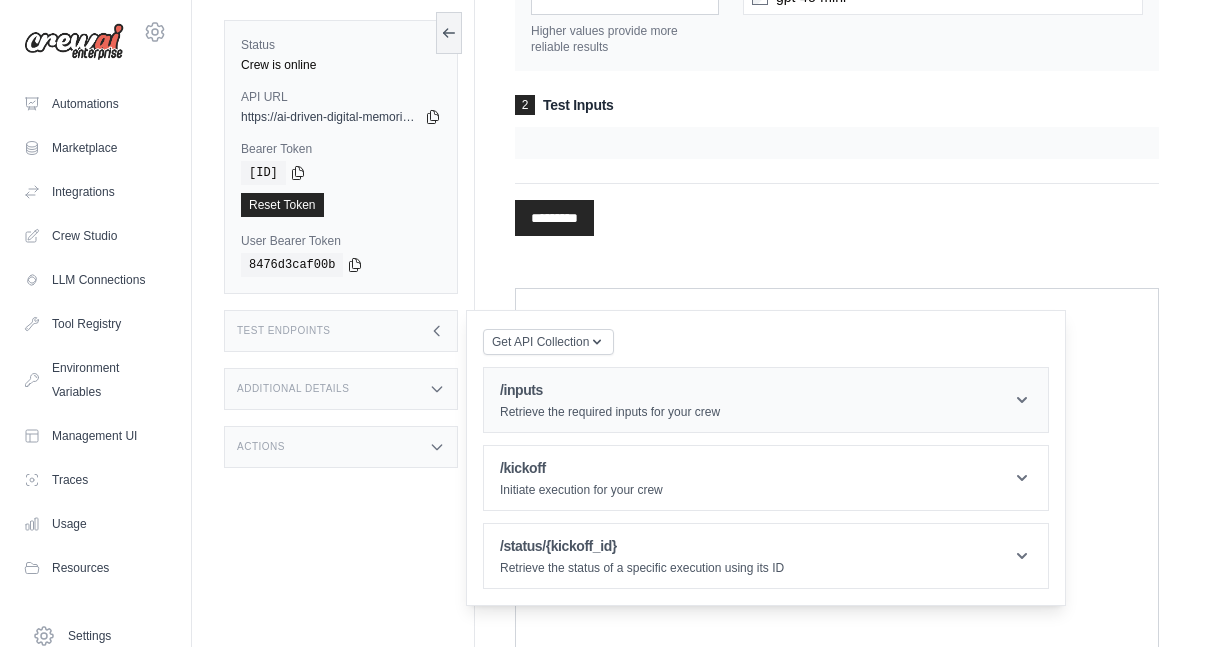 click on "/inputs" at bounding box center [610, 390] 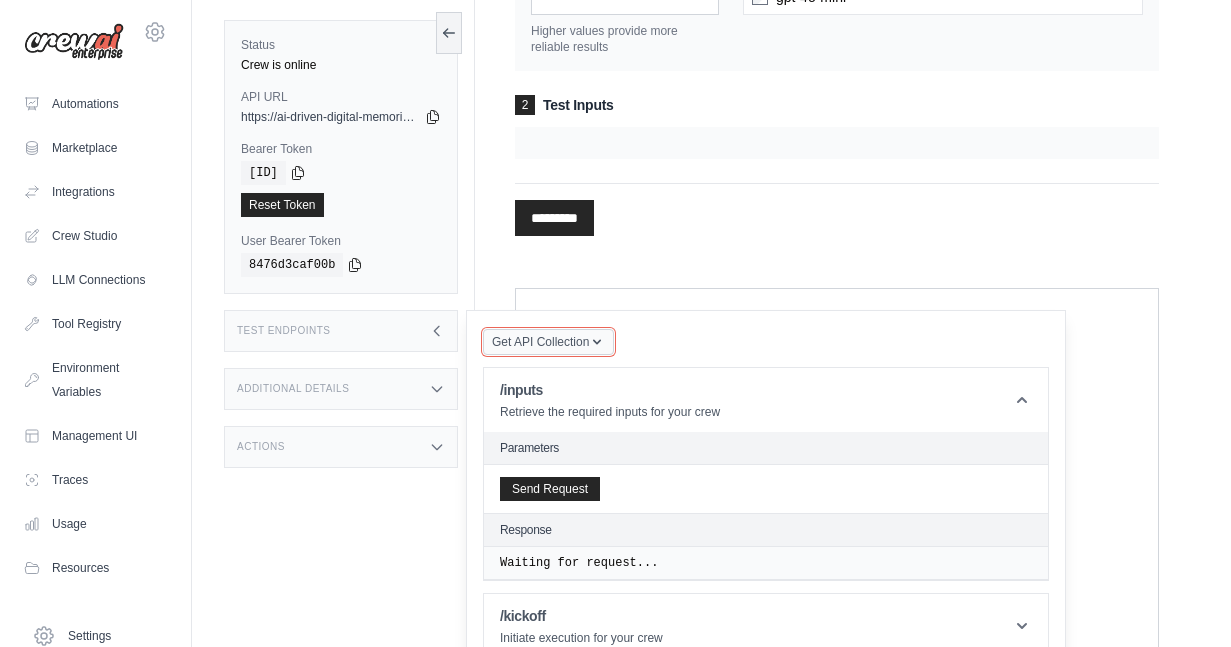 click 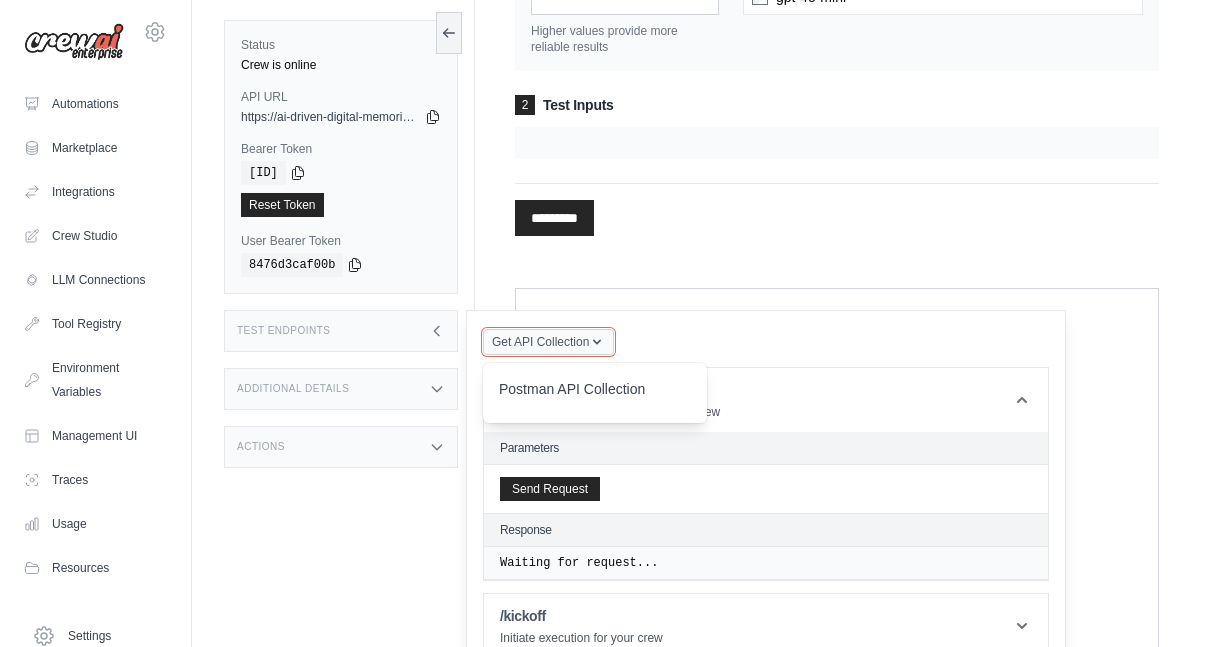 type 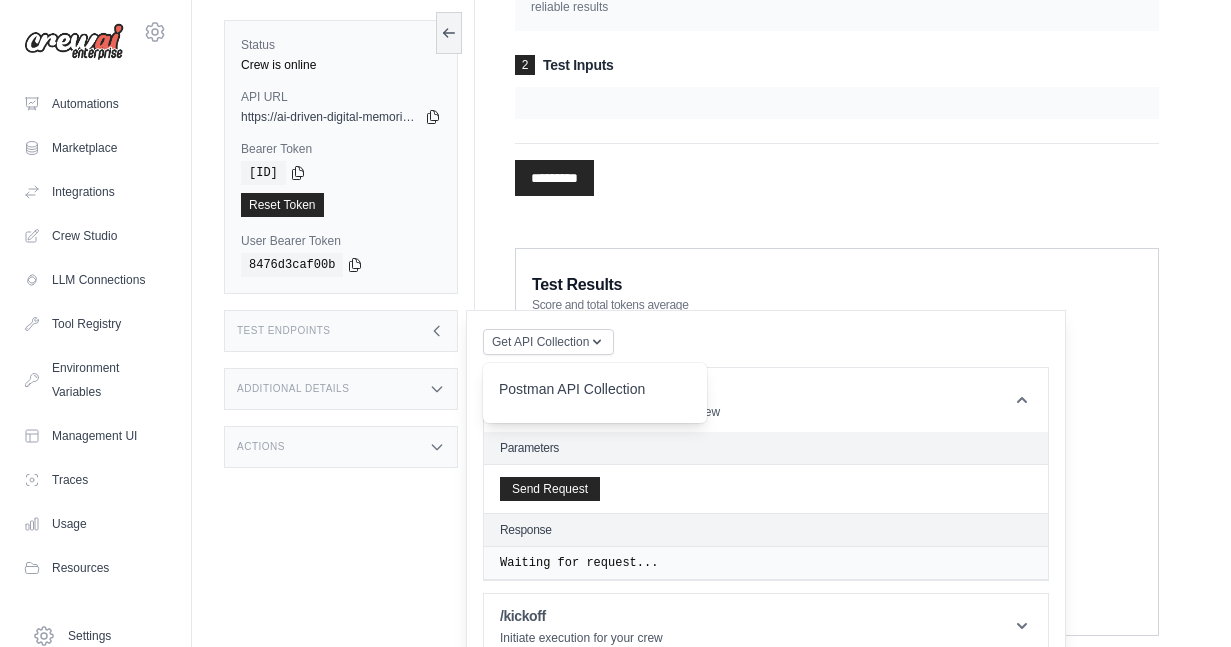 click on "Postman API Collection" at bounding box center [595, 395] 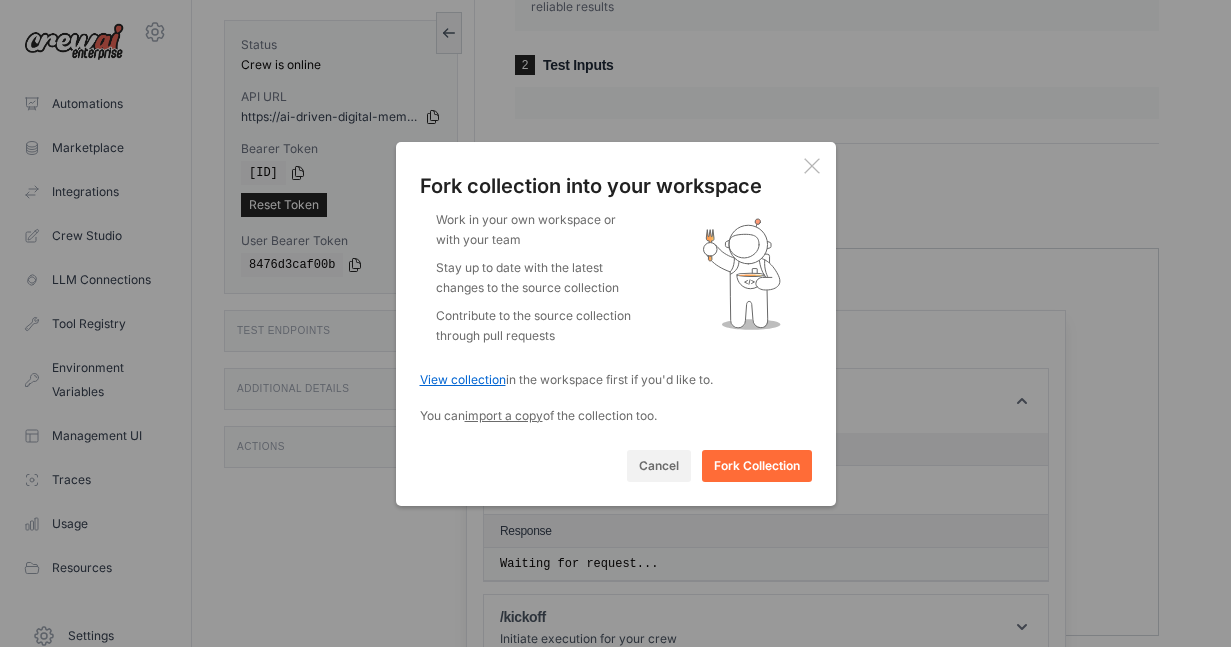 click on "View collection" at bounding box center [463, 379] 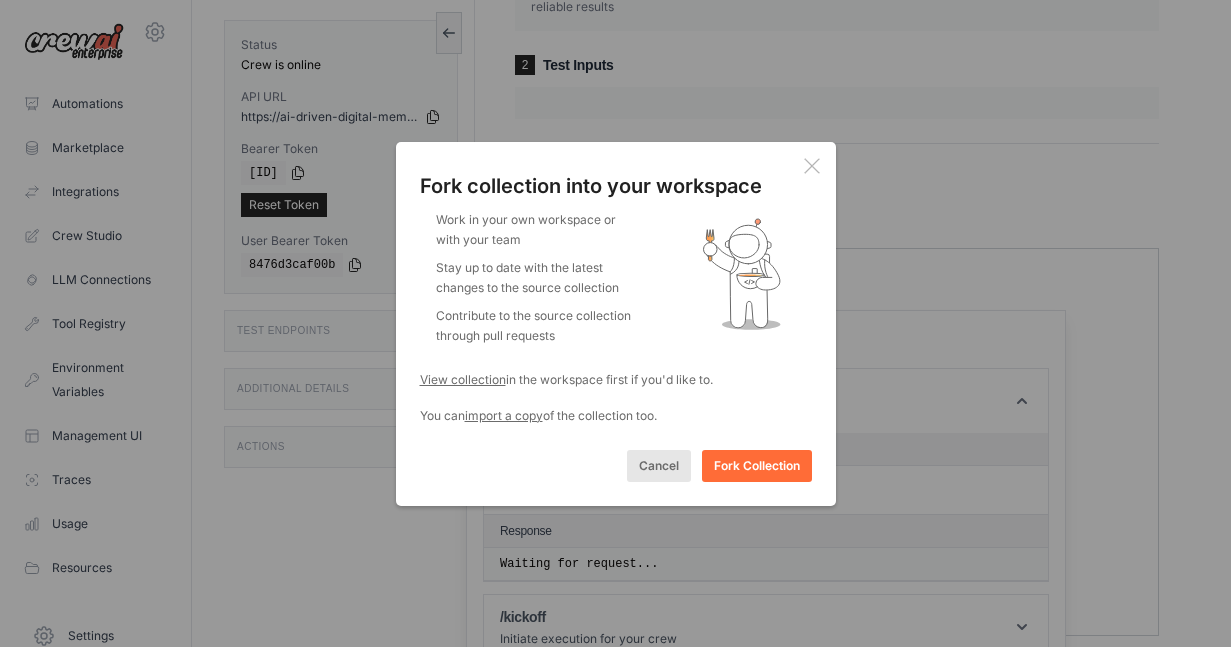 click on "Cancel" at bounding box center [659, 466] 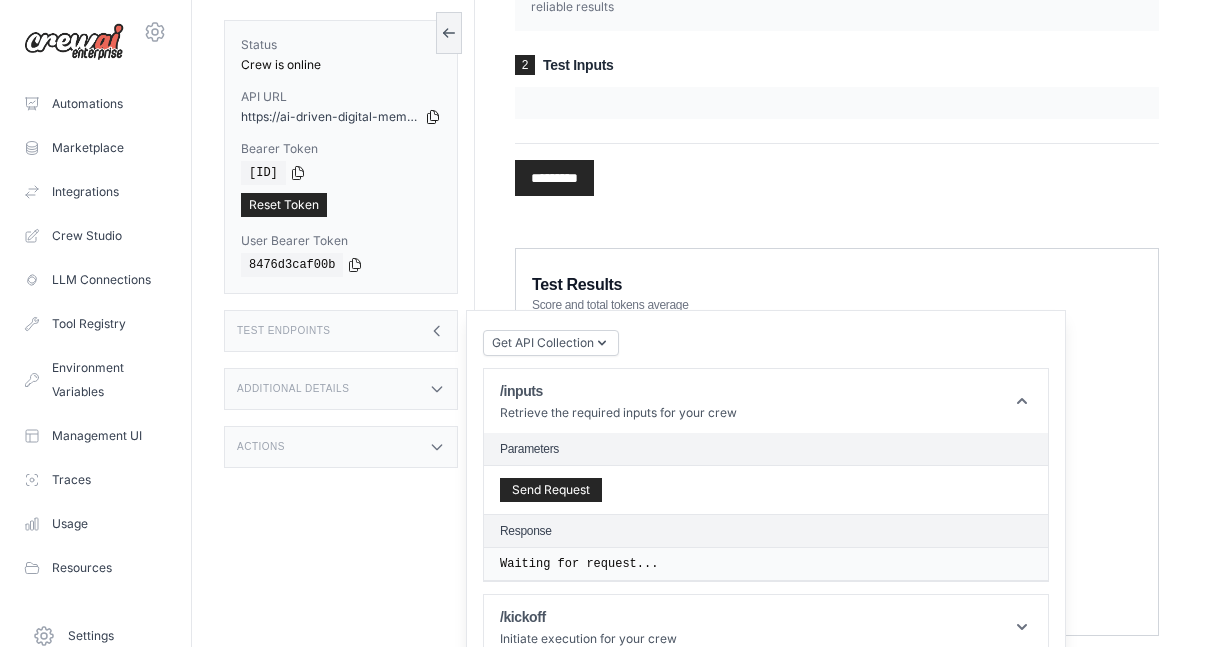 click 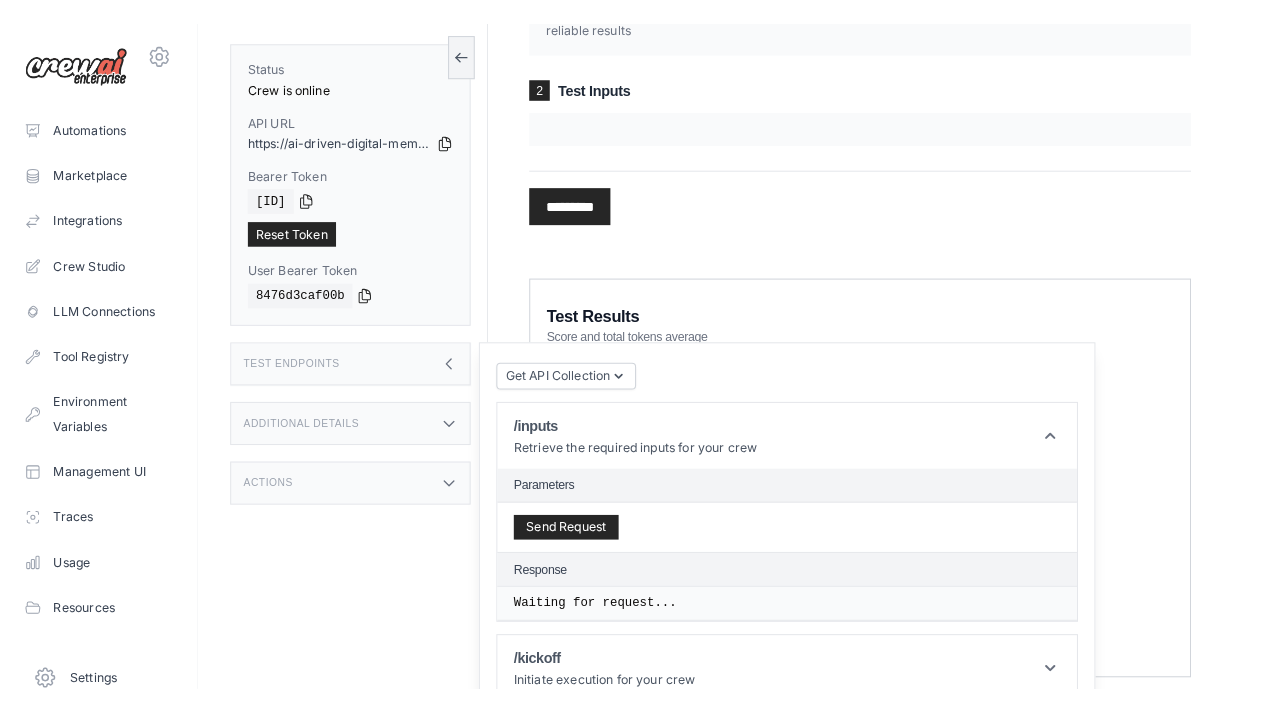 scroll, scrollTop: 299, scrollLeft: 0, axis: vertical 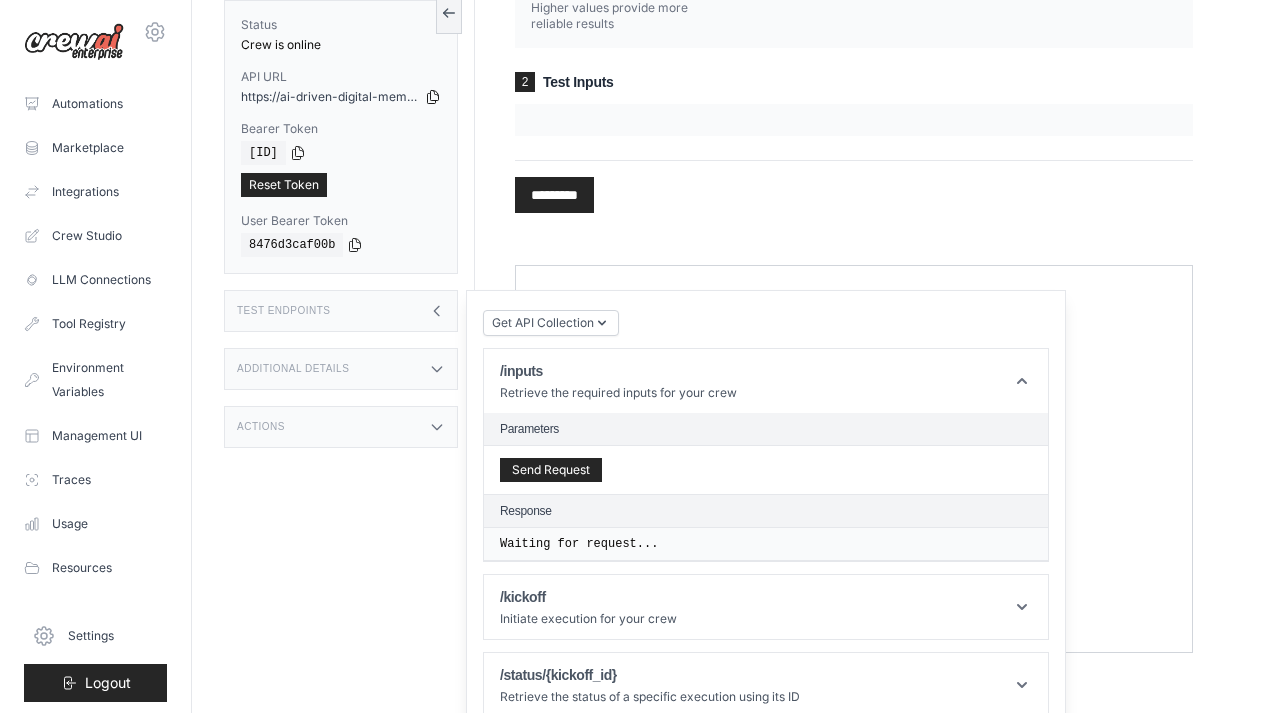 click 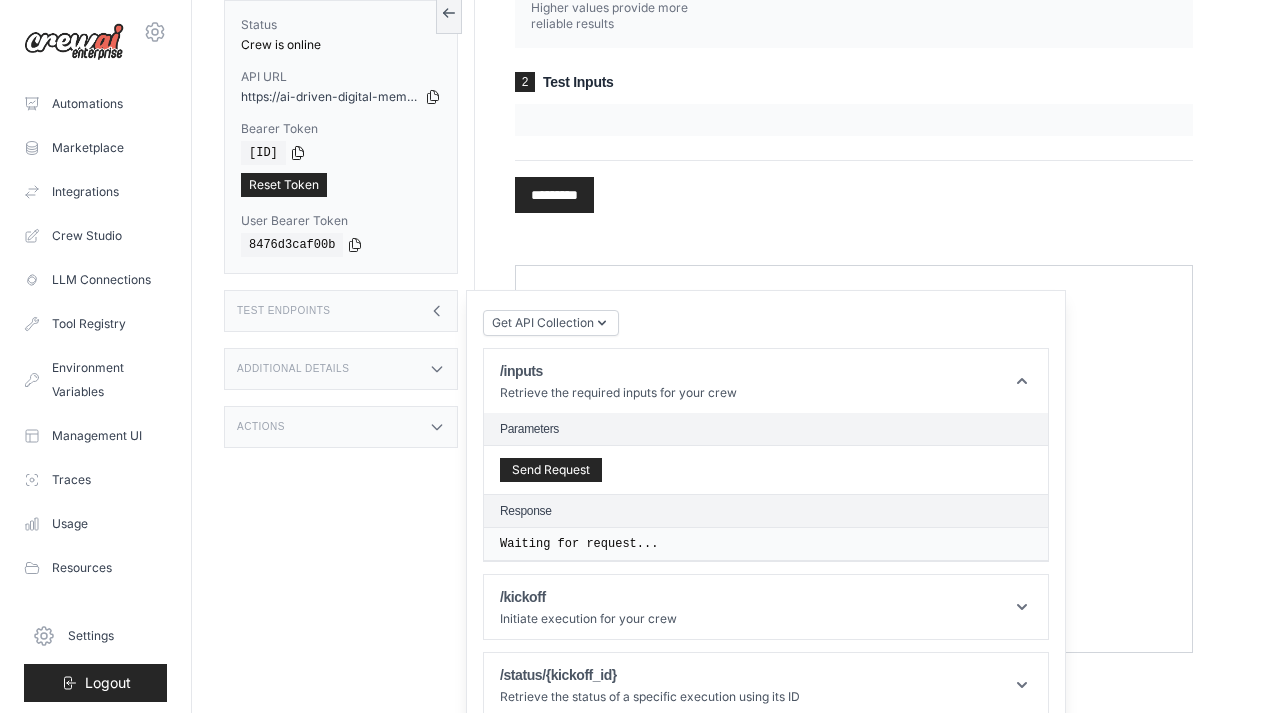 click 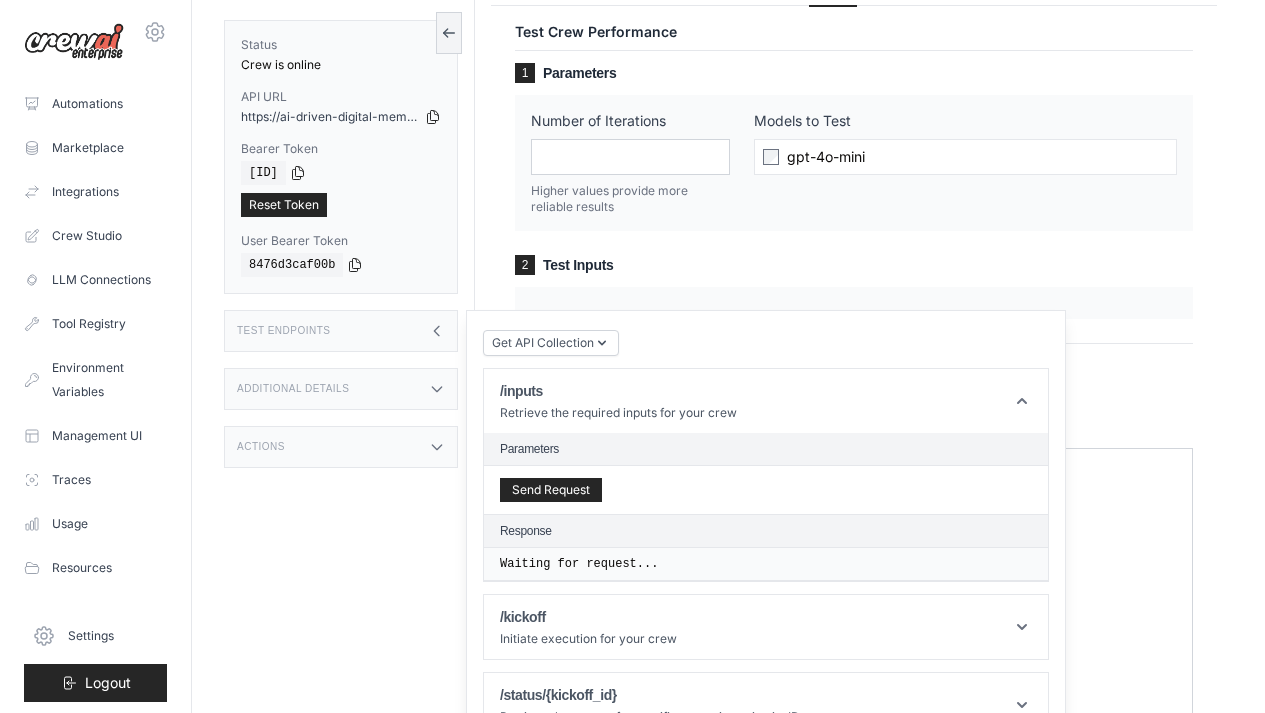 scroll, scrollTop: 0, scrollLeft: 0, axis: both 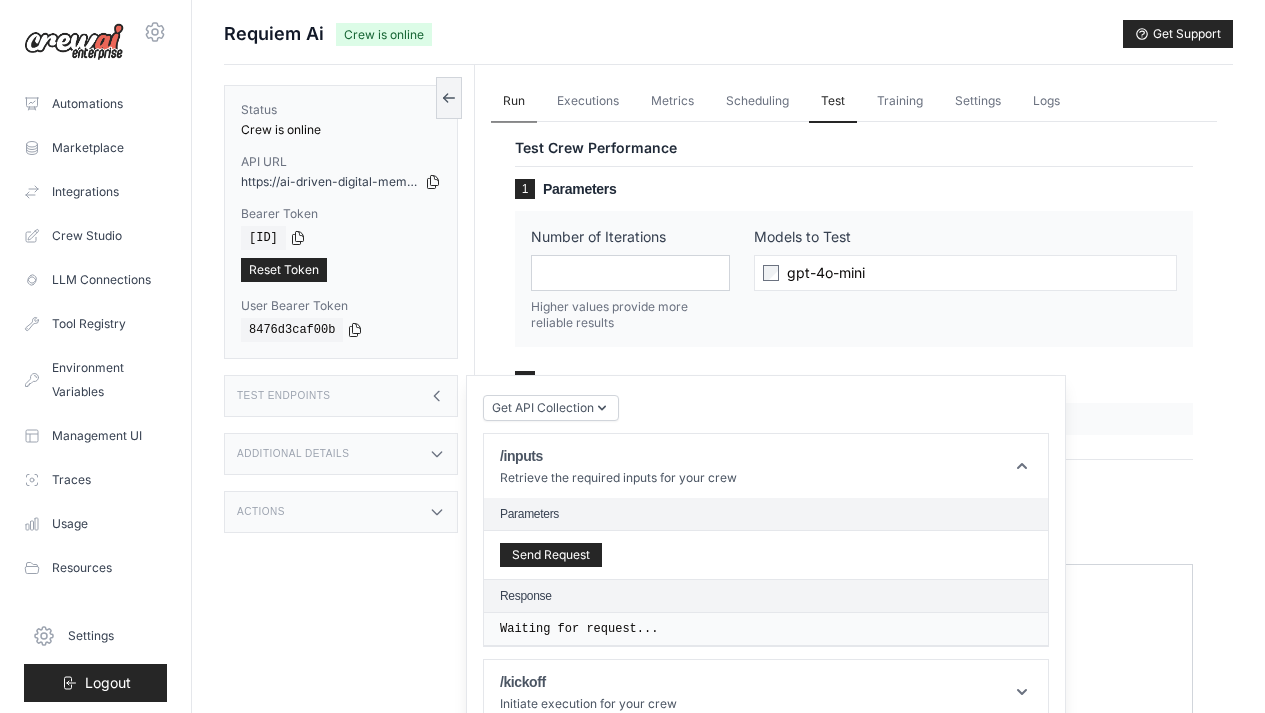 click on "Run" at bounding box center [514, 102] 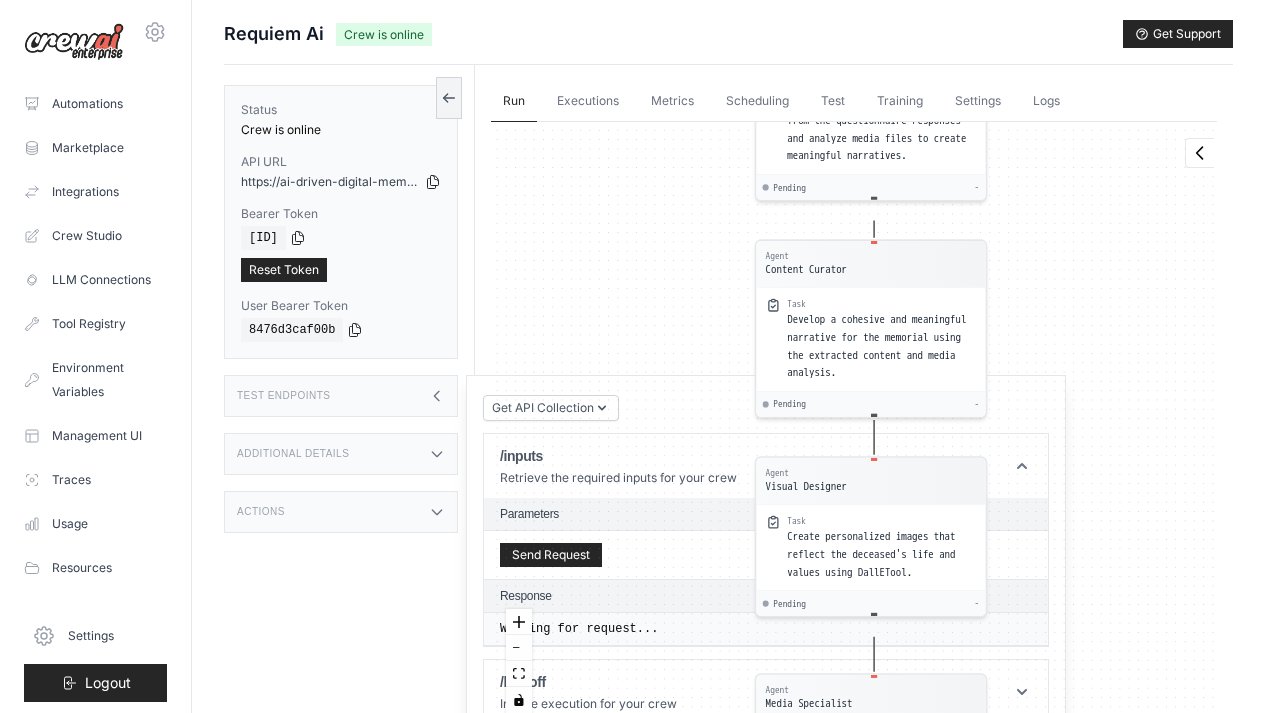 drag, startPoint x: 717, startPoint y: 226, endPoint x: 634, endPoint y: 414, distance: 205.50668 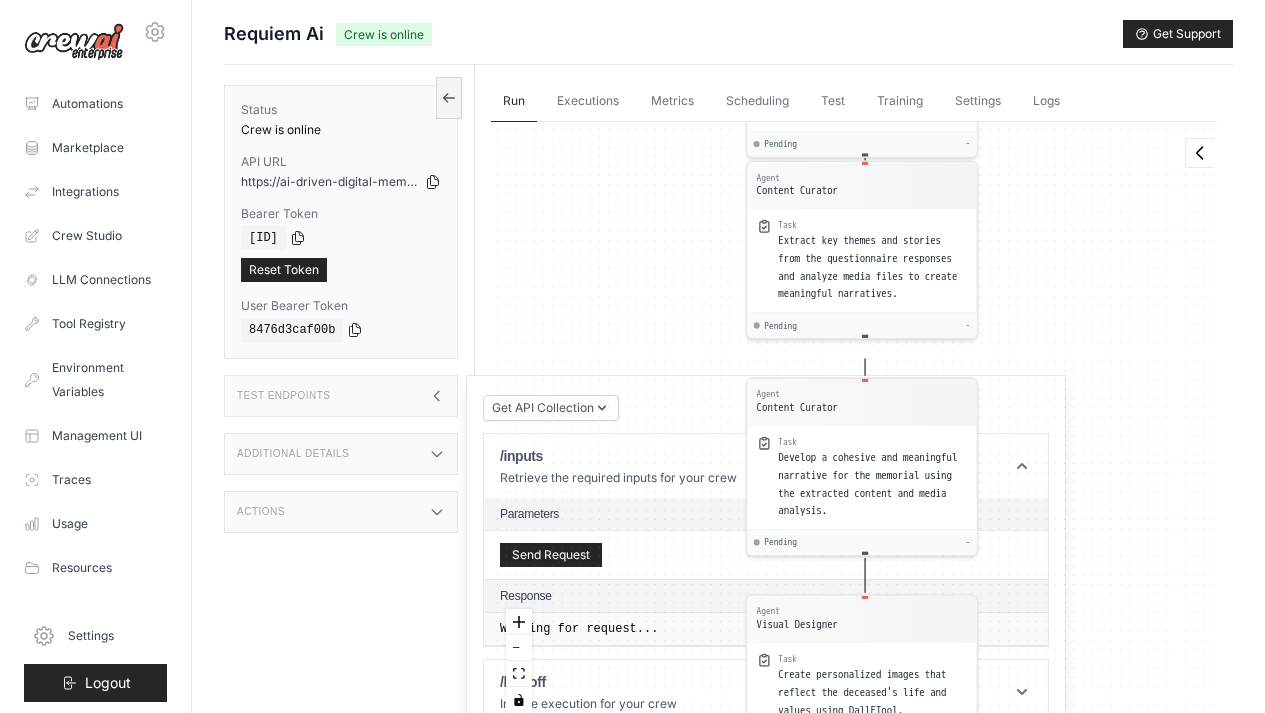 drag, startPoint x: 683, startPoint y: 200, endPoint x: 659, endPoint y: 430, distance: 231.24878 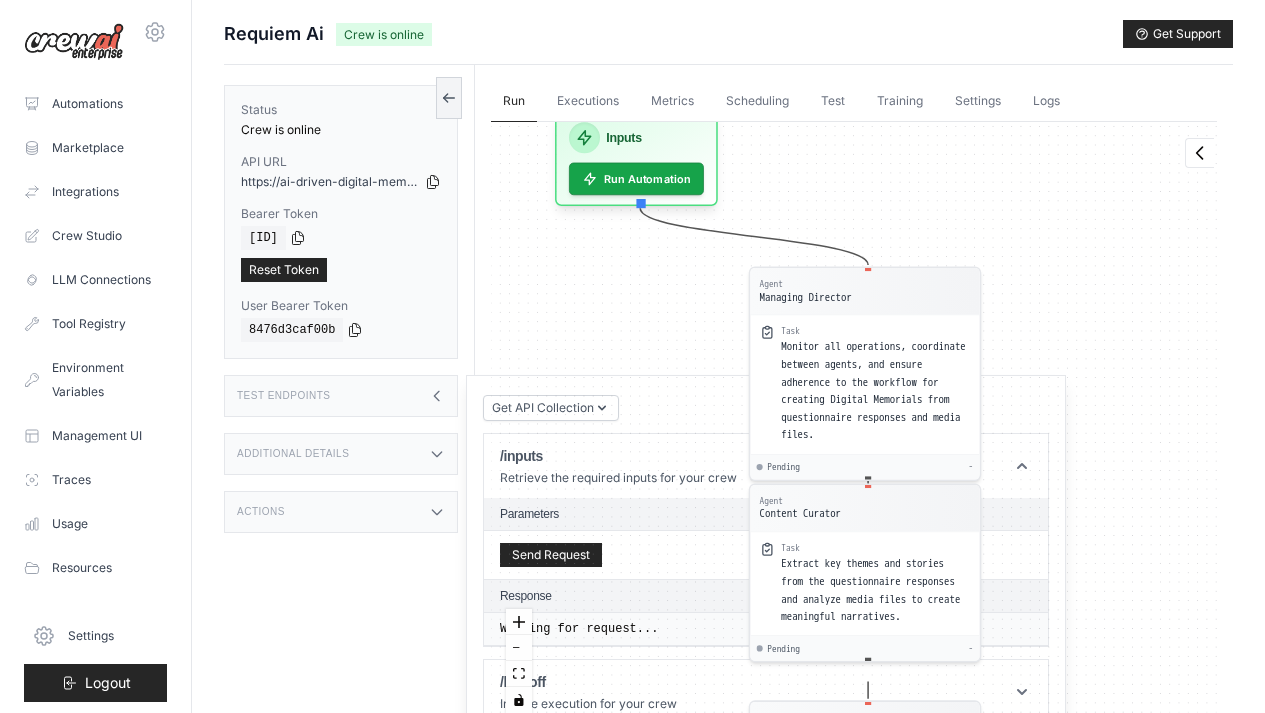 drag, startPoint x: 631, startPoint y: 201, endPoint x: 649, endPoint y: 433, distance: 232.69724 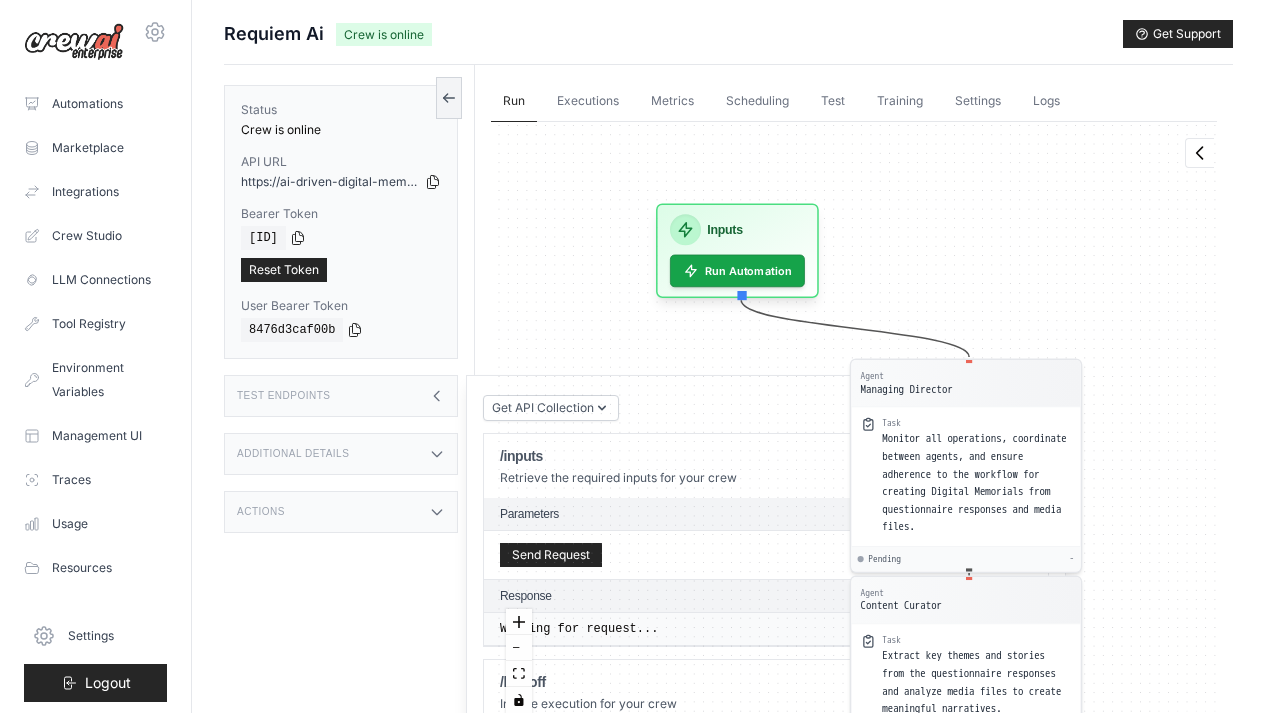 drag, startPoint x: 614, startPoint y: 224, endPoint x: 715, endPoint y: 314, distance: 135.28119 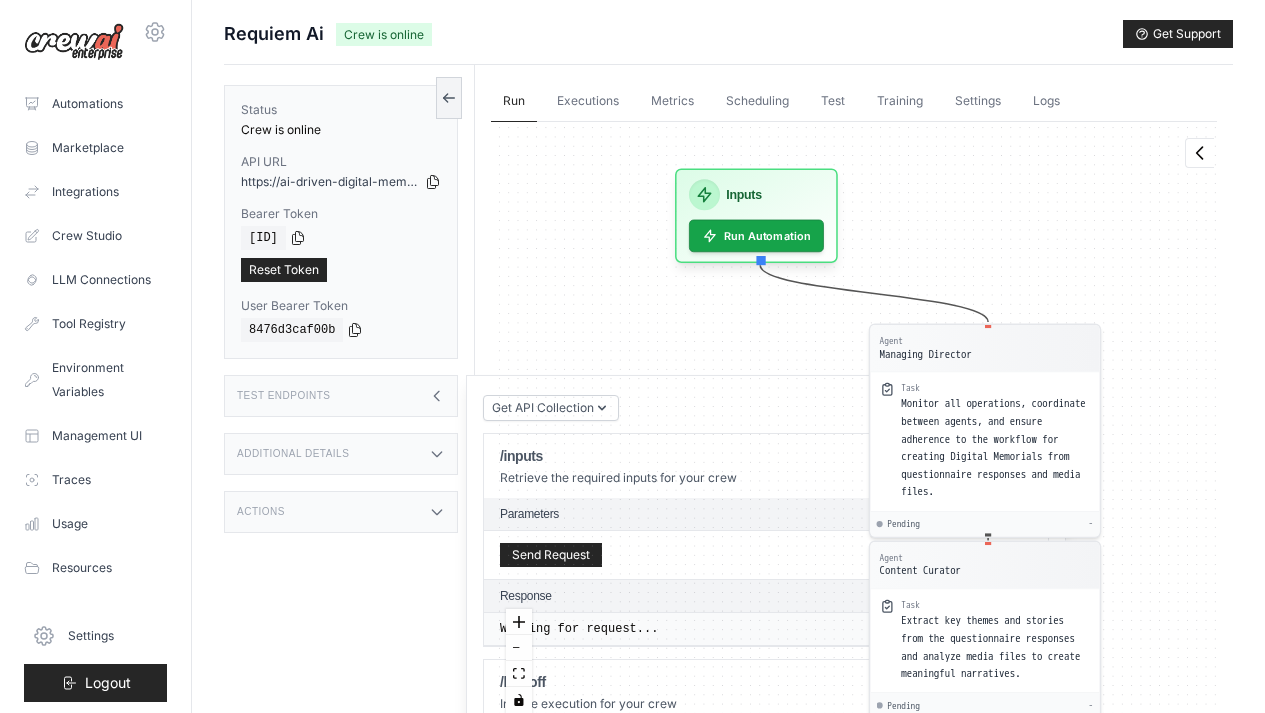 drag, startPoint x: 677, startPoint y: 343, endPoint x: 696, endPoint y: 308, distance: 39.824615 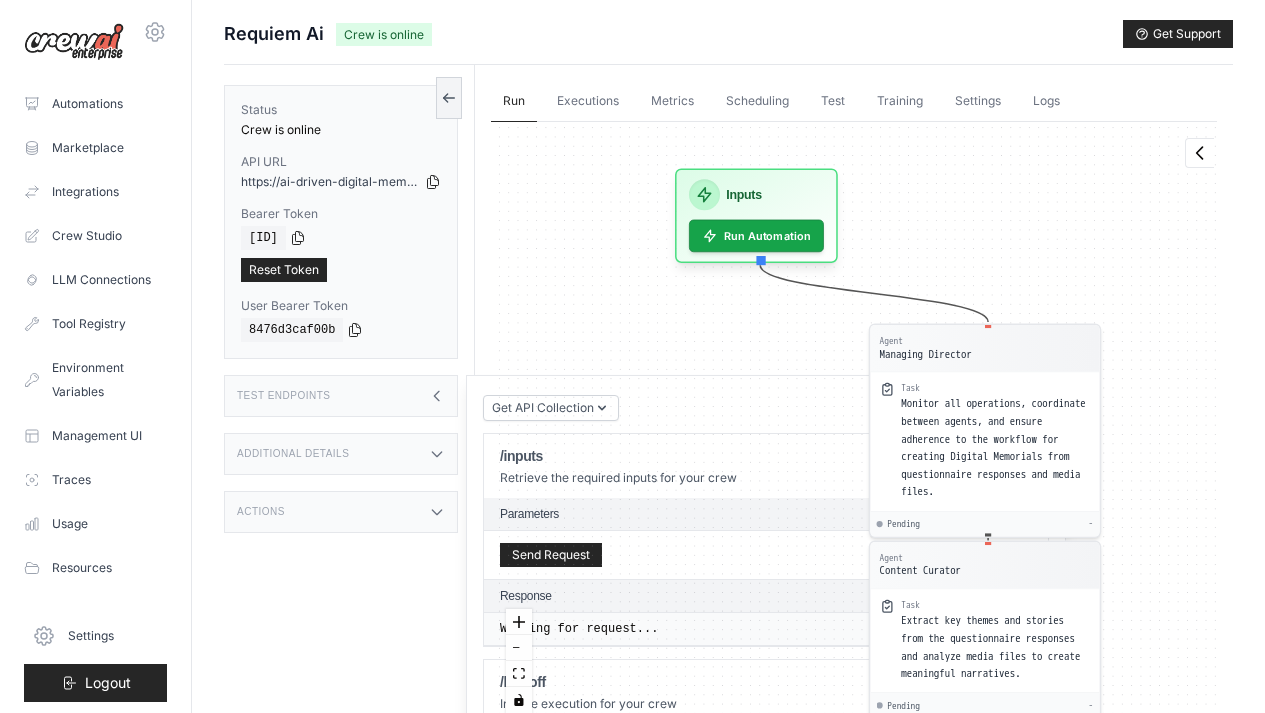 click on "Agent Managing Director Task Monitor all operations, coordinate between agents, and ensure adherence to the workflow for creating Digital Memorials from questionnaire responses and media files. Pending - Agent Content Curator Task Extract key themes and stories from the questionnaire responses and analyze media files to create meaningful narratives. Pending - Agent Content Curator Task Develop a cohesive and meaningful narrative for the memorial using the extracted content and media analysis. Pending - Agent Visual Designer Task Create personalized images that reflect the deceased's life and values using DallETool. Pending - Agent Media Specialist Task Analyze and process media files to ensure they are suitable for integration into the Digital Memorial. Pending - Agent Visual Designer Task Integrate images, narrative, and media files into a visually appealing webpage layout for the Digital Memorial. Pending - Agent Quality Assurance Specialist Task Pending - Agent Content Curator Task Pending - Inputs Output" at bounding box center (854, 425) 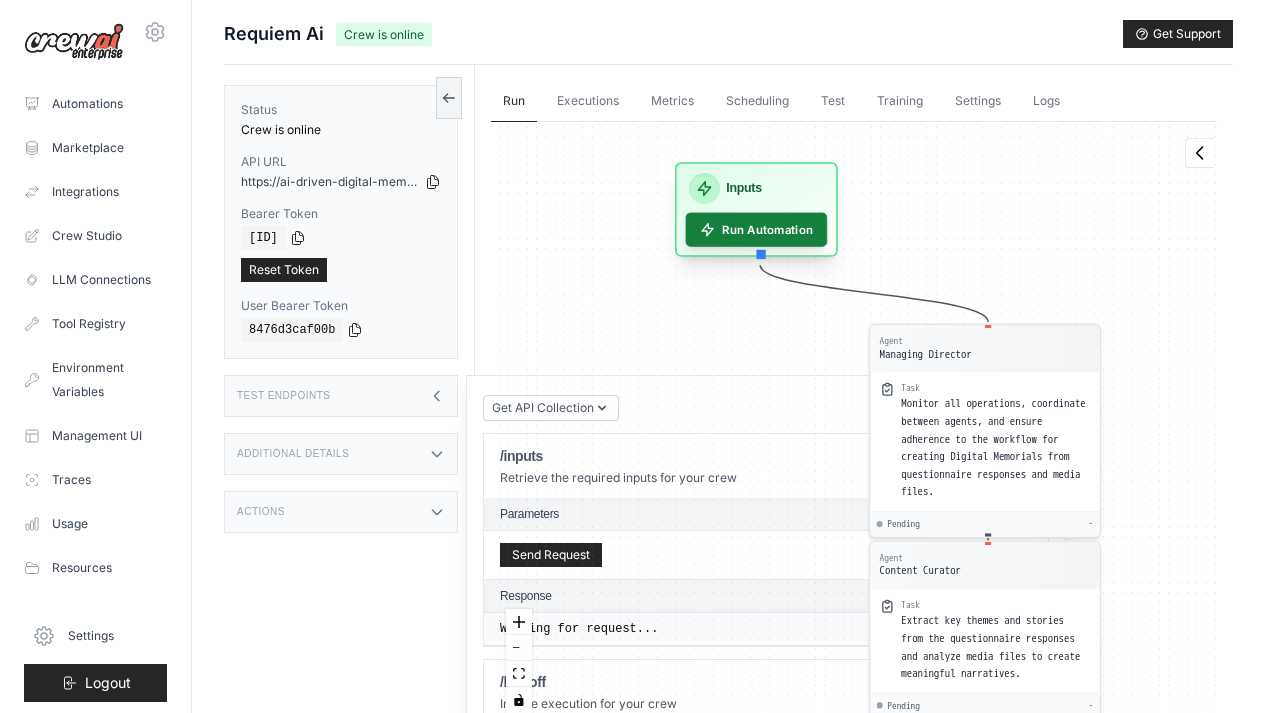 click on "Run Automation" at bounding box center (757, 230) 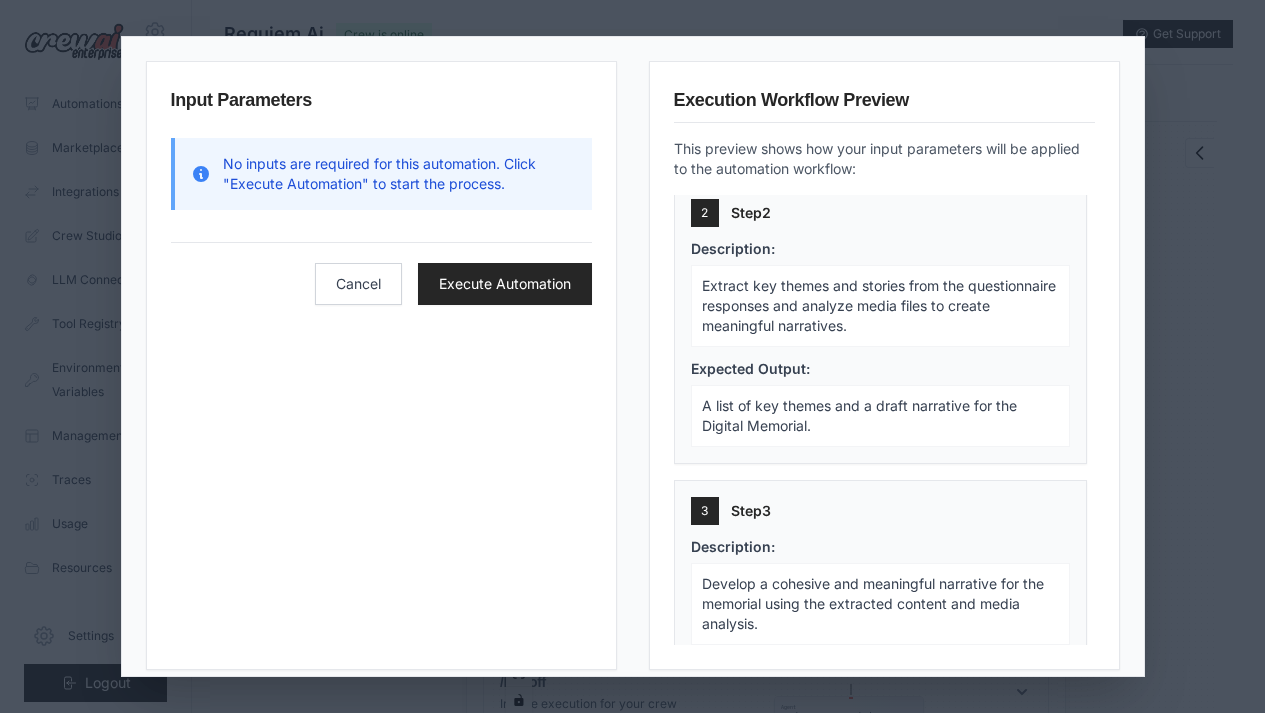 scroll, scrollTop: 336, scrollLeft: 0, axis: vertical 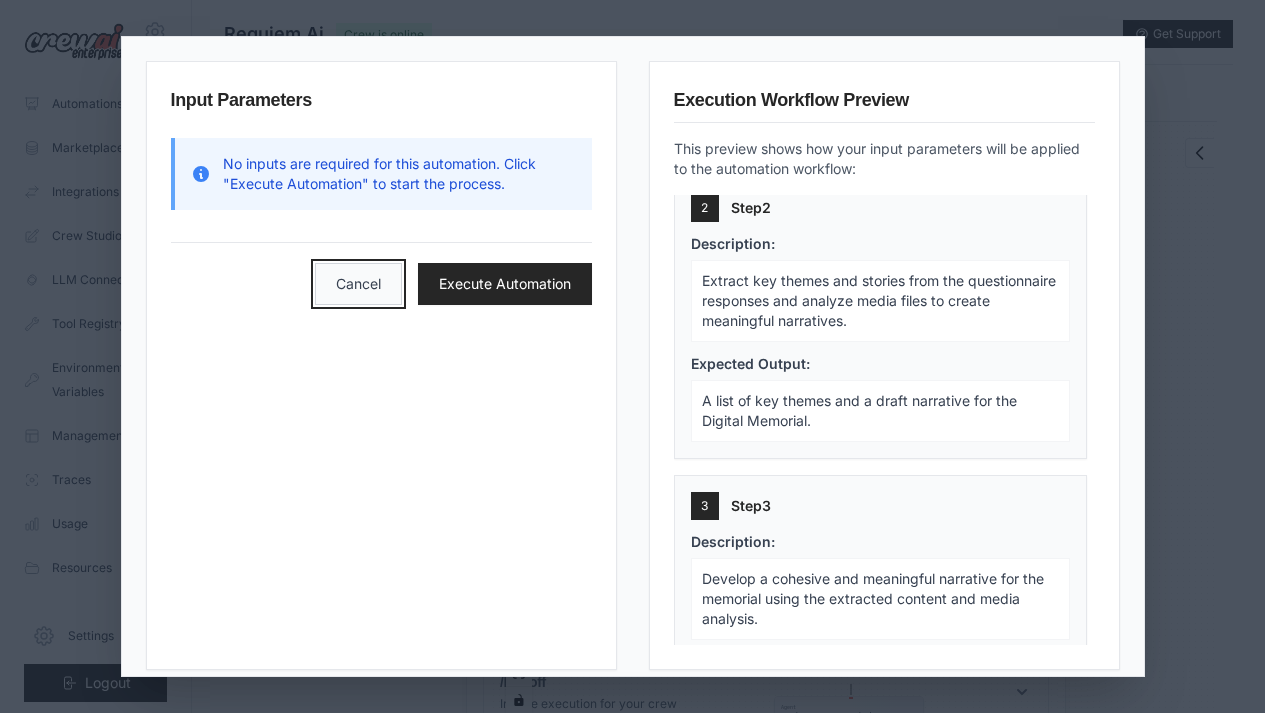 click on "Cancel" at bounding box center (358, 284) 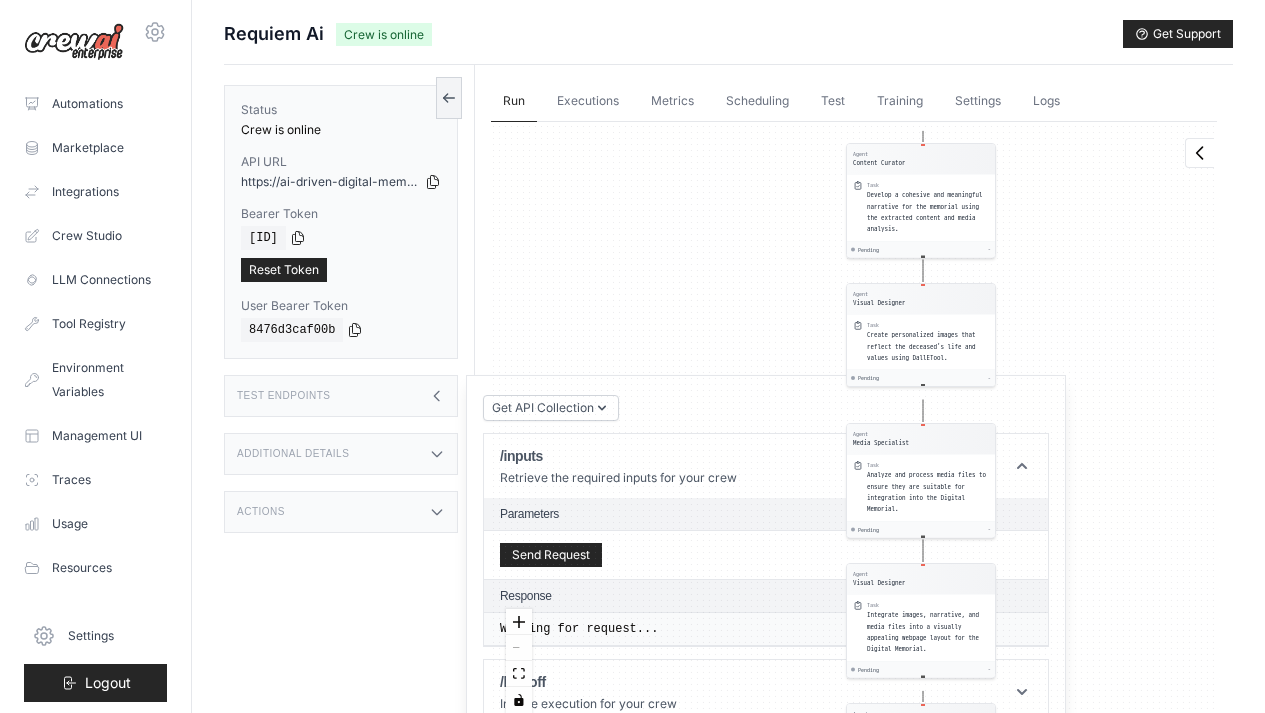 drag, startPoint x: 984, startPoint y: 217, endPoint x: 1055, endPoint y: 224, distance: 71.34424 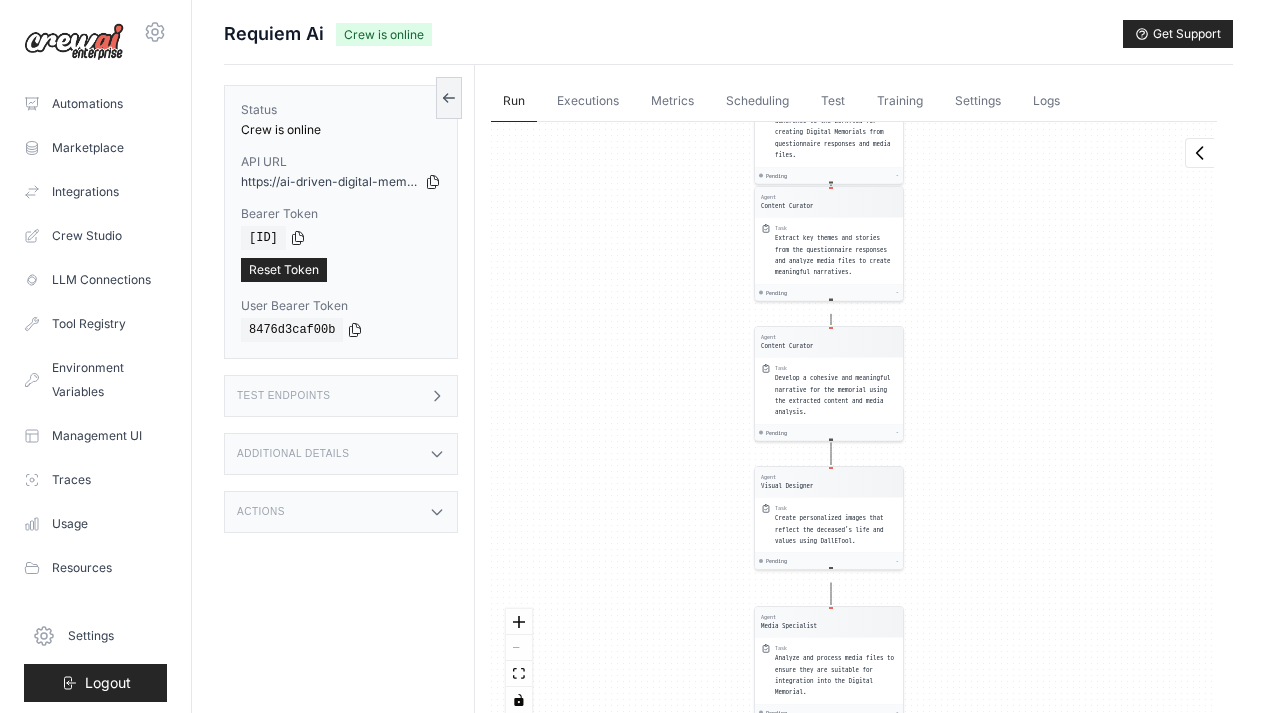 drag, startPoint x: 667, startPoint y: 339, endPoint x: 575, endPoint y: 522, distance: 204.82431 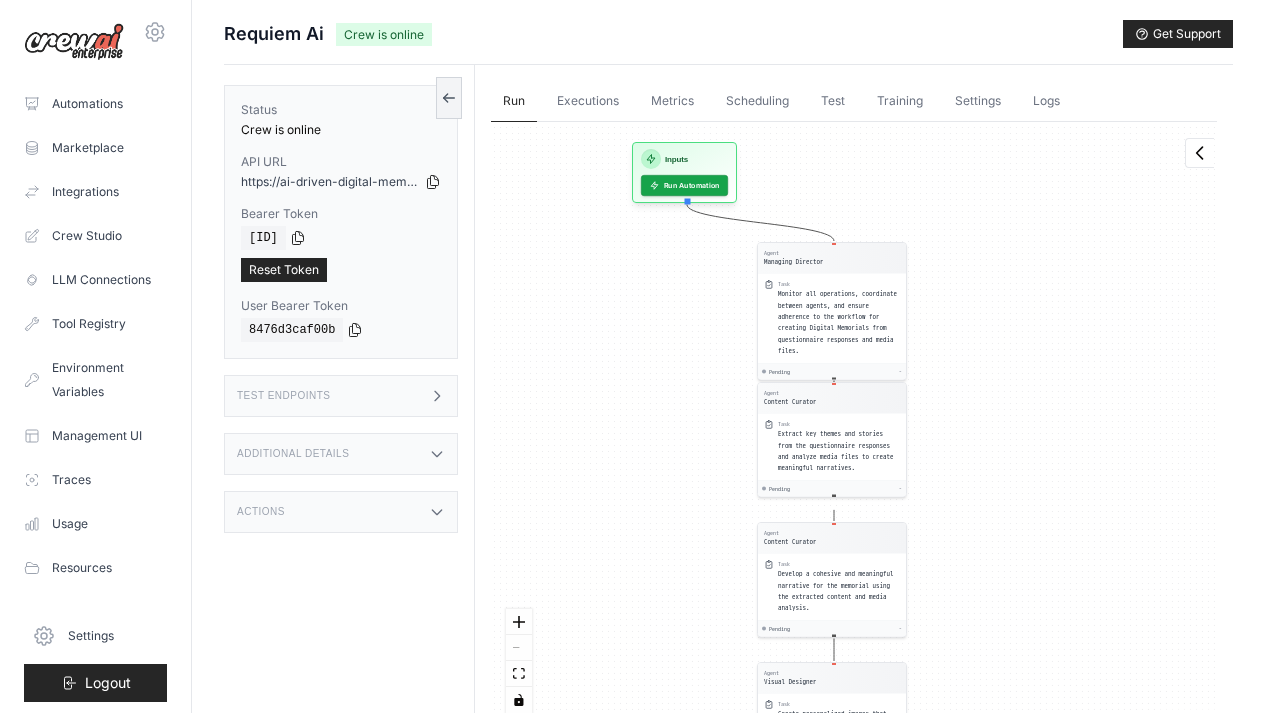 drag, startPoint x: 622, startPoint y: 515, endPoint x: 615, endPoint y: 534, distance: 20.248457 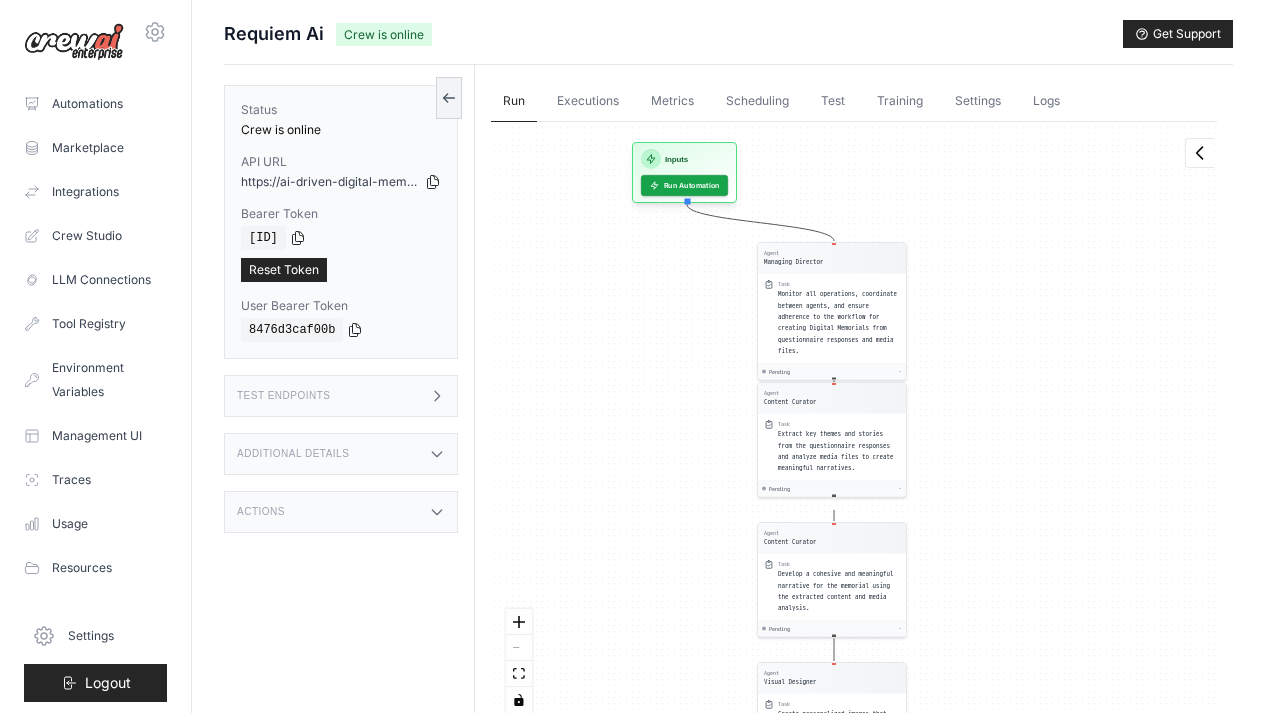 click on "Agent Managing Director Task Monitor all operations, coordinate between agents, and ensure adherence to the workflow for creating Digital Memorials from questionnaire responses and media files. Pending - Agent Content Curator Task Extract key themes and stories from the questionnaire responses and analyze media files to create meaningful narratives. Pending - Agent Content Curator Task Develop a cohesive and meaningful narrative for the memorial using the extracted content and media analysis. Pending - Agent Visual Designer Task Create personalized images that reflect the deceased's life and values using DallETool. Pending - Agent Media Specialist Task Analyze and process media files to ensure they are suitable for integration into the Digital Memorial. Pending - Agent Visual Designer Task Integrate images, narrative, and media files into a visually appealing webpage layout for the Digital Memorial. Pending - Agent Quality Assurance Specialist Task Pending - Agent Content Curator Task Pending - Inputs Output" at bounding box center [854, 425] 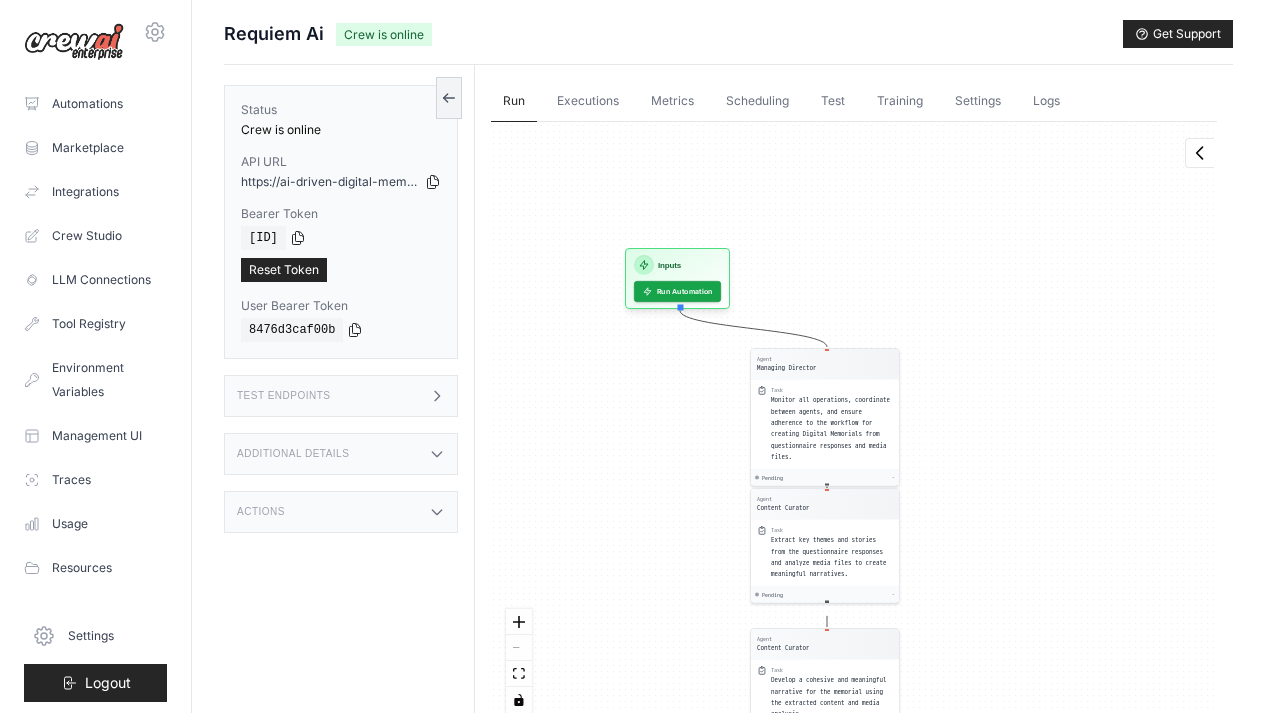 drag, startPoint x: 646, startPoint y: 384, endPoint x: 645, endPoint y: 440, distance: 56.008926 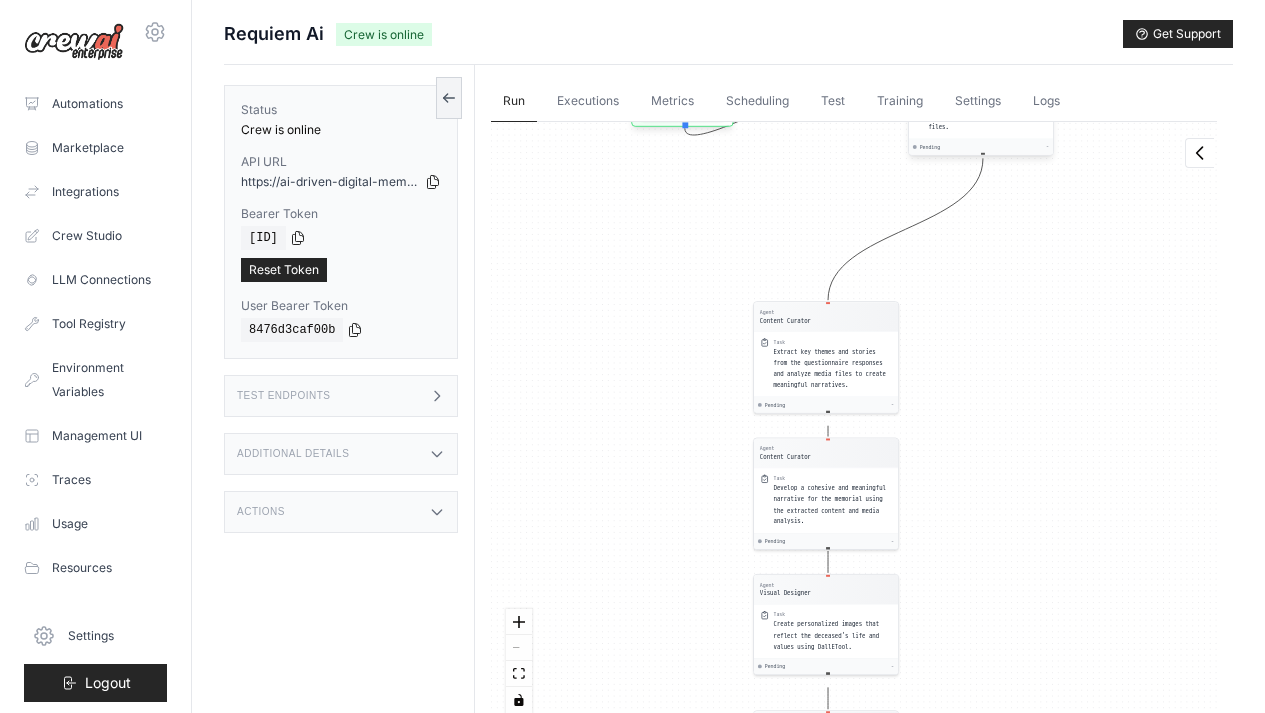 drag, startPoint x: 834, startPoint y: 457, endPoint x: 1008, endPoint y: 173, distance: 333.06454 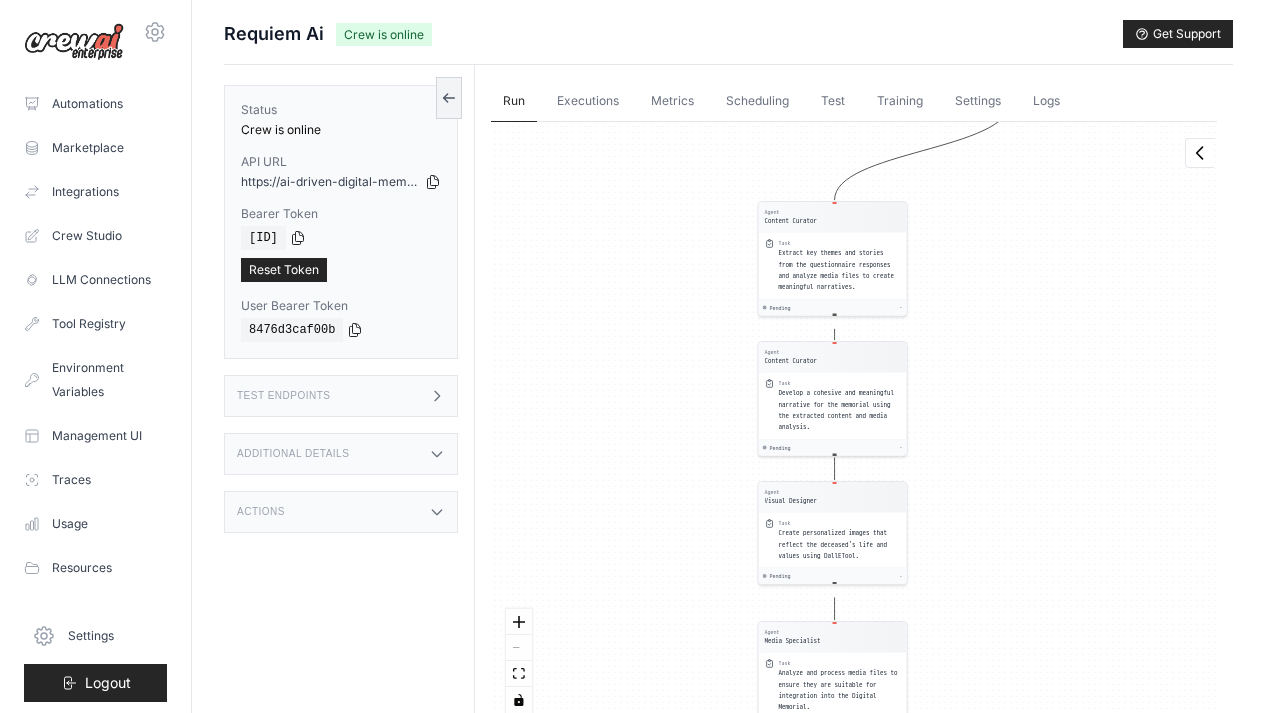 drag, startPoint x: 1021, startPoint y: 225, endPoint x: 1024, endPoint y: 399, distance: 174.02586 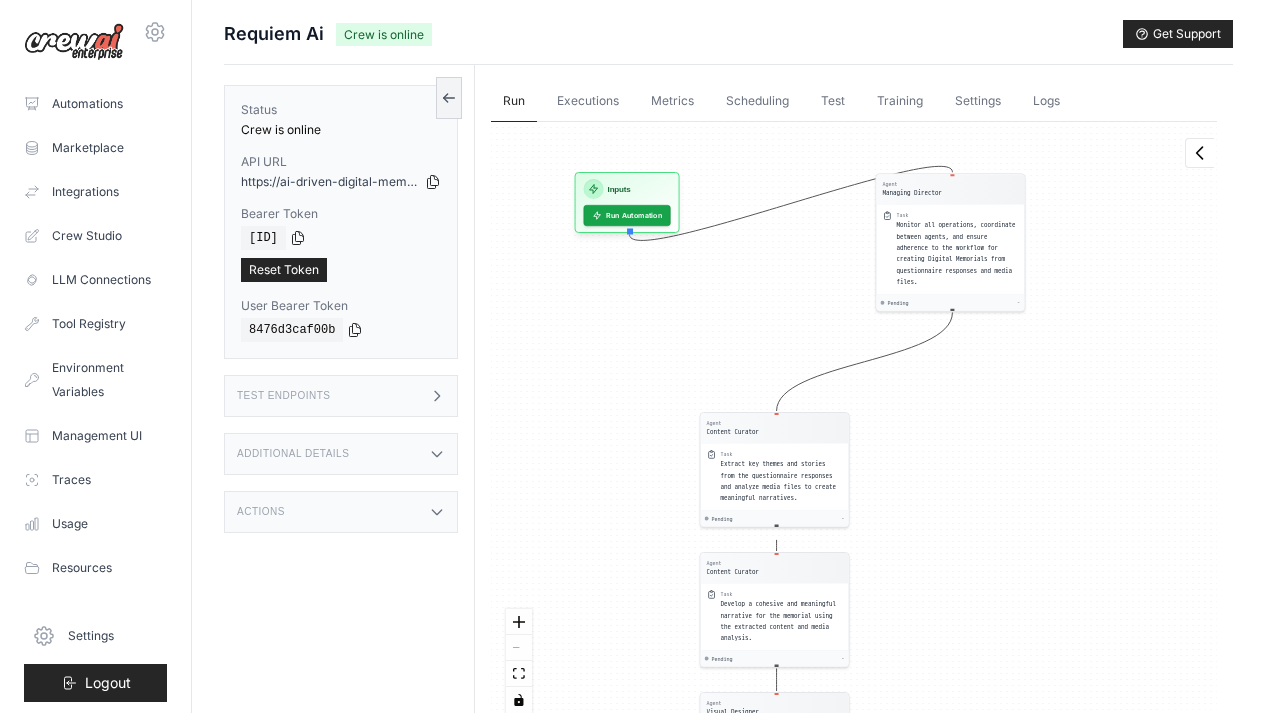 drag, startPoint x: 987, startPoint y: 479, endPoint x: 959, endPoint y: 525, distance: 53.851646 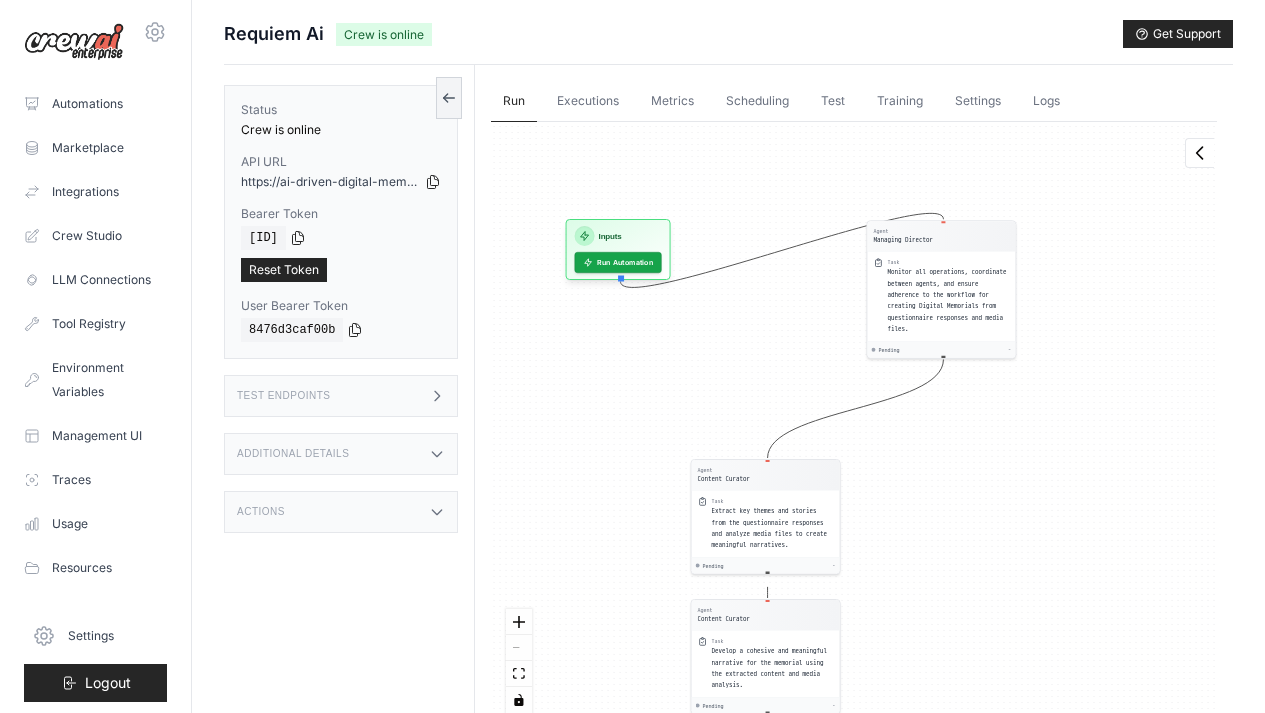 drag, startPoint x: 1008, startPoint y: 391, endPoint x: 1006, endPoint y: 430, distance: 39.051247 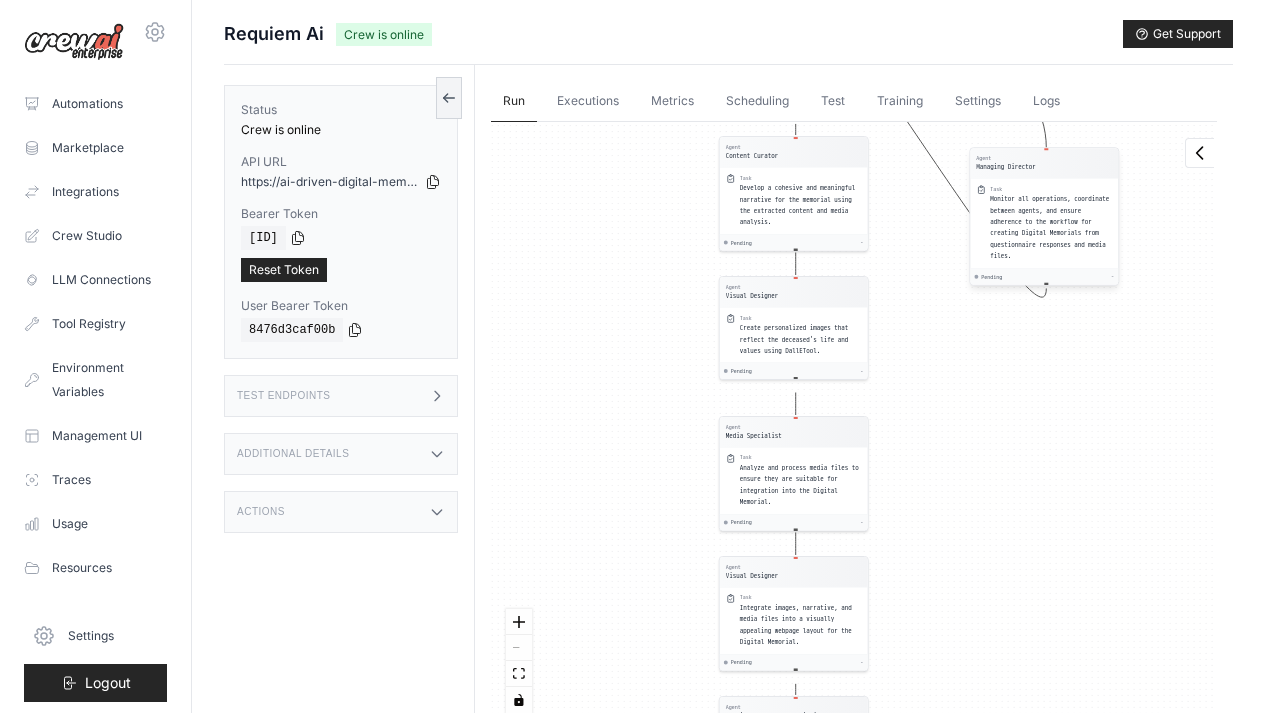 drag, startPoint x: 980, startPoint y: 304, endPoint x: 1104, endPoint y: 239, distance: 140.00357 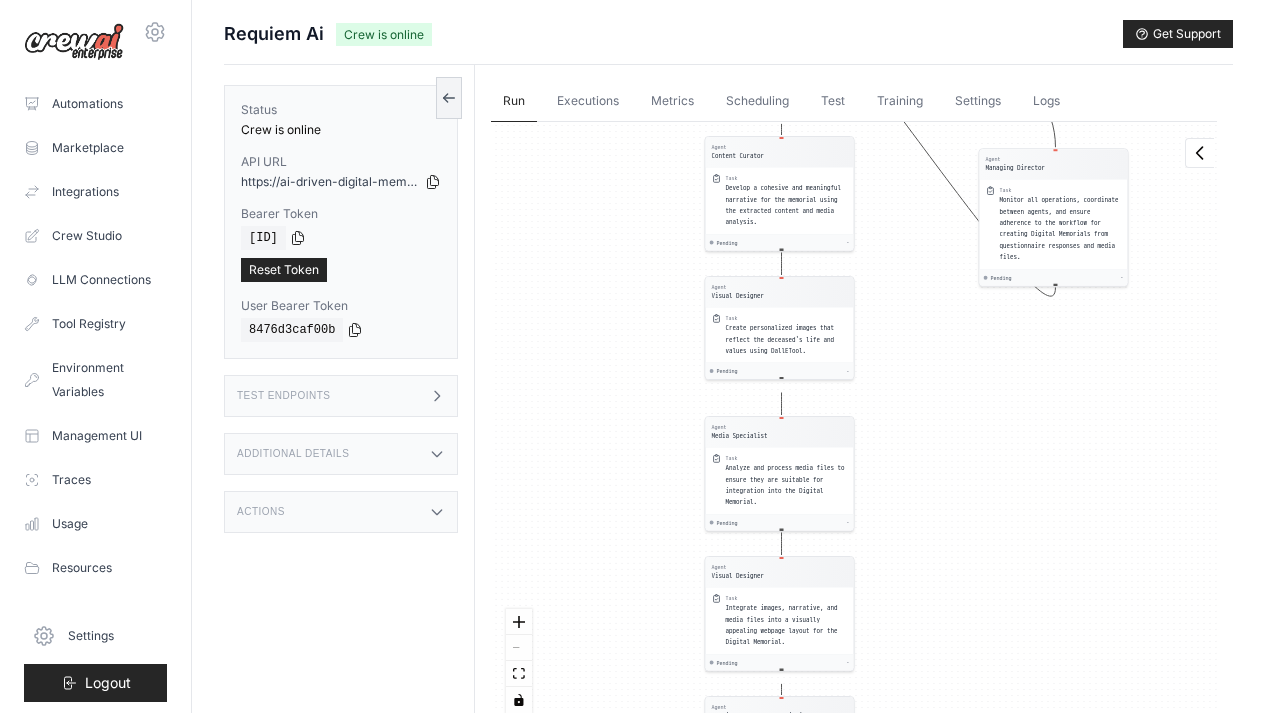 click at bounding box center [519, 661] 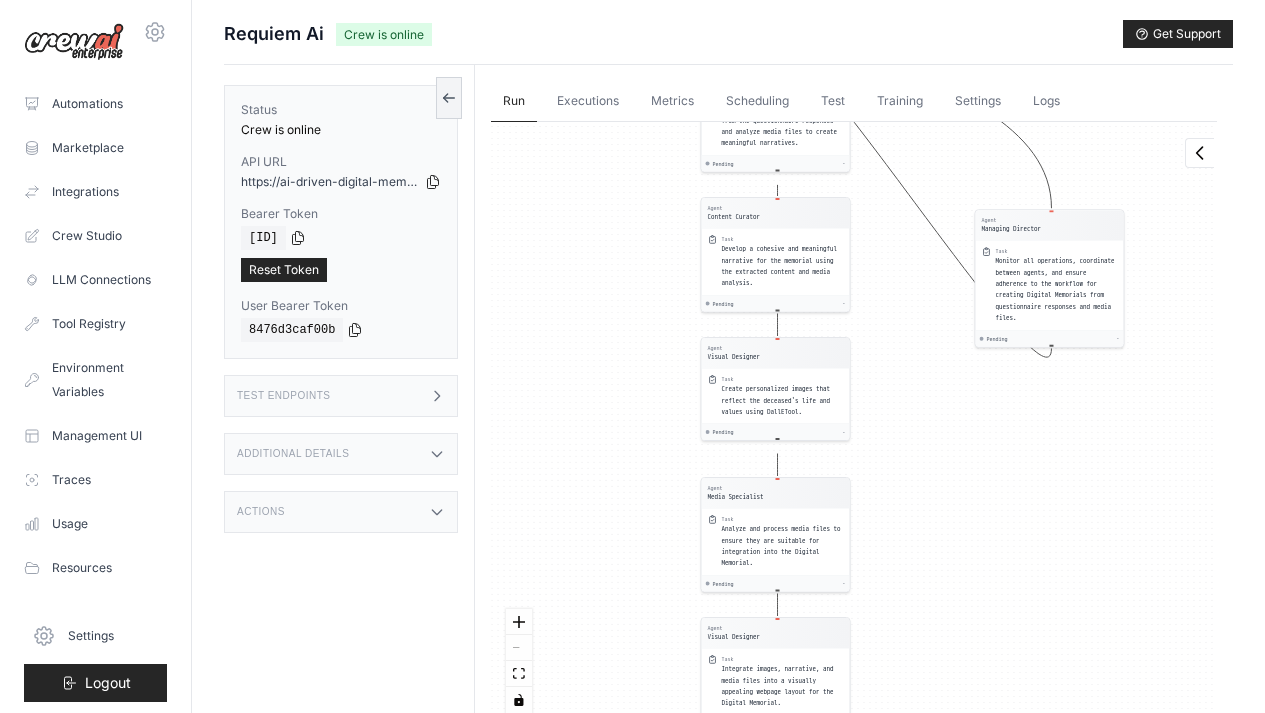 drag, startPoint x: 568, startPoint y: 408, endPoint x: 574, endPoint y: 602, distance: 194.09276 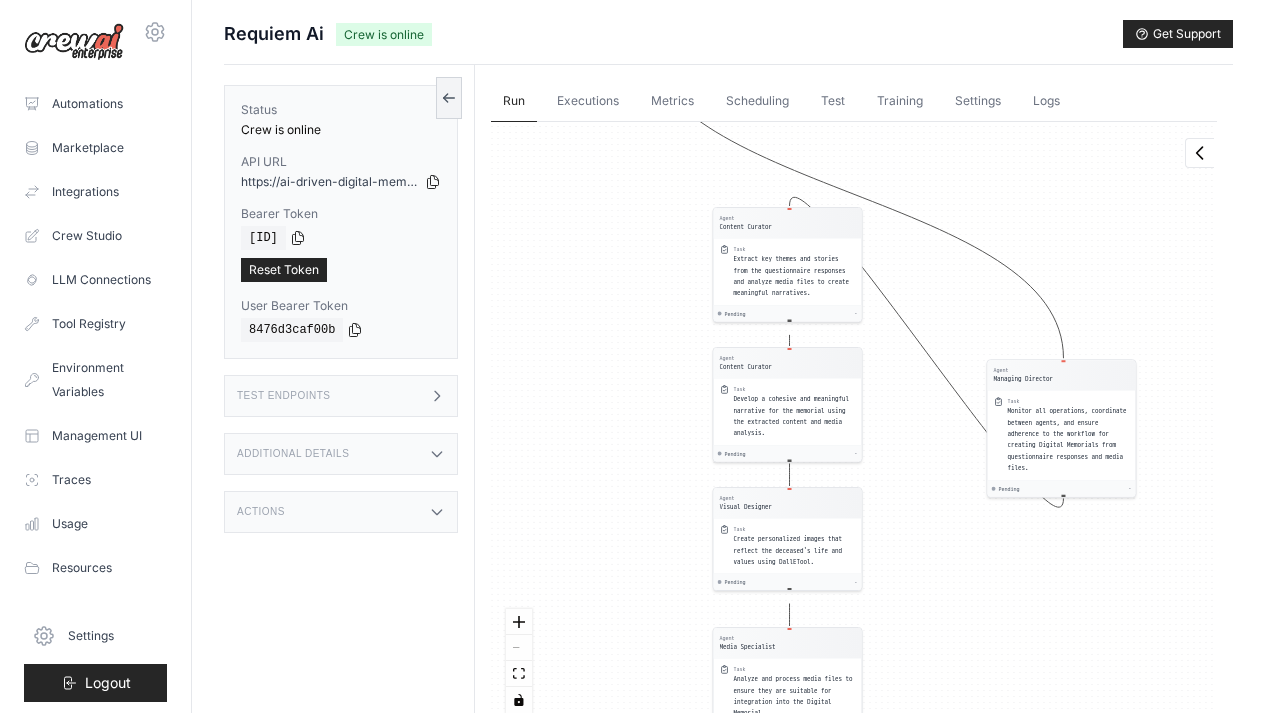 drag, startPoint x: 562, startPoint y: 317, endPoint x: 559, endPoint y: 506, distance: 189.0238 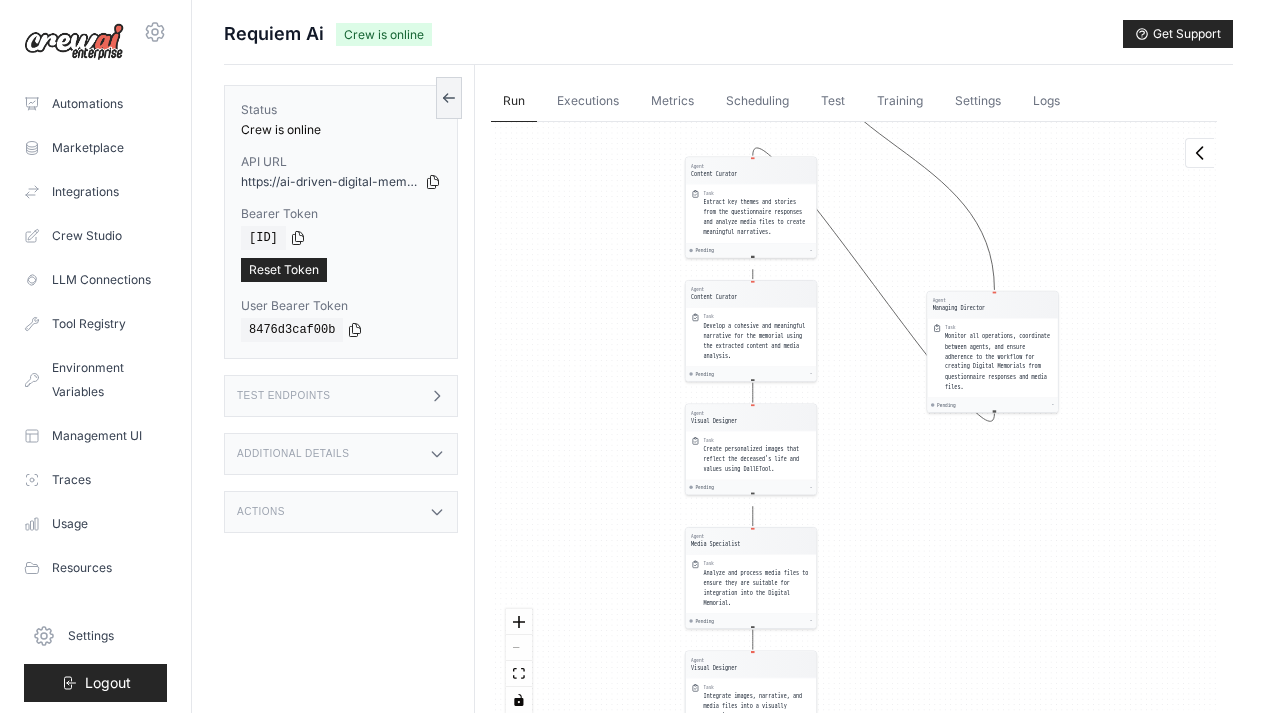 drag, startPoint x: 633, startPoint y: 152, endPoint x: 865, endPoint y: 176, distance: 233.23808 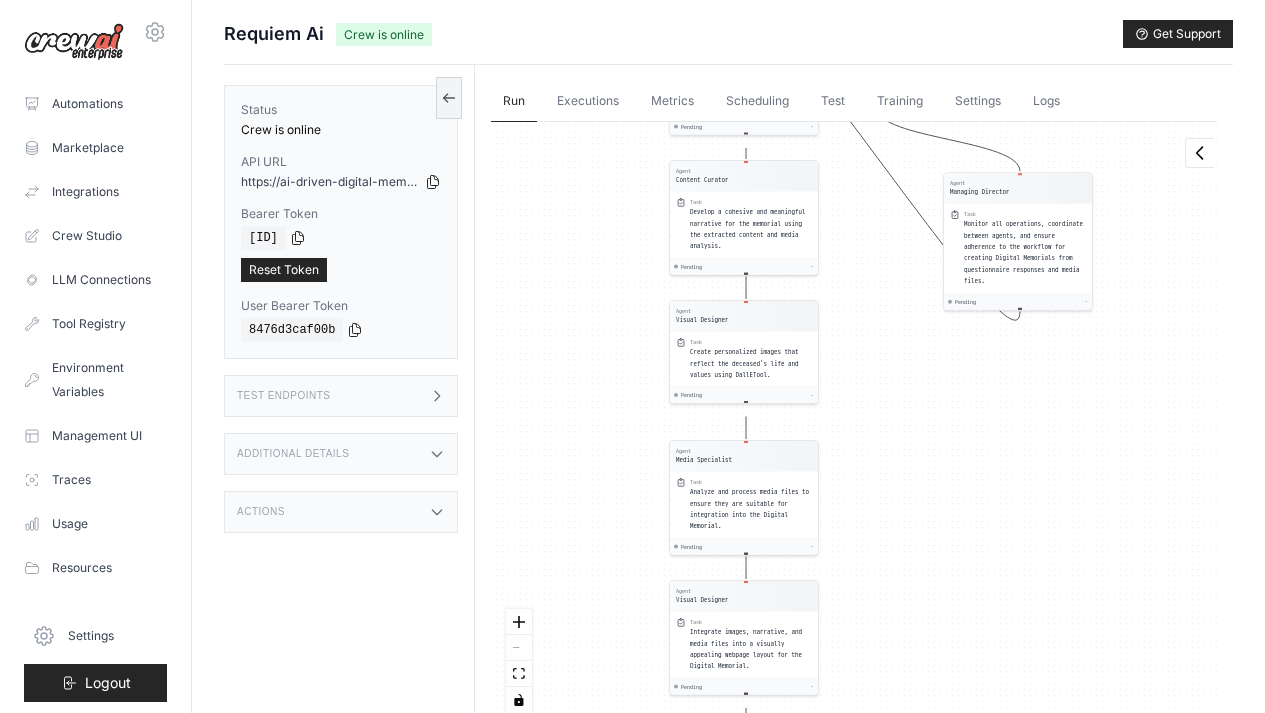 drag, startPoint x: 1031, startPoint y: 294, endPoint x: 1082, endPoint y: 522, distance: 233.63432 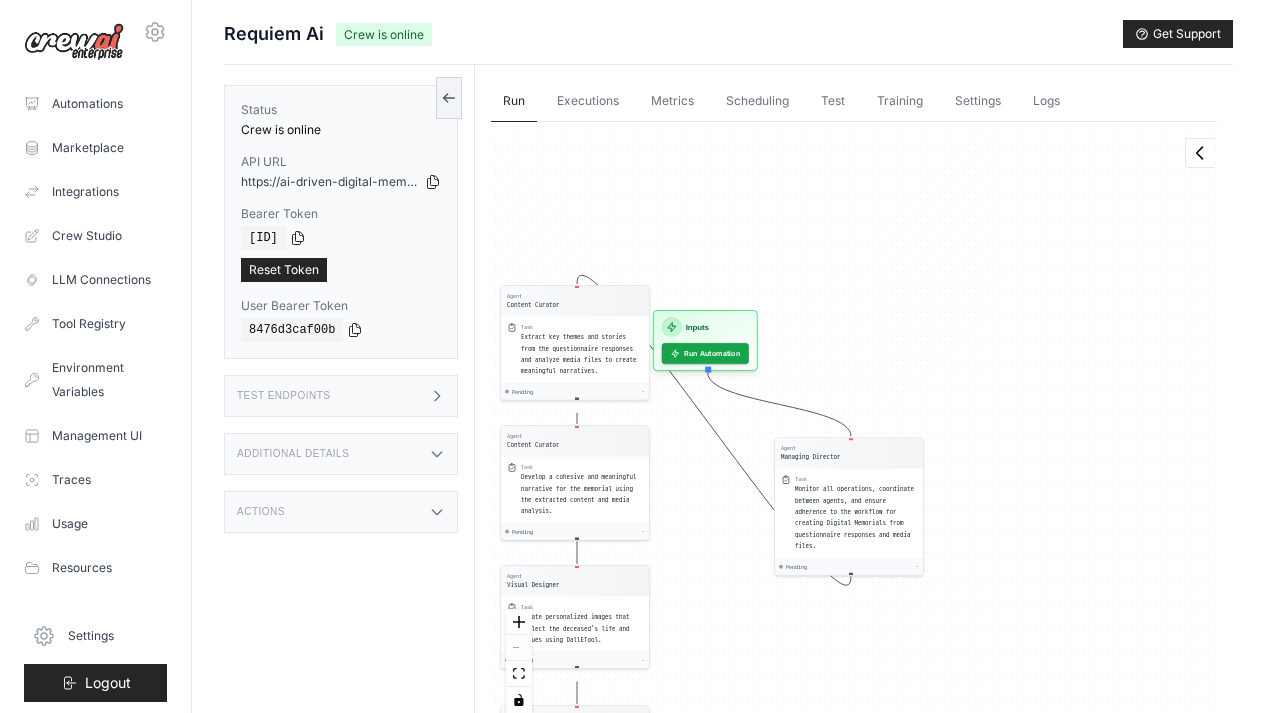 drag, startPoint x: 1148, startPoint y: 180, endPoint x: 901, endPoint y: 350, distance: 299.8483 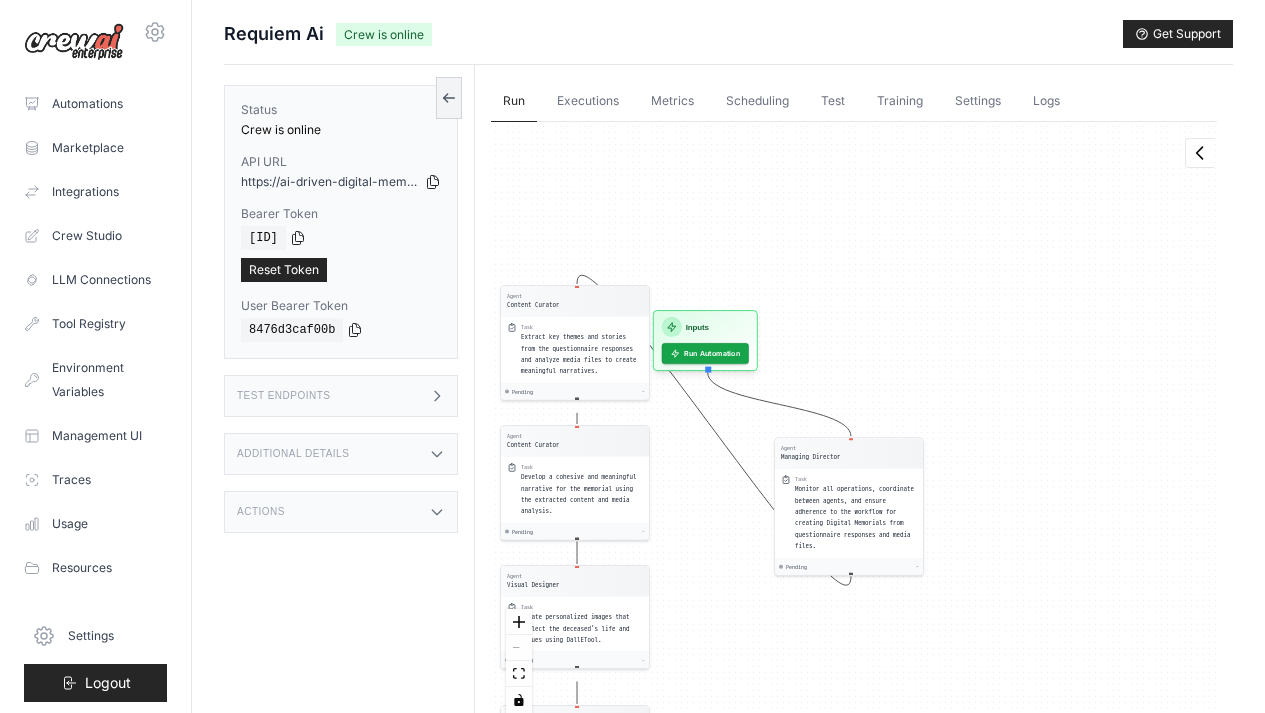 click on "Agent Managing Director Task Monitor all operations, coordinate between agents, and ensure adherence to the workflow for creating Digital Memorials from questionnaire responses and media files. Pending - Agent Content Curator Task Extract key themes and stories from the questionnaire responses and analyze media files to create meaningful narratives. Pending - Agent Content Curator Task Develop a cohesive and meaningful narrative for the memorial using the extracted content and media analysis. Pending - Agent Visual Designer Task Create personalized images that reflect the deceased's life and values using DallETool. Pending - Agent Media Specialist Task Analyze and process media files to ensure they are suitable for integration into the Digital Memorial. Pending - Agent Visual Designer Task Integrate images, narrative, and media files into a visually appealing webpage layout for the Digital Memorial. Pending - Agent Quality Assurance Specialist Task Pending - Agent Content Curator Task Pending - Inputs Output" at bounding box center (854, 425) 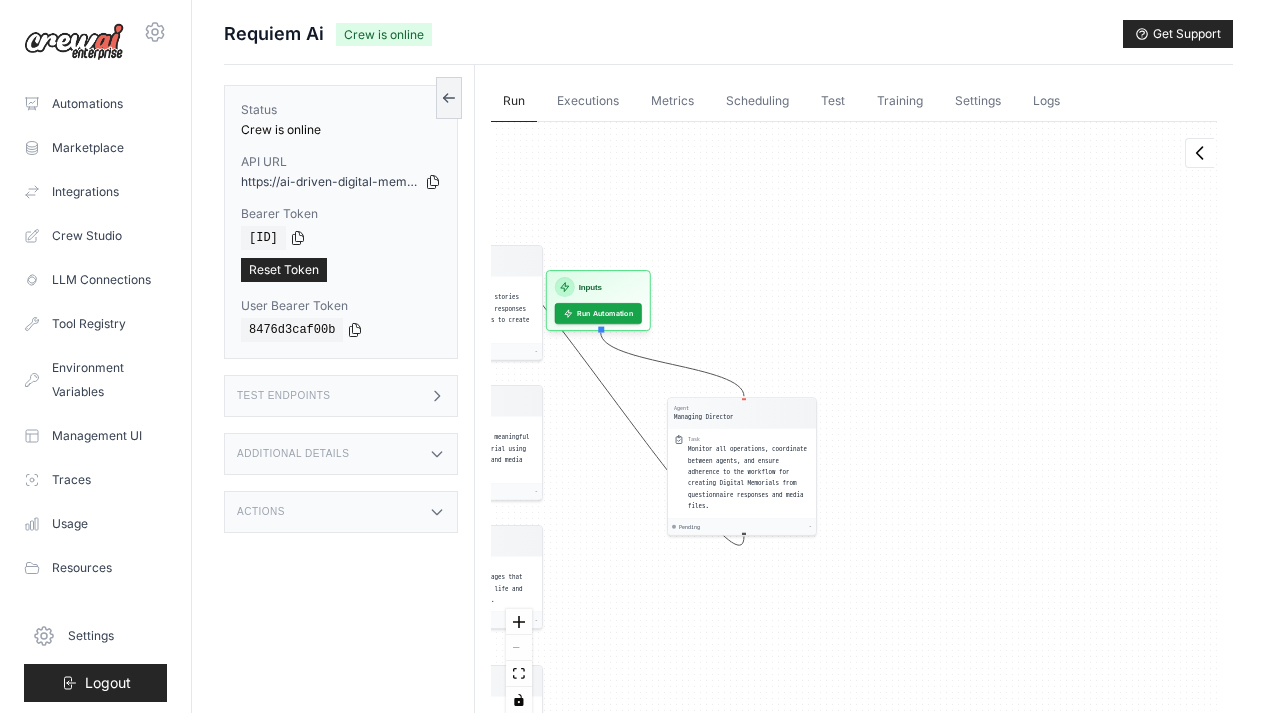 drag, startPoint x: 888, startPoint y: 346, endPoint x: 788, endPoint y: 305, distance: 108.078674 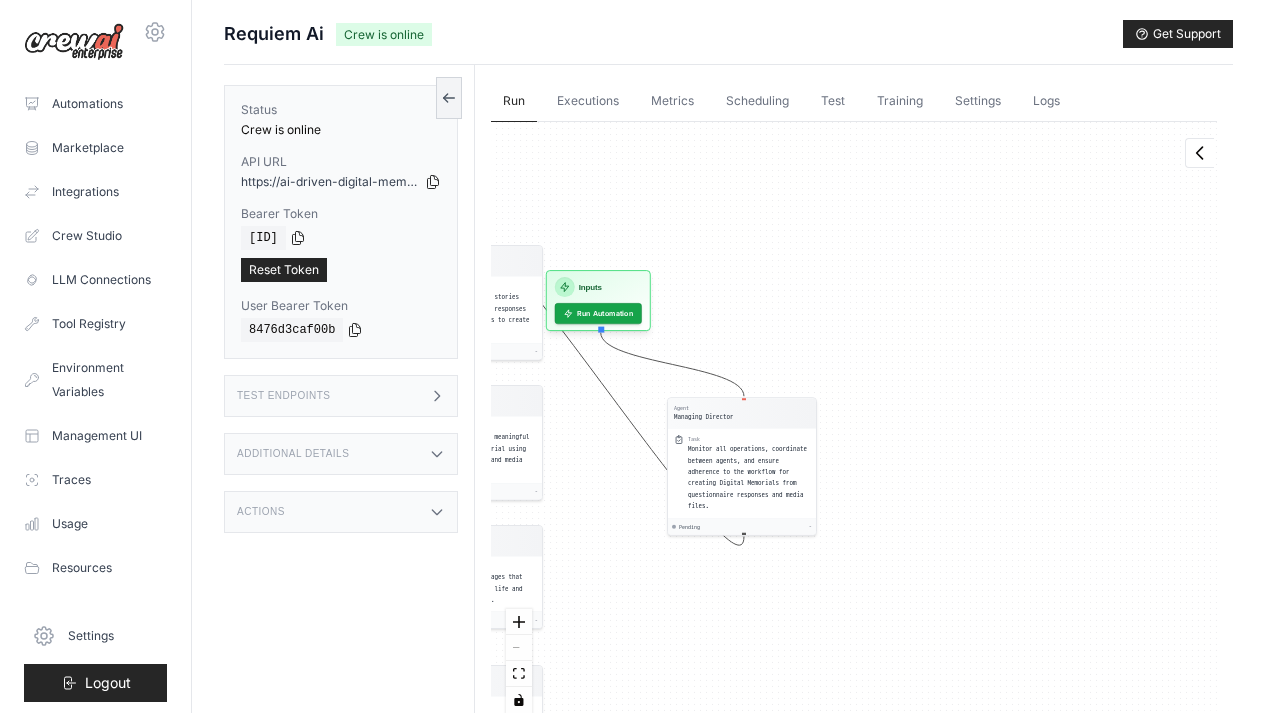 click on "Agent Managing Director Task Monitor all operations, coordinate between agents, and ensure adherence to the workflow for creating Digital Memorials from questionnaire responses and media files. Pending - Agent Content Curator Task Extract key themes and stories from the questionnaire responses and analyze media files to create meaningful narratives. Pending - Agent Content Curator Task Develop a cohesive and meaningful narrative for the memorial using the extracted content and media analysis. Pending - Agent Visual Designer Task Create personalized images that reflect the deceased's life and values using DallETool. Pending - Agent Media Specialist Task Analyze and process media files to ensure they are suitable for integration into the Digital Memorial. Pending - Agent Visual Designer Task Integrate images, narrative, and media files into a visually appealing webpage layout for the Digital Memorial. Pending - Agent Quality Assurance Specialist Task Pending - Agent Content Curator Task Pending - Inputs Output" at bounding box center [854, 425] 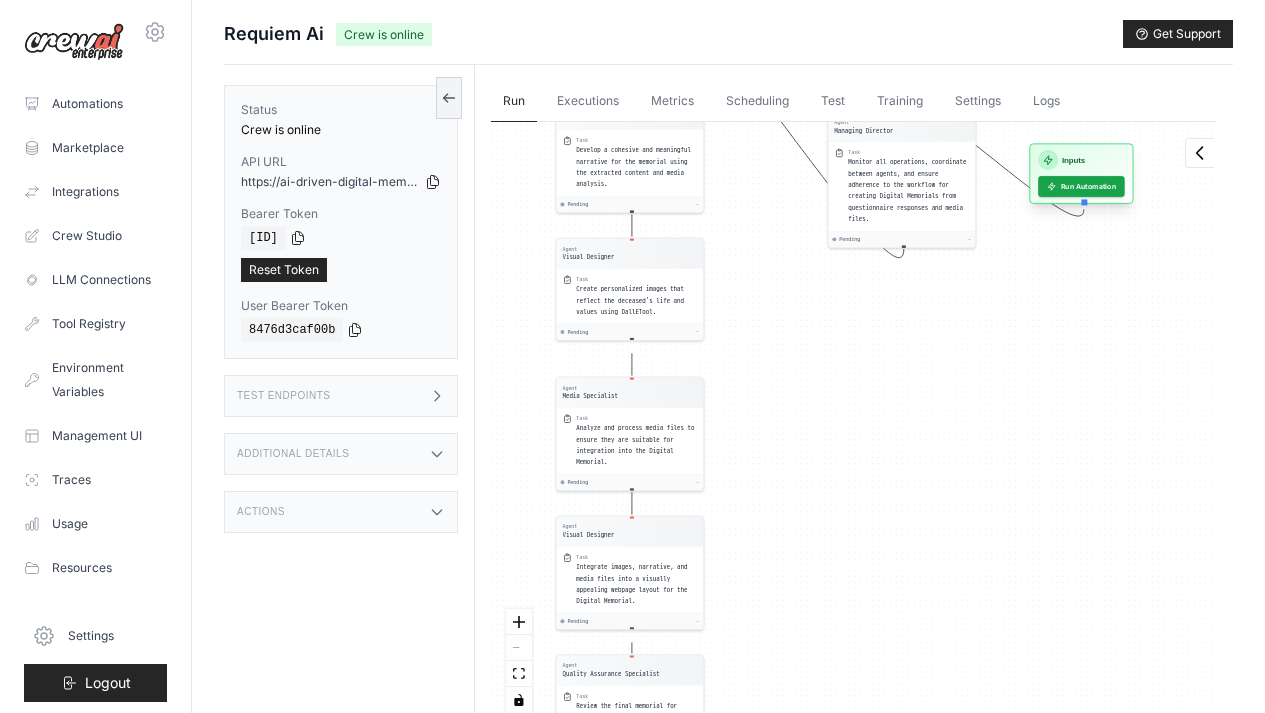 drag, startPoint x: 614, startPoint y: 289, endPoint x: 1101, endPoint y: 161, distance: 503.54047 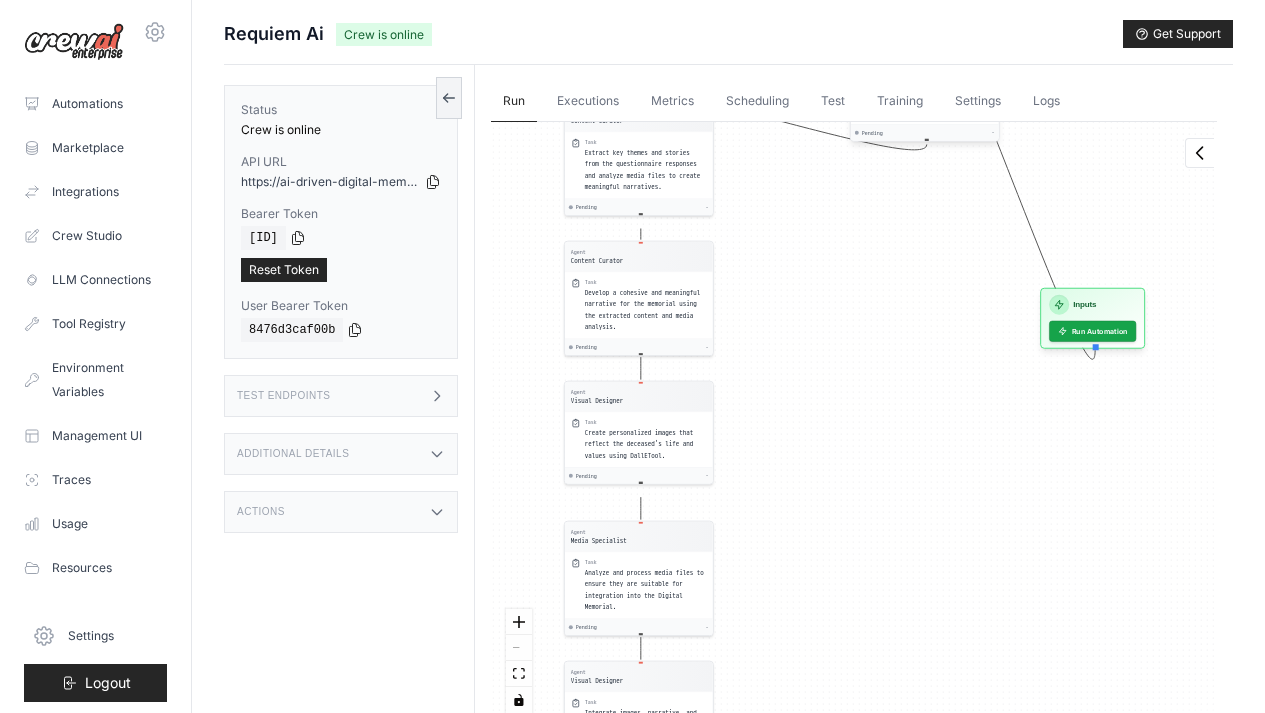 drag, startPoint x: 944, startPoint y: 153, endPoint x: 956, endPoint y: 131, distance: 25.059929 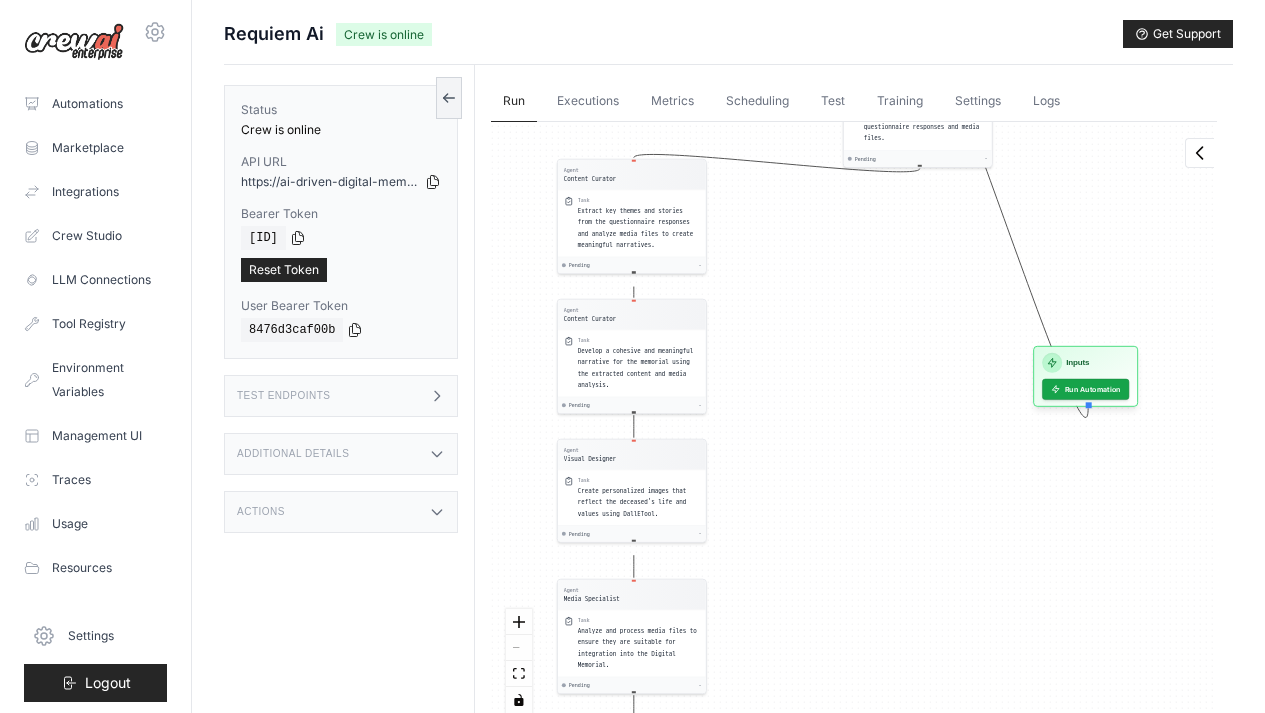 drag, startPoint x: 933, startPoint y: 175, endPoint x: 923, endPoint y: 402, distance: 227.22015 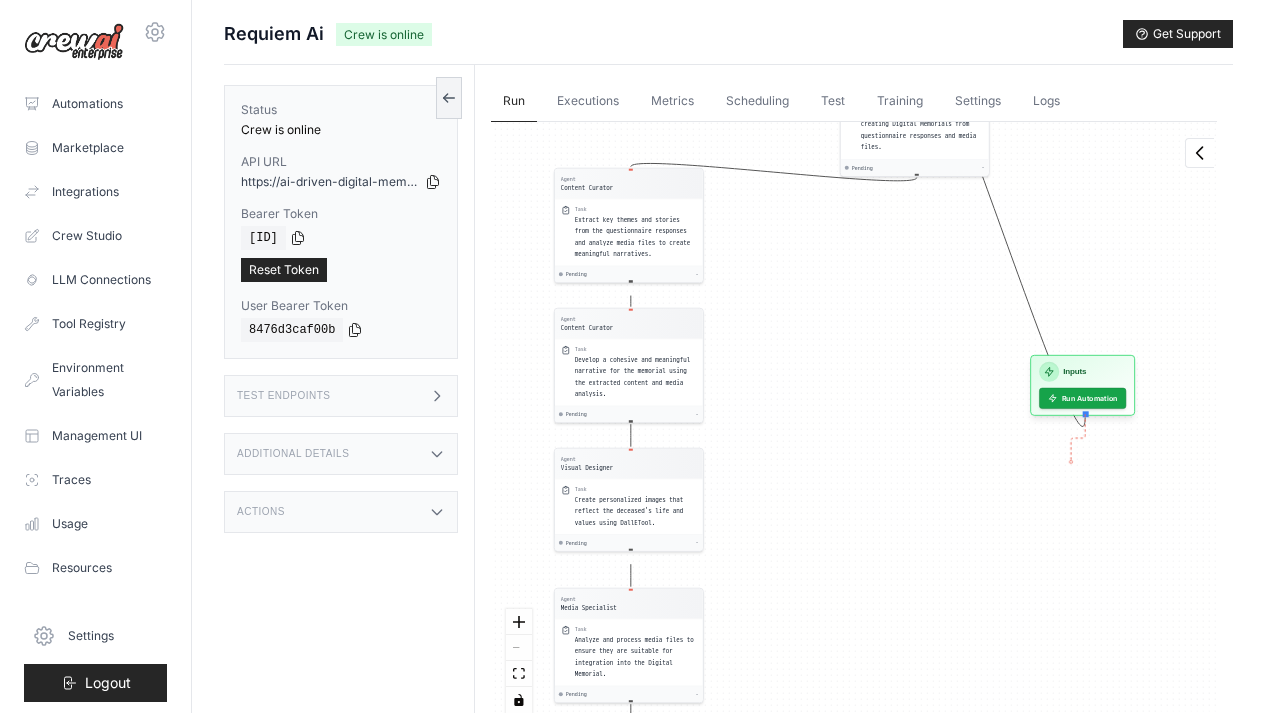 drag, startPoint x: 1086, startPoint y: 409, endPoint x: 1071, endPoint y: 462, distance: 55.081757 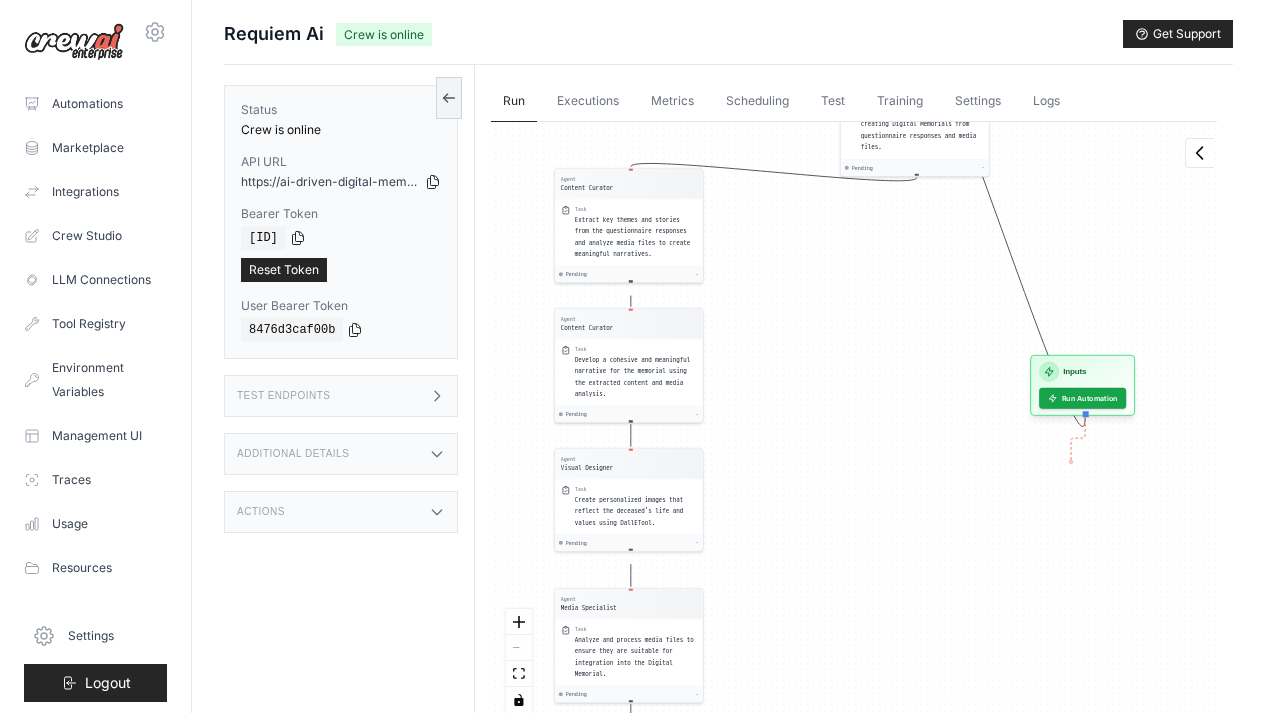 click on "Agent Managing Director Task Monitor all operations, coordinate between agents, and ensure adherence to the workflow for creating Digital Memorials from questionnaire responses and media files. Pending - Agent Content Curator Task Extract key themes and stories from the questionnaire responses and analyze media files to create meaningful narratives. Pending - Agent Content Curator Task Develop a cohesive and meaningful narrative for the memorial using the extracted content and media analysis. Pending - Agent Visual Designer Task Create personalized images that reflect the deceased's life and values using DallETool. Pending - Agent Media Specialist Task Analyze and process media files to ensure they are suitable for integration into the Digital Memorial. Pending - Agent Visual Designer Task Integrate images, narrative, and media files into a visually appealing webpage layout for the Digital Memorial. Pending - Agent Quality Assurance Specialist Task Pending - Agent Content Curator Task Pending - Inputs Output" at bounding box center [854, 425] 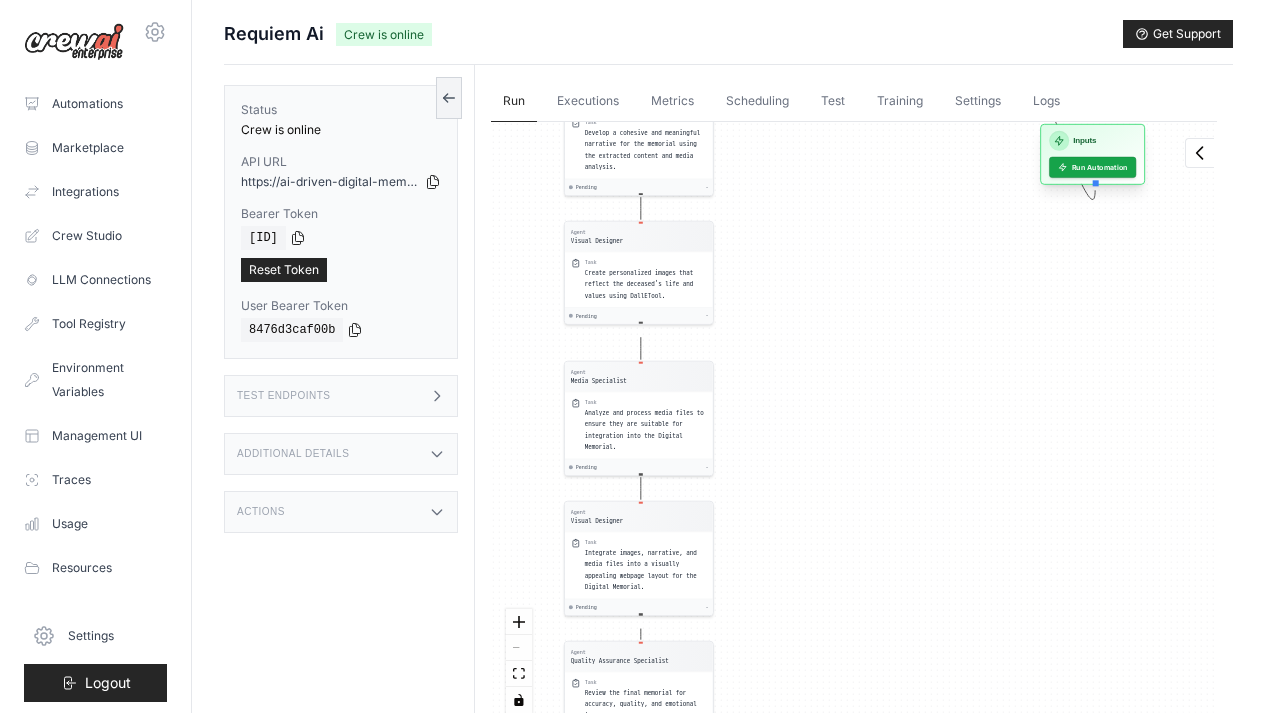 click at bounding box center [1096, 183] 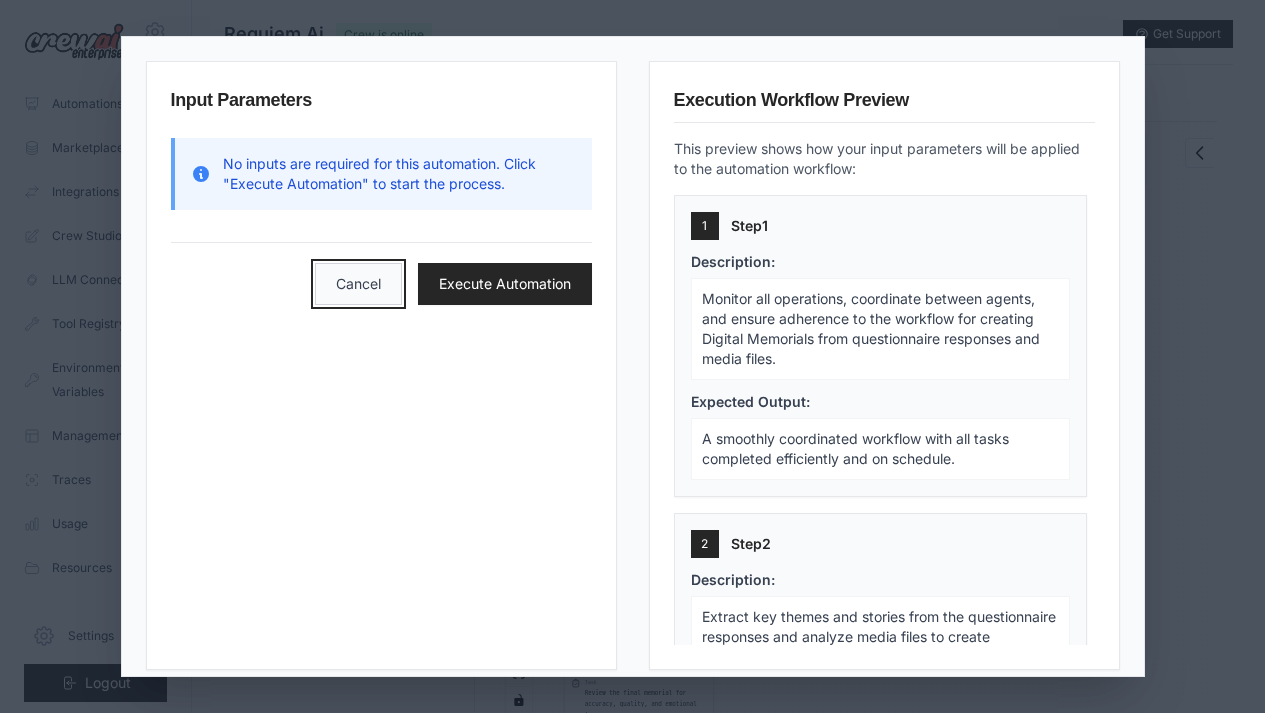 click on "Cancel" at bounding box center (358, 284) 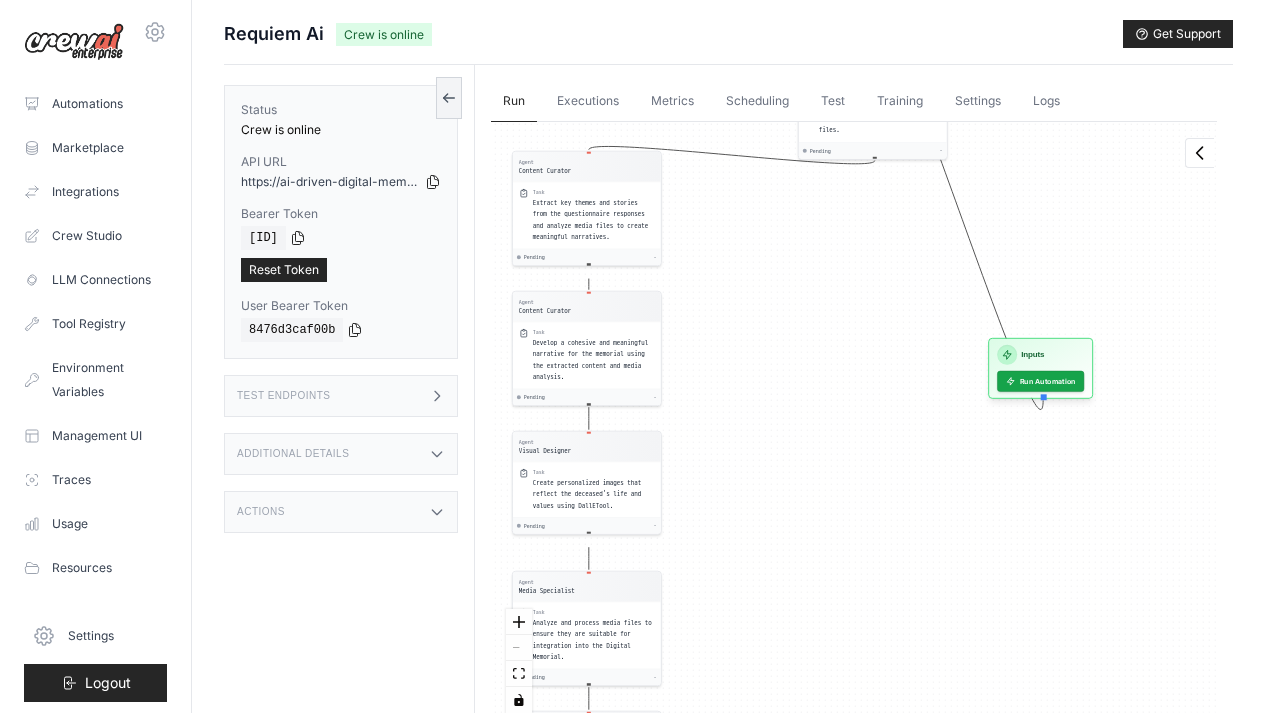 drag, startPoint x: 1088, startPoint y: 313, endPoint x: 1036, endPoint y: 523, distance: 216.34232 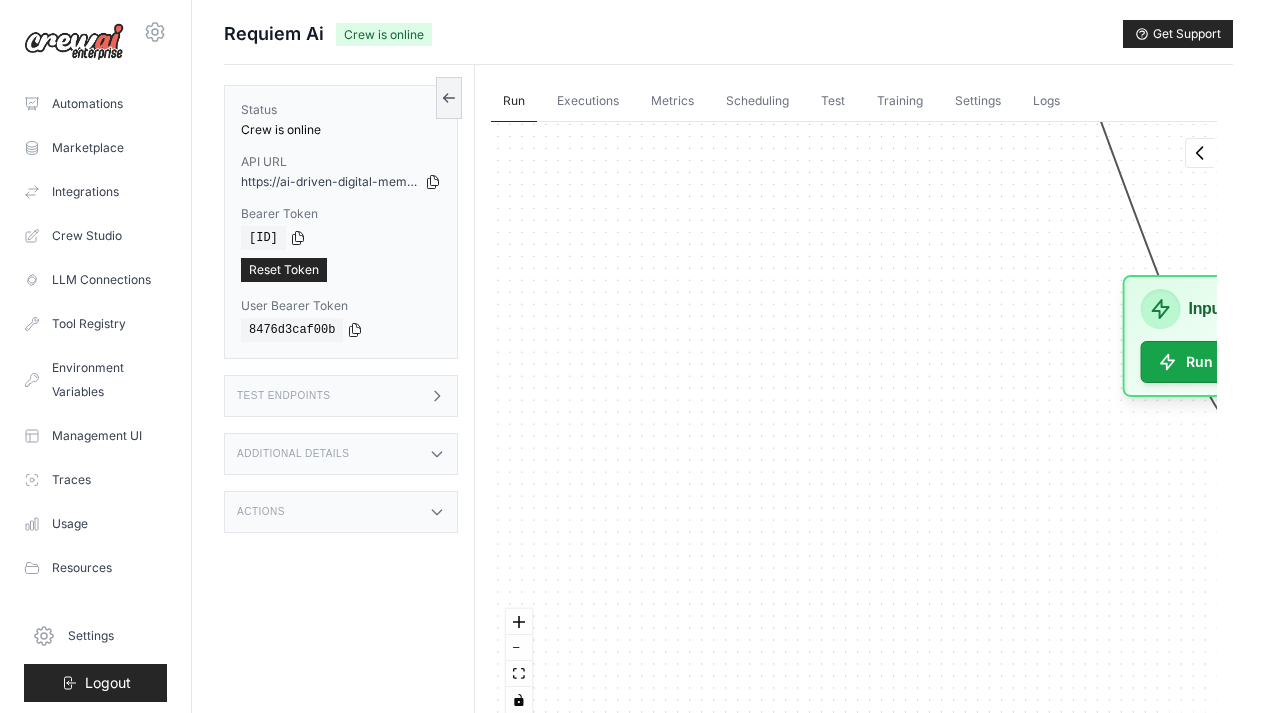 drag, startPoint x: 794, startPoint y: 442, endPoint x: 799, endPoint y: 424, distance: 18.681541 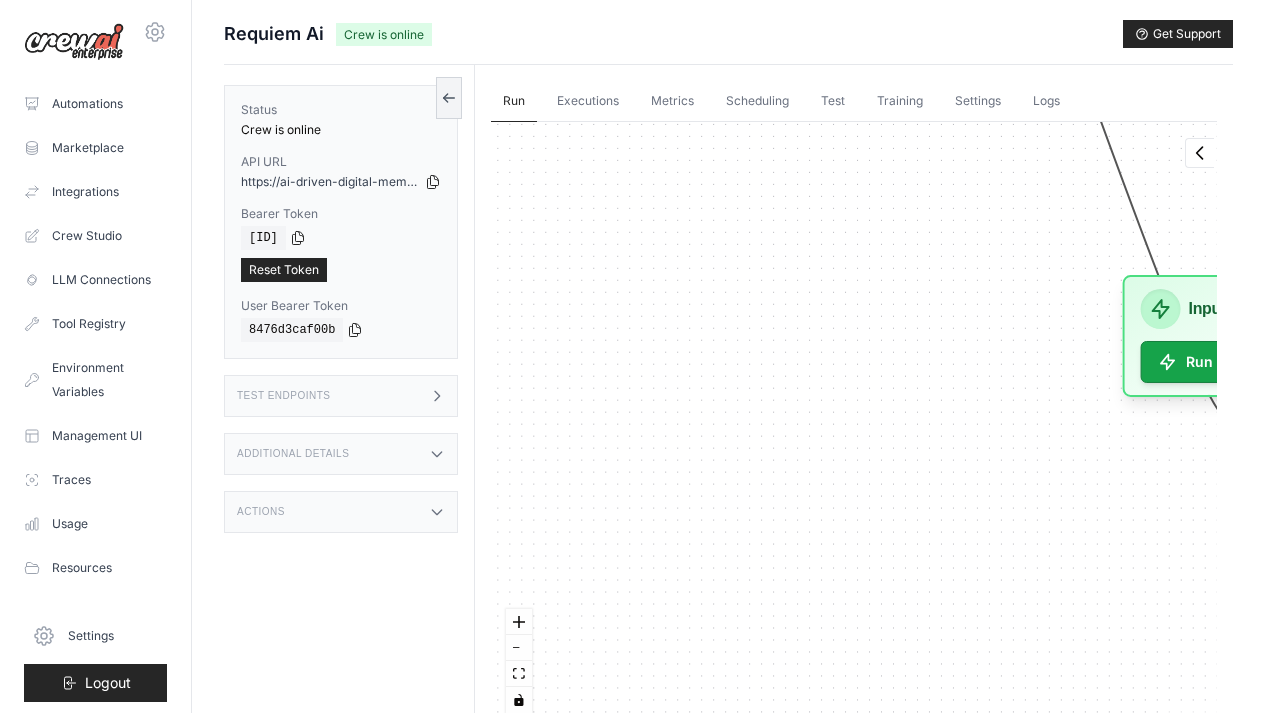 click on "Agent Managing Director Task Monitor all operations, coordinate between agents, and ensure adherence to the workflow for creating Digital Memorials from questionnaire responses and media files. Pending - Agent Content Curator Task Extract key themes and stories from the questionnaire responses and analyze media files to create meaningful narratives. Pending - Agent Content Curator Task Develop a cohesive and meaningful narrative for the memorial using the extracted content and media analysis. Pending - Agent Visual Designer Task Create personalized images that reflect the deceased's life and values using DallETool. Pending - Agent Media Specialist Task Analyze and process media files to ensure they are suitable for integration into the Digital Memorial. Pending - Agent Visual Designer Task Integrate images, narrative, and media files into a visually appealing webpage layout for the Digital Memorial. Pending - Agent Quality Assurance Specialist Task Pending - Agent Content Curator Task Pending - Inputs Output" at bounding box center [854, 425] 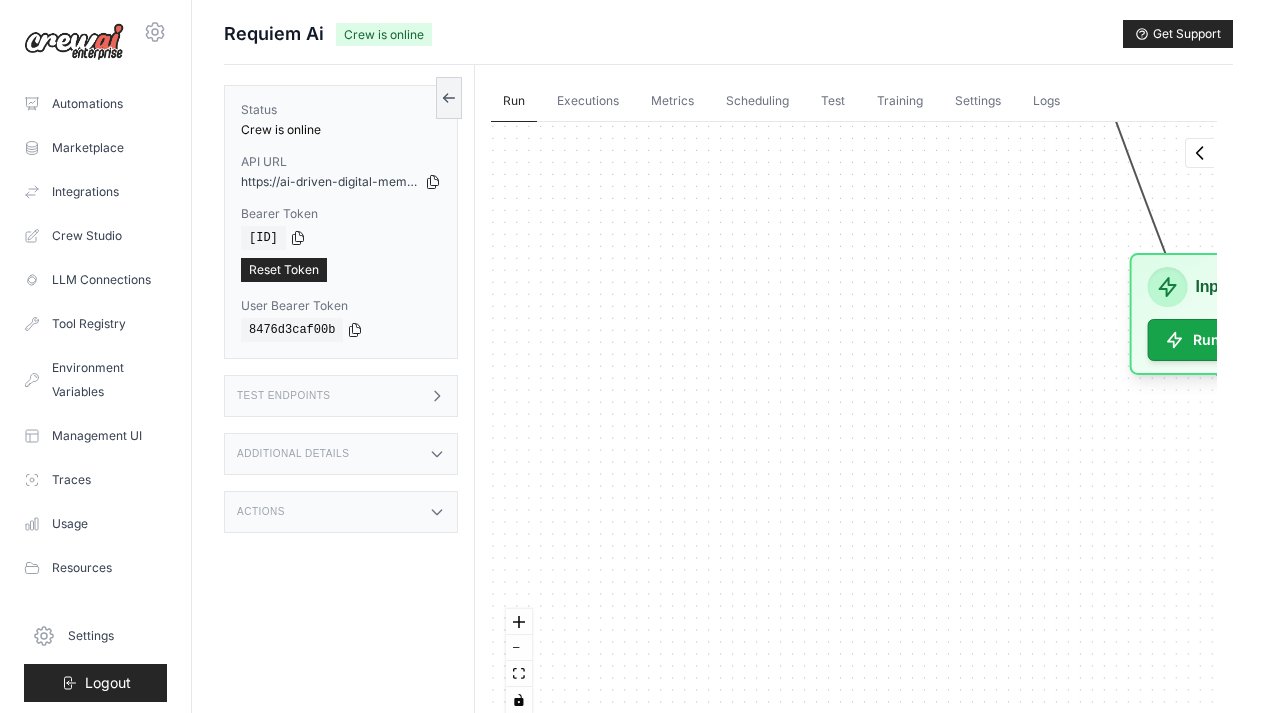 click on "Agent Managing Director Task Monitor all operations, coordinate between agents, and ensure adherence to the workflow for creating Digital Memorials from questionnaire responses and media files. Pending - Agent Content Curator Task Extract key themes and stories from the questionnaire responses and analyze media files to create meaningful narratives. Pending - Agent Content Curator Task Develop a cohesive and meaningful narrative for the memorial using the extracted content and media analysis. Pending - Agent Visual Designer Task Create personalized images that reflect the deceased's life and values using DallETool. Pending - Agent Media Specialist Task Analyze and process media files to ensure they are suitable for integration into the Digital Memorial. Pending - Agent Visual Designer Task Integrate images, narrative, and media files into a visually appealing webpage layout for the Digital Memorial. Pending - Agent Quality Assurance Specialist Task Pending - Agent Content Curator Task Pending - Inputs Output" at bounding box center (854, 425) 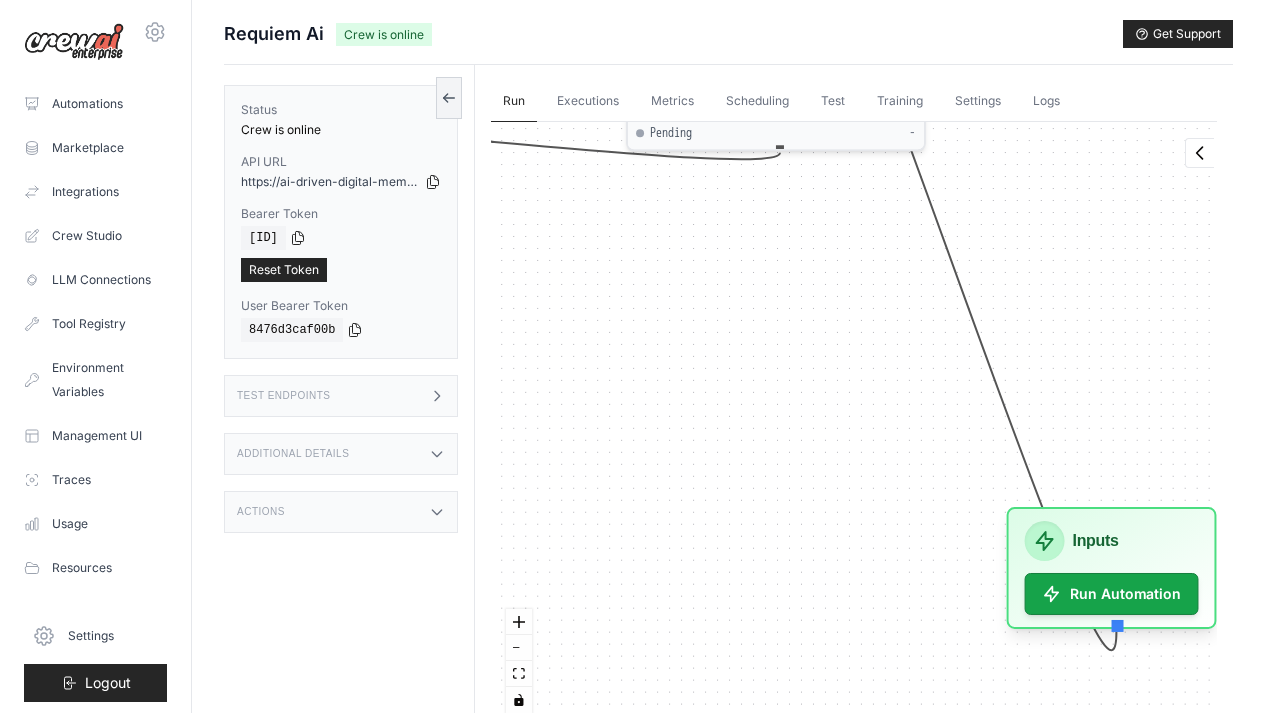 drag, startPoint x: 799, startPoint y: 424, endPoint x: 684, endPoint y: 673, distance: 274.2736 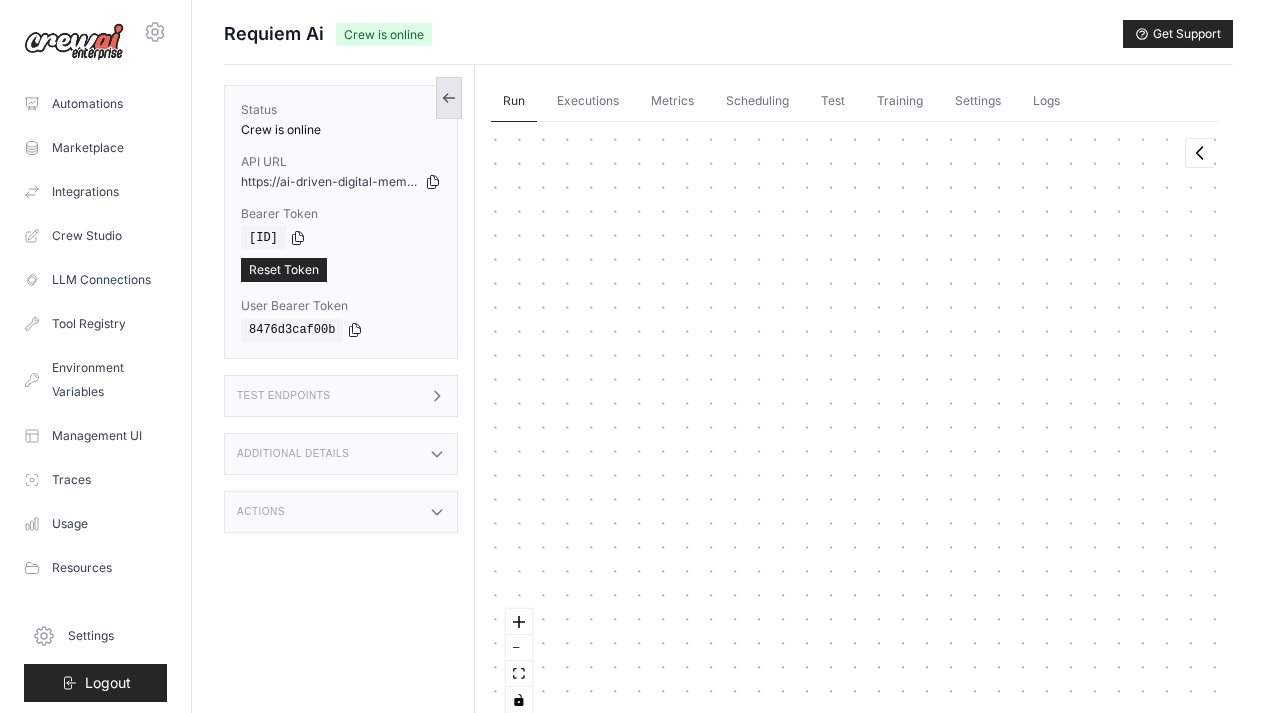 click at bounding box center [449, 98] 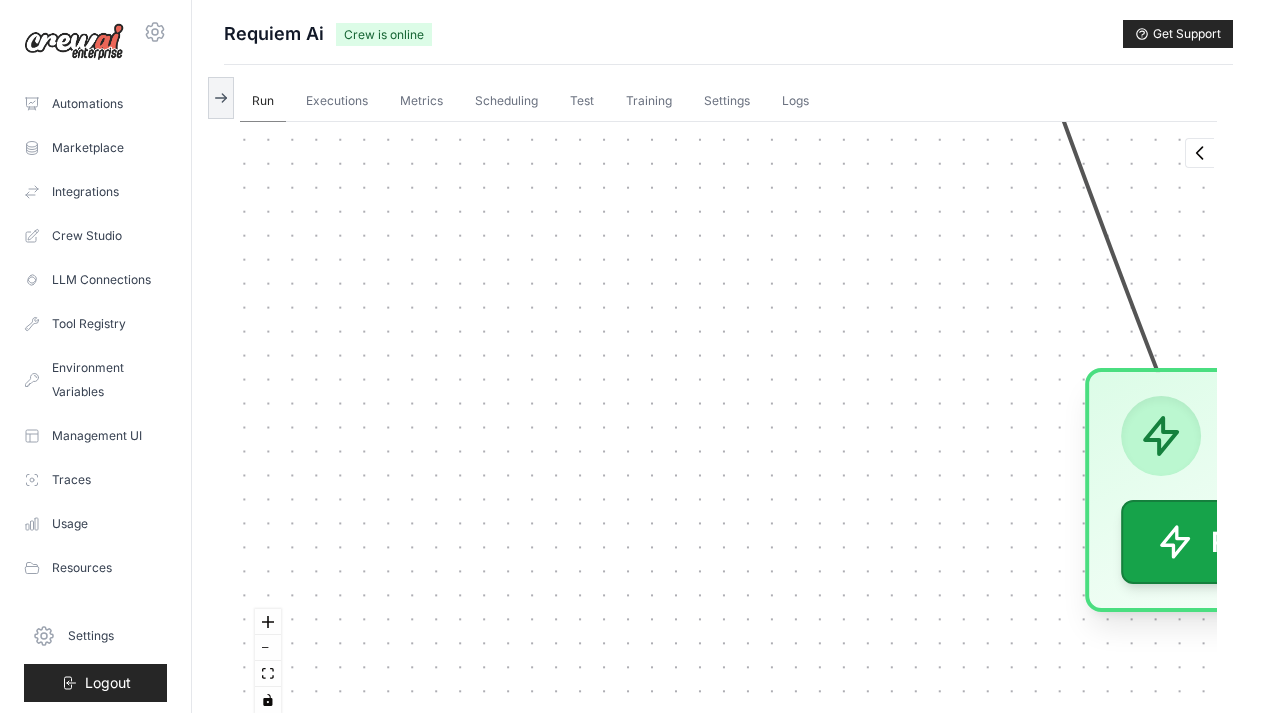click on "Run" at bounding box center [263, 102] 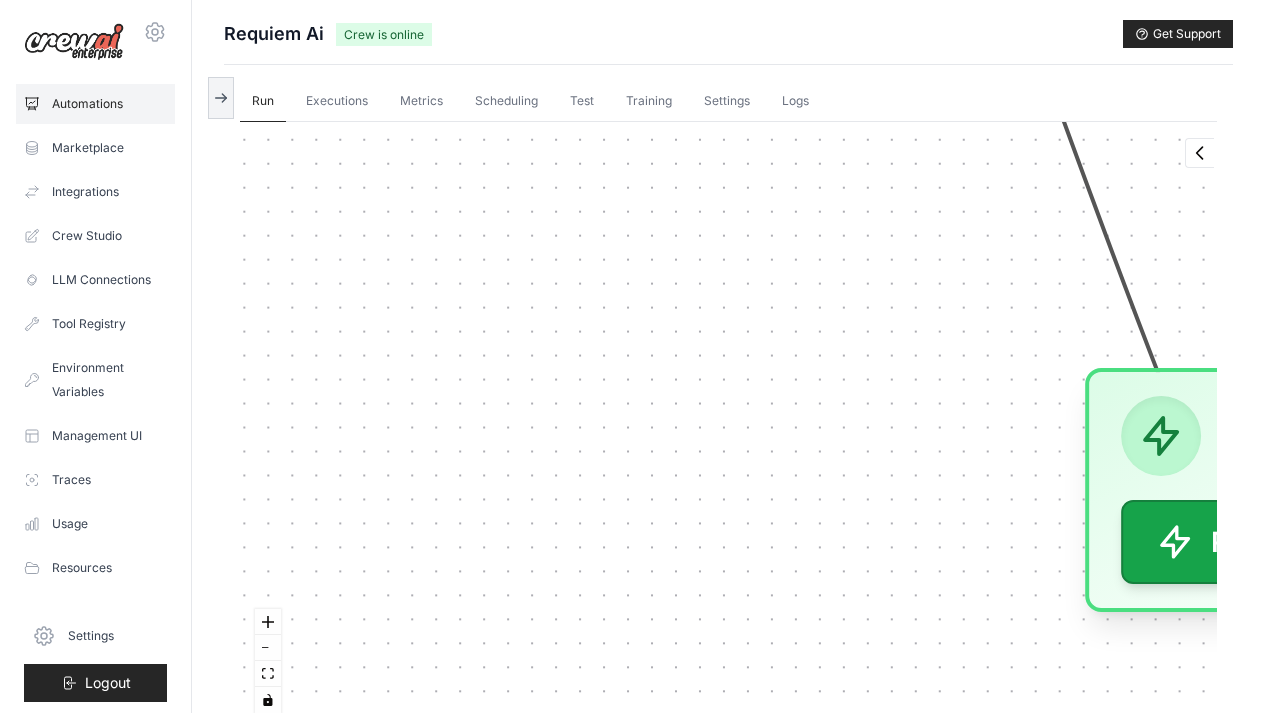 click on "Automations" at bounding box center [95, 104] 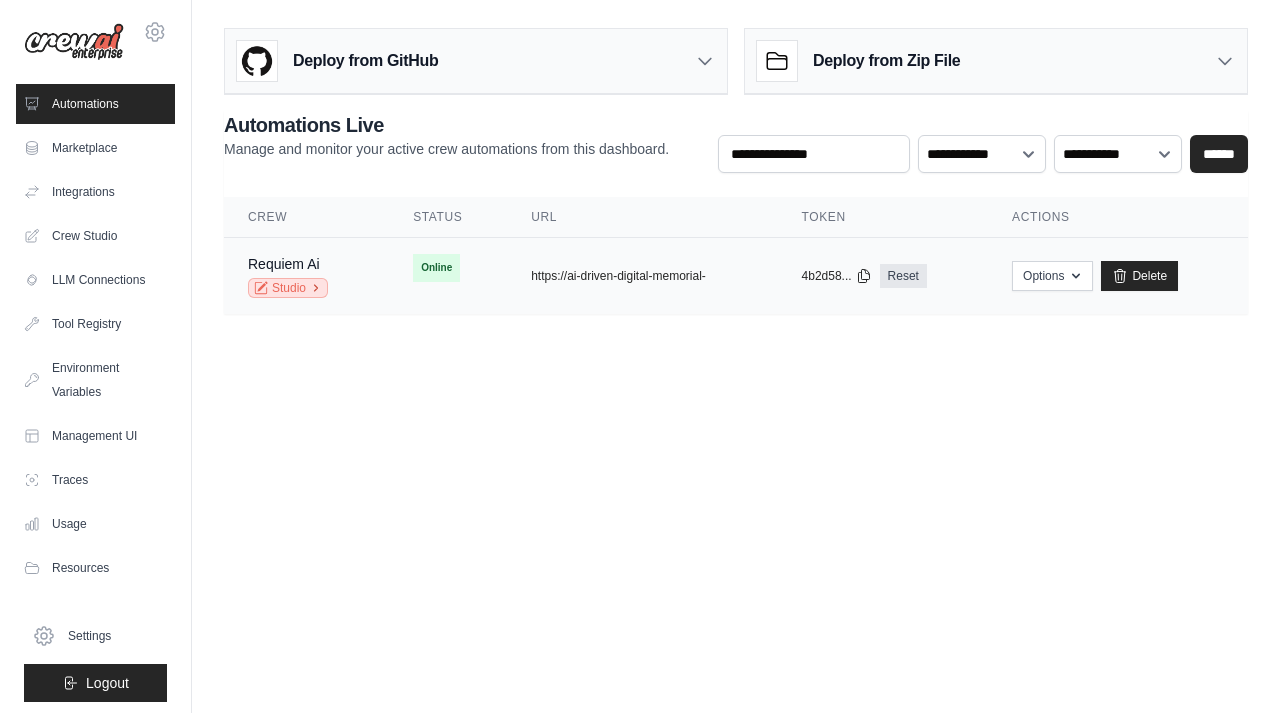 click 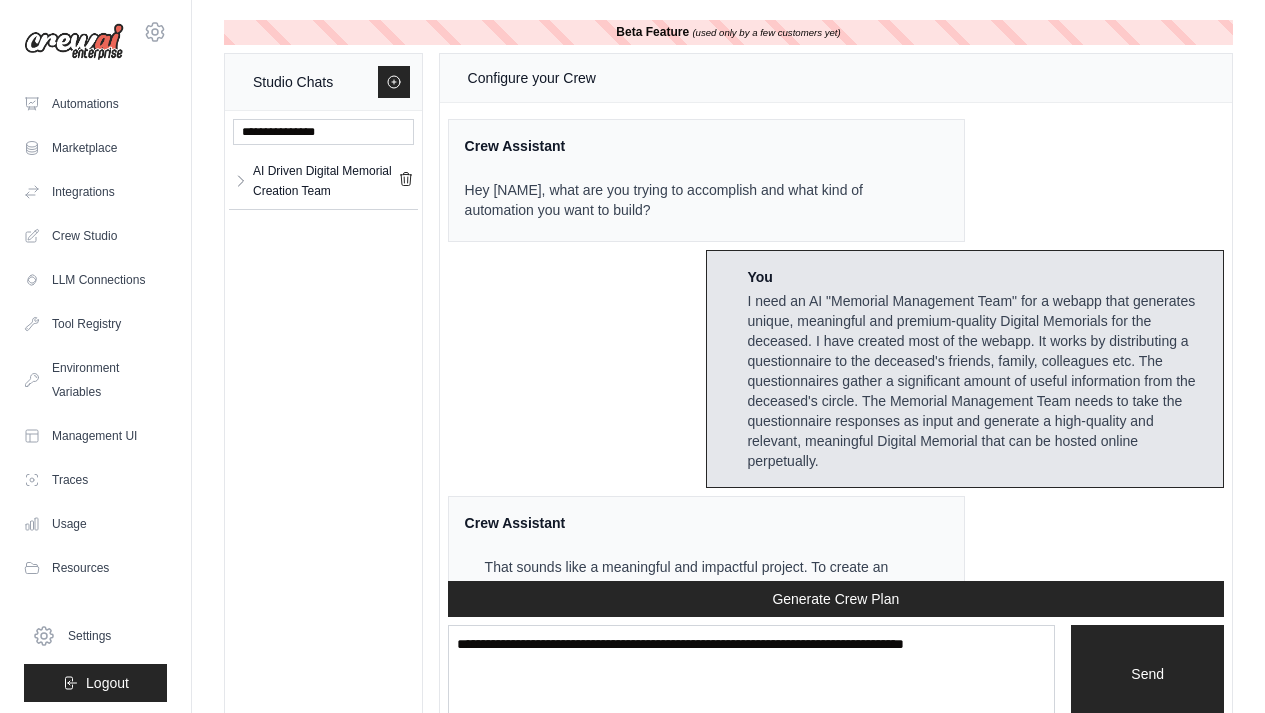scroll, scrollTop: 5861, scrollLeft: 0, axis: vertical 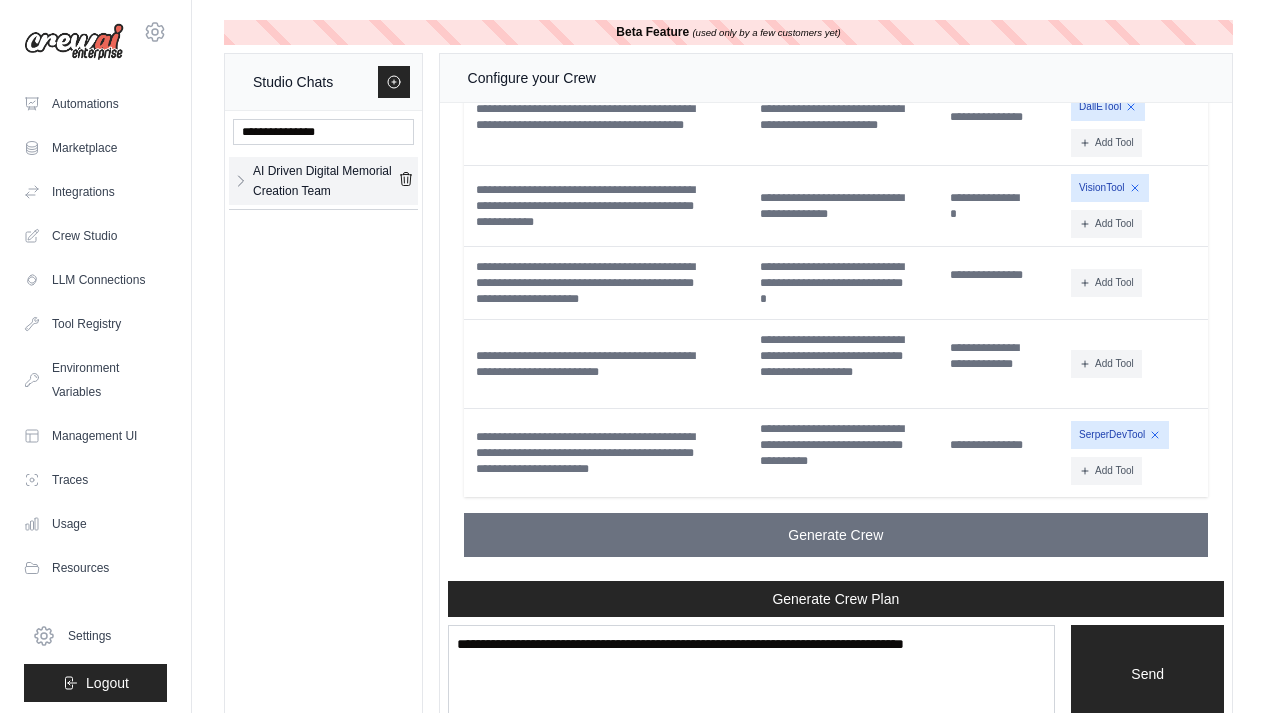 click 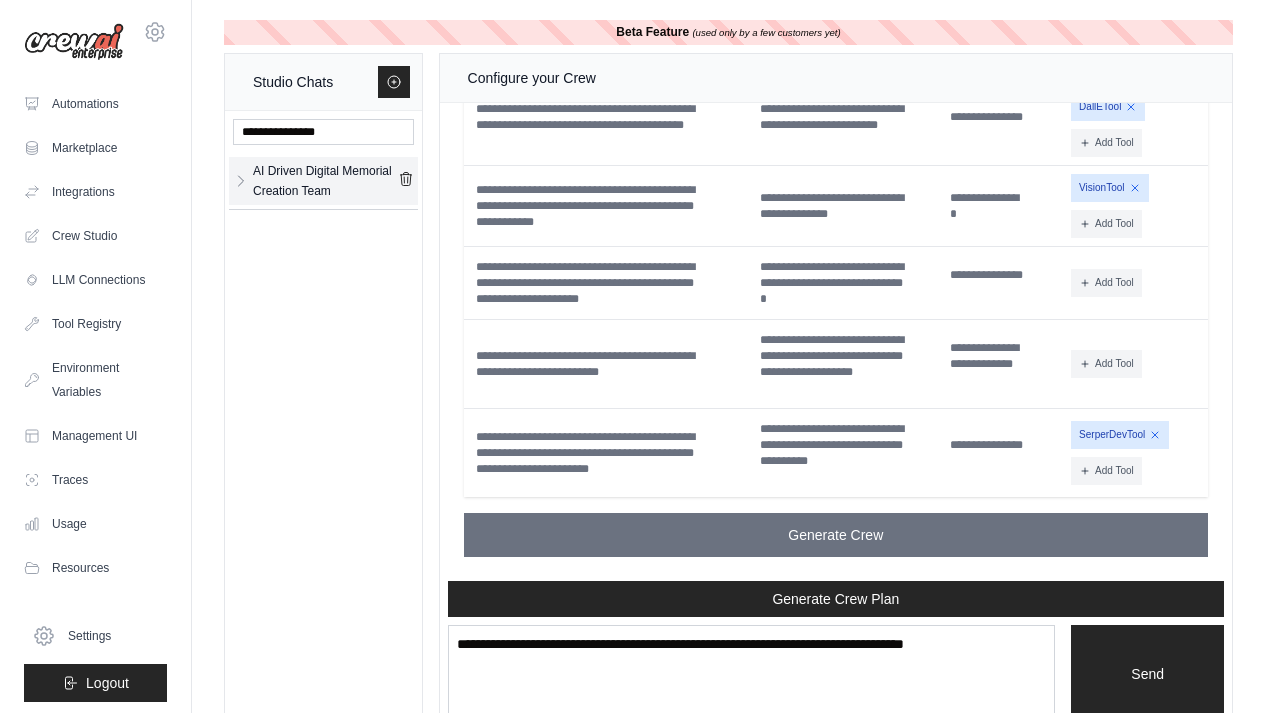 click on "AI Driven Digital Memorial Creation Team" at bounding box center [325, 181] 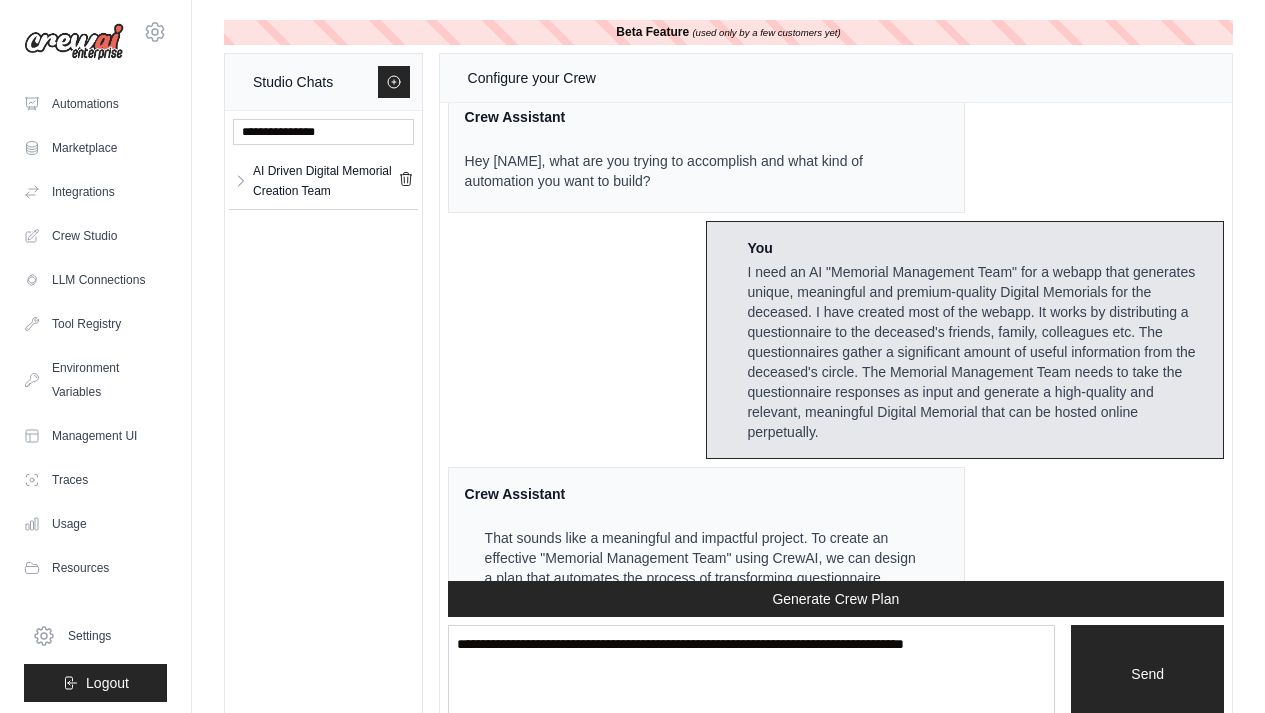 scroll, scrollTop: 5, scrollLeft: 0, axis: vertical 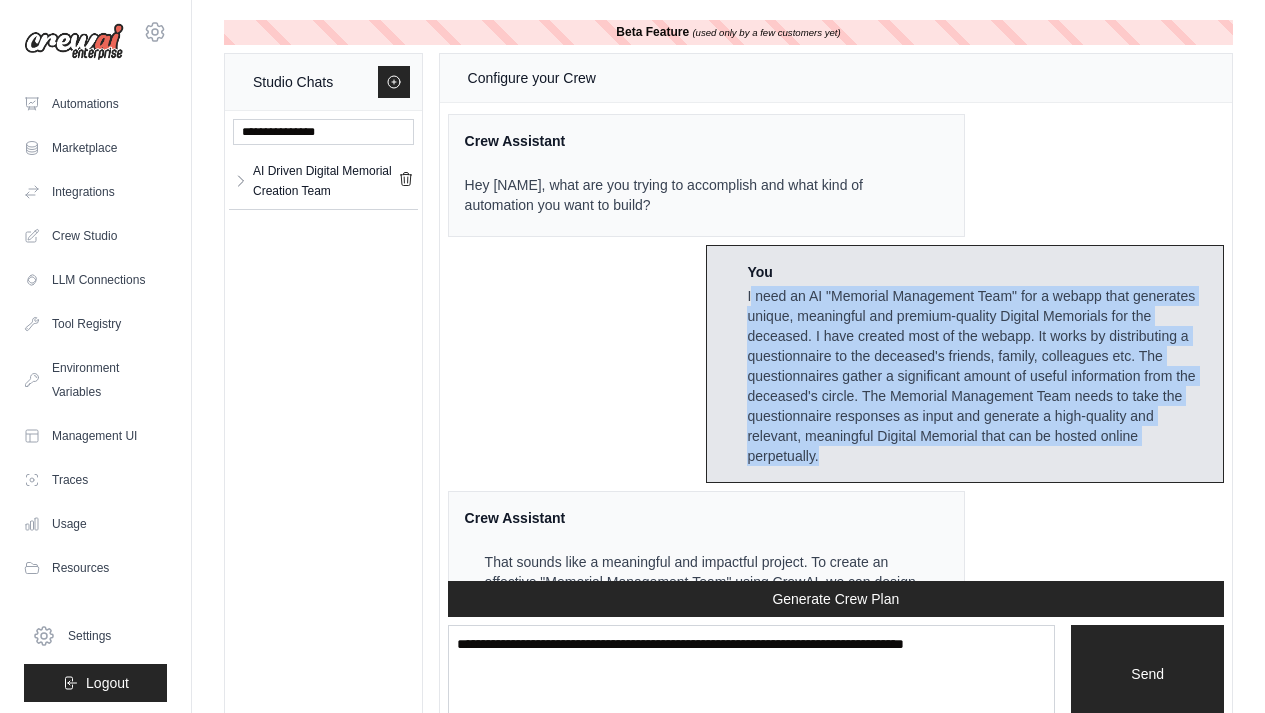drag, startPoint x: 1182, startPoint y: 455, endPoint x: 746, endPoint y: 290, distance: 466.177 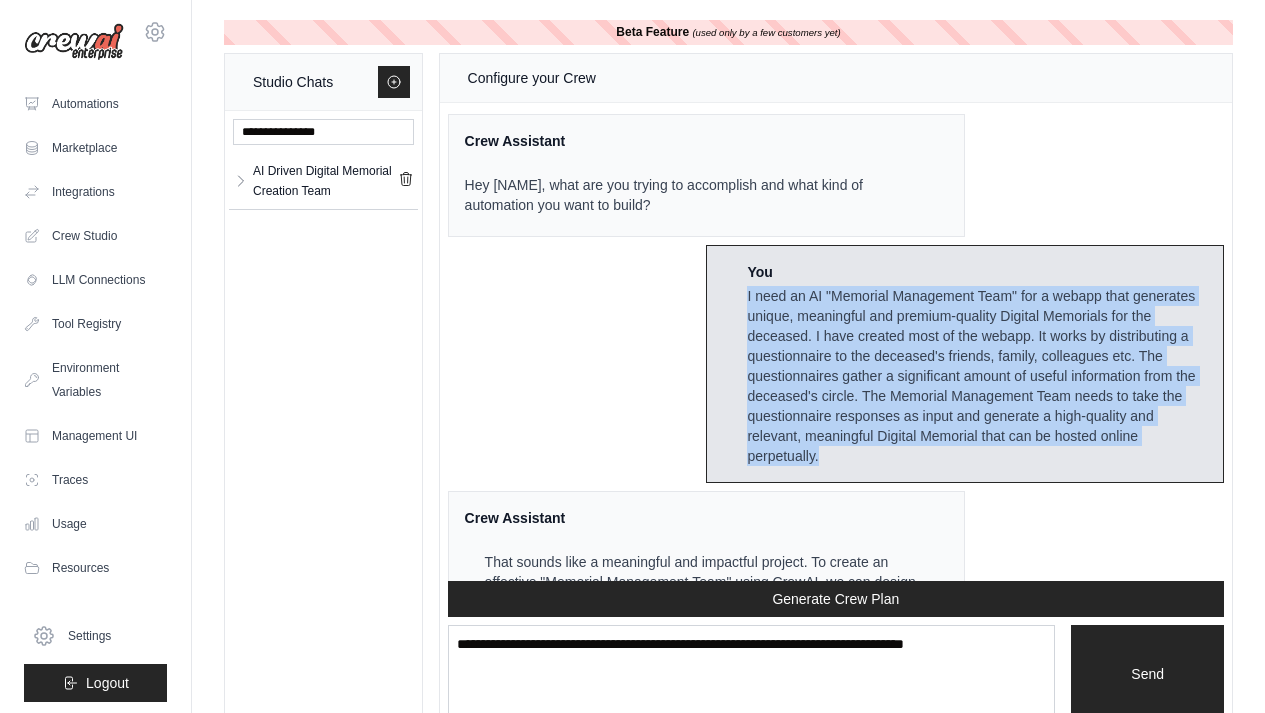 copy on "I need an AI "Memorial Management Team" for a webapp that generates unique, meaningful and premium-quality Digital Memorials for the deceased. I have created most of the webapp. It works by distributing a questionnaire to the deceased's friends, family, colleagues etc. The questionnaires gather a significant amount of useful information from the deceased's circle. The Memorial Management Team needs to take the questionnaire responses as input and generate a high-quality and relevant, meaningful Digital Memorial that can be hosted online perpetually." 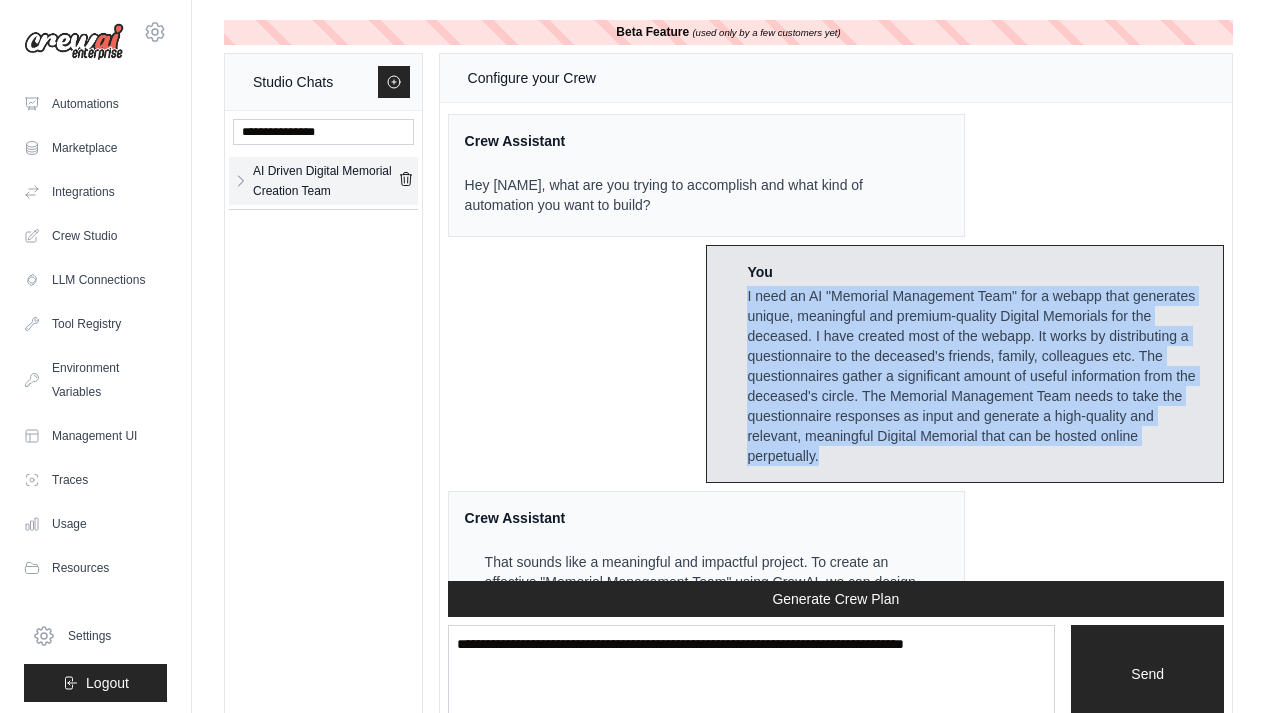 click 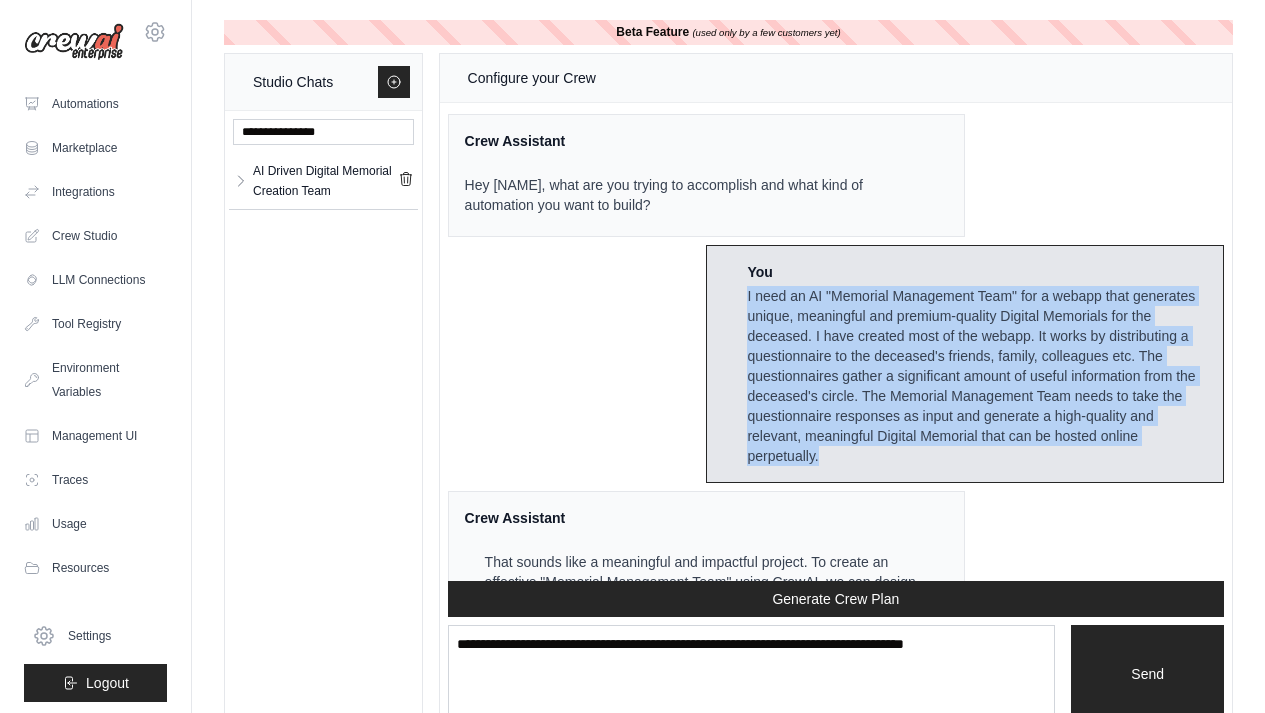 type 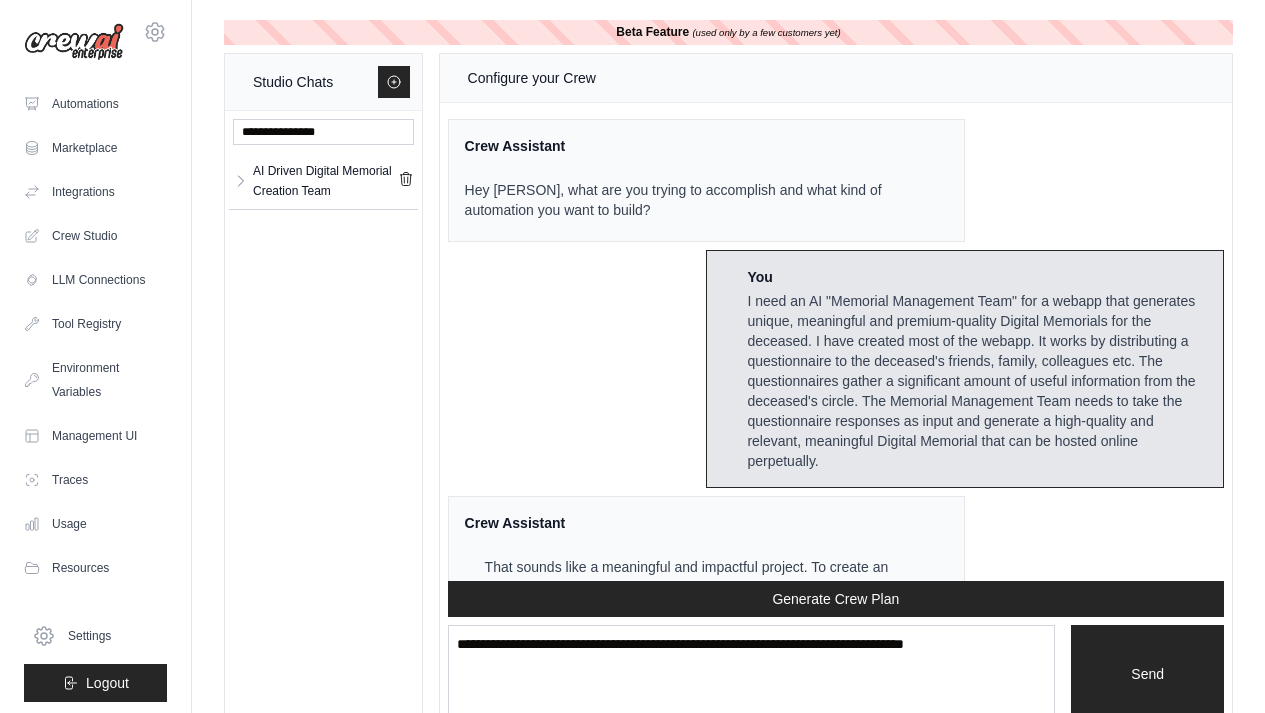 scroll, scrollTop: 0, scrollLeft: 0, axis: both 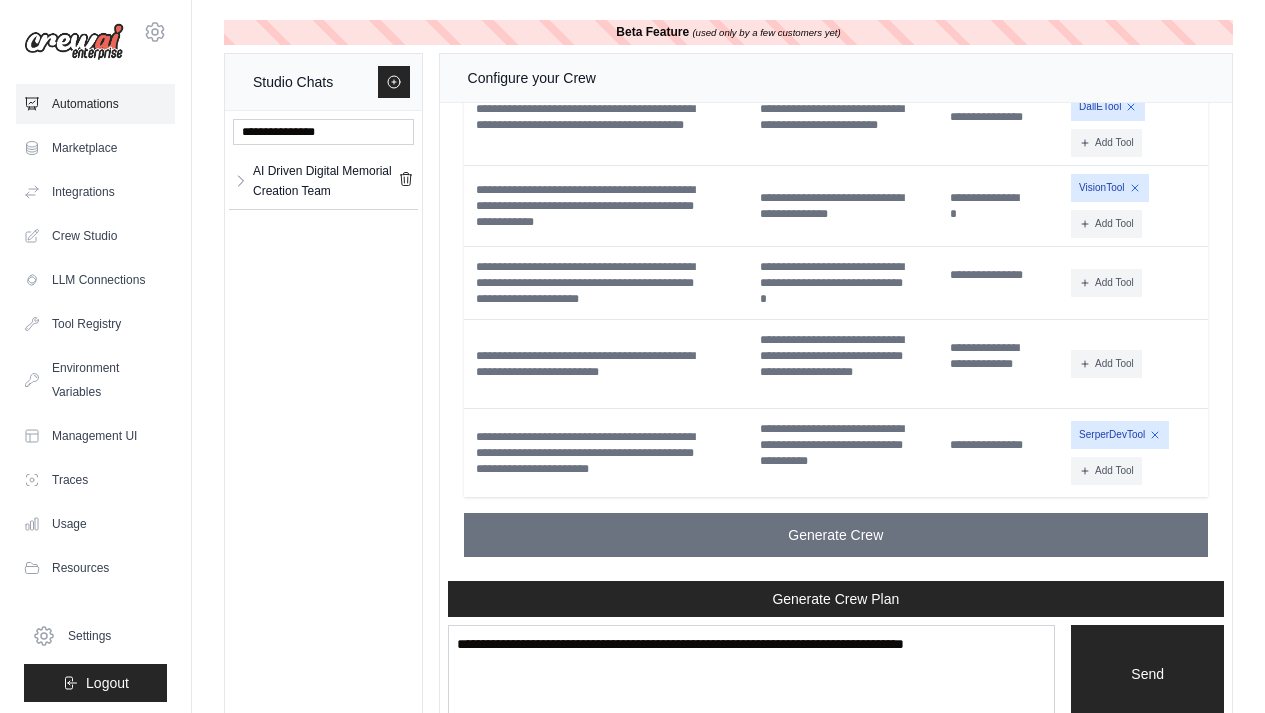 click on "Automations" at bounding box center (95, 104) 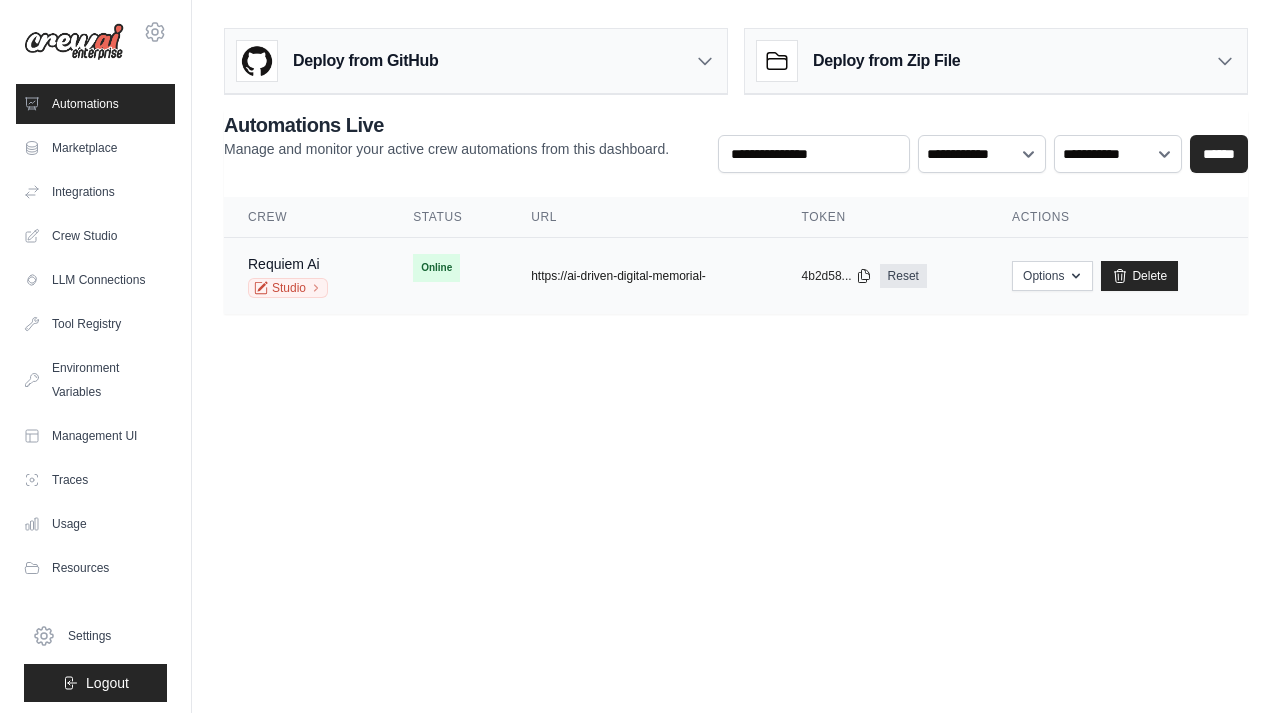 click on "https://ai-driven-digital-memorial-" at bounding box center [618, 276] 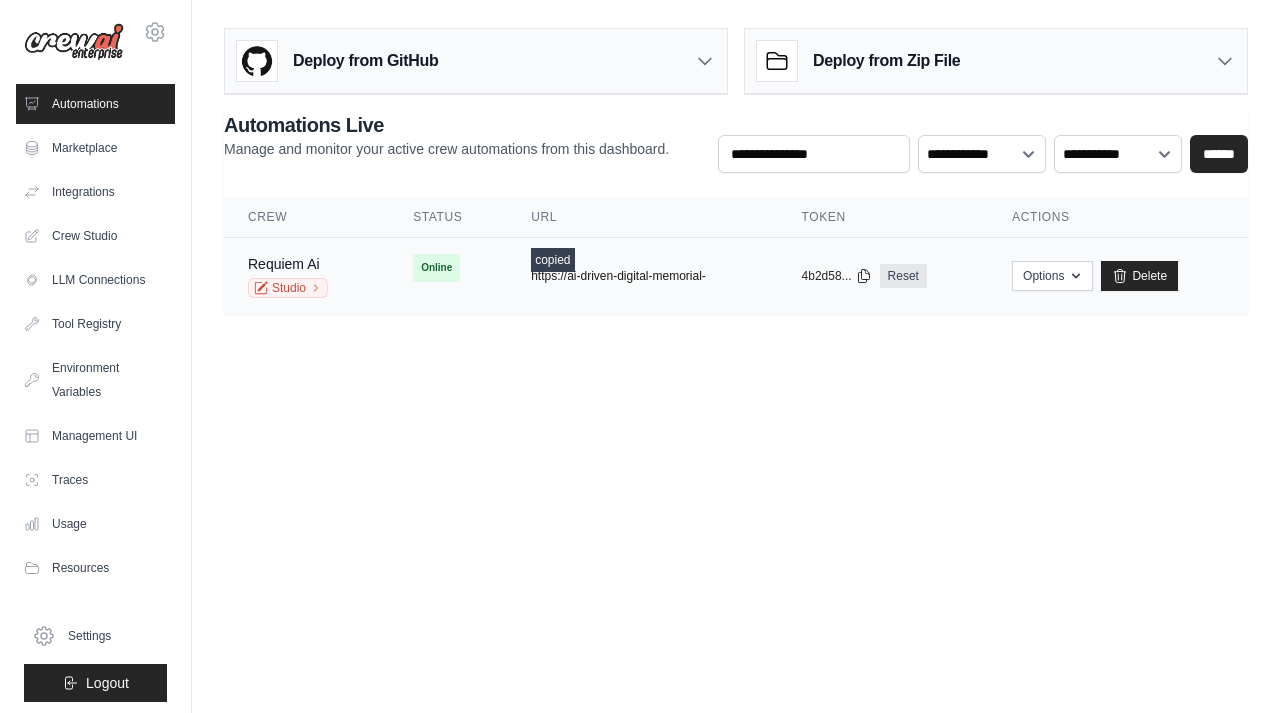 click on "https://ai-driven-digital-memorial-" at bounding box center (618, 276) 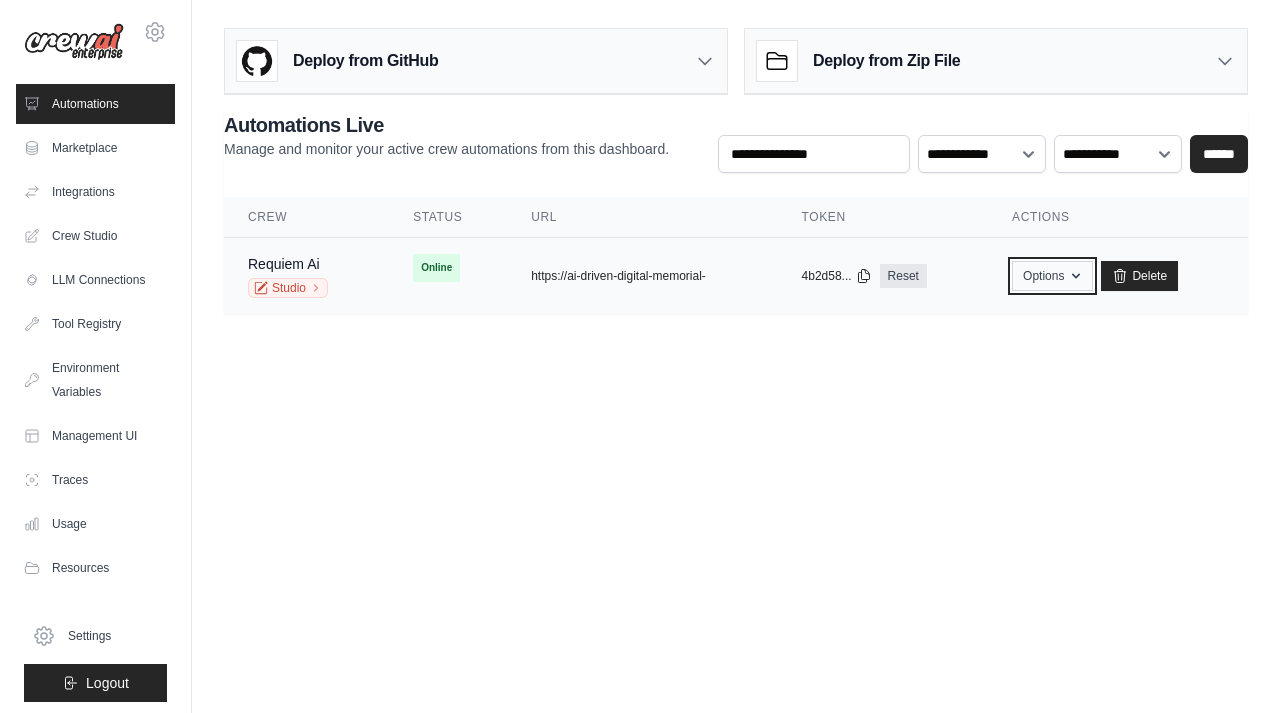 click on "Options" at bounding box center (1052, 276) 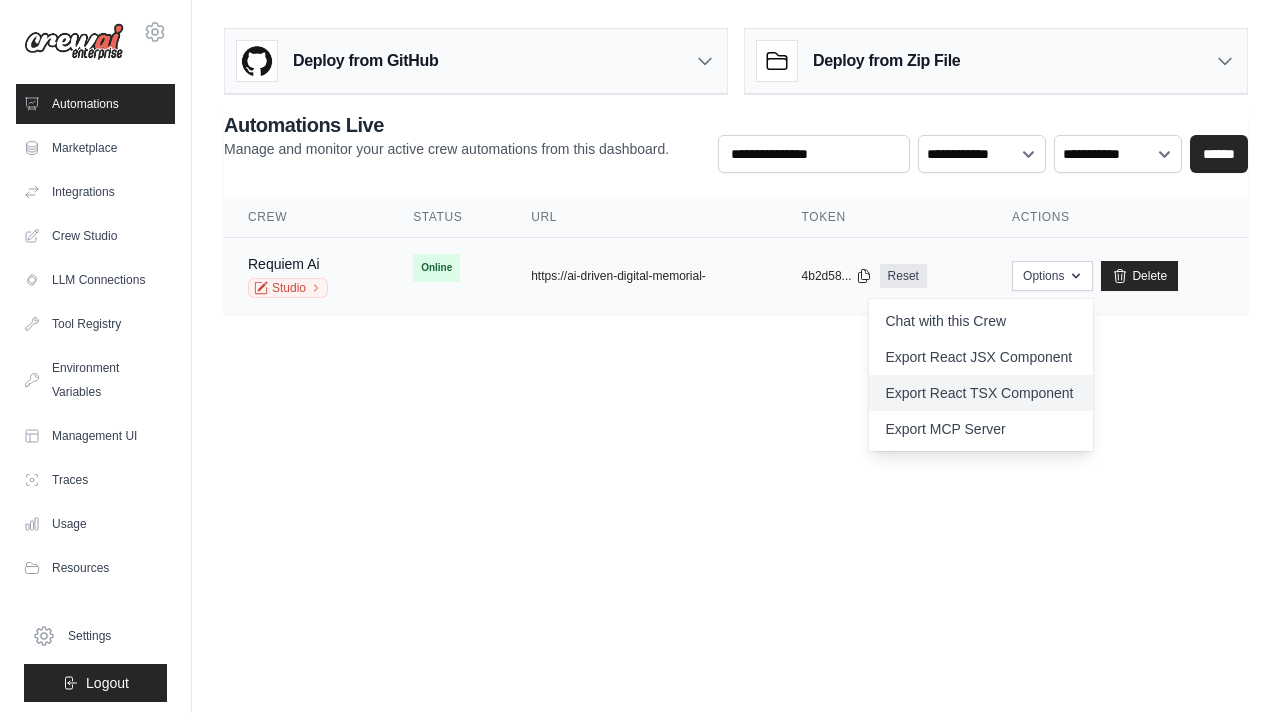 click on "Export React TSX Component" at bounding box center (981, 393) 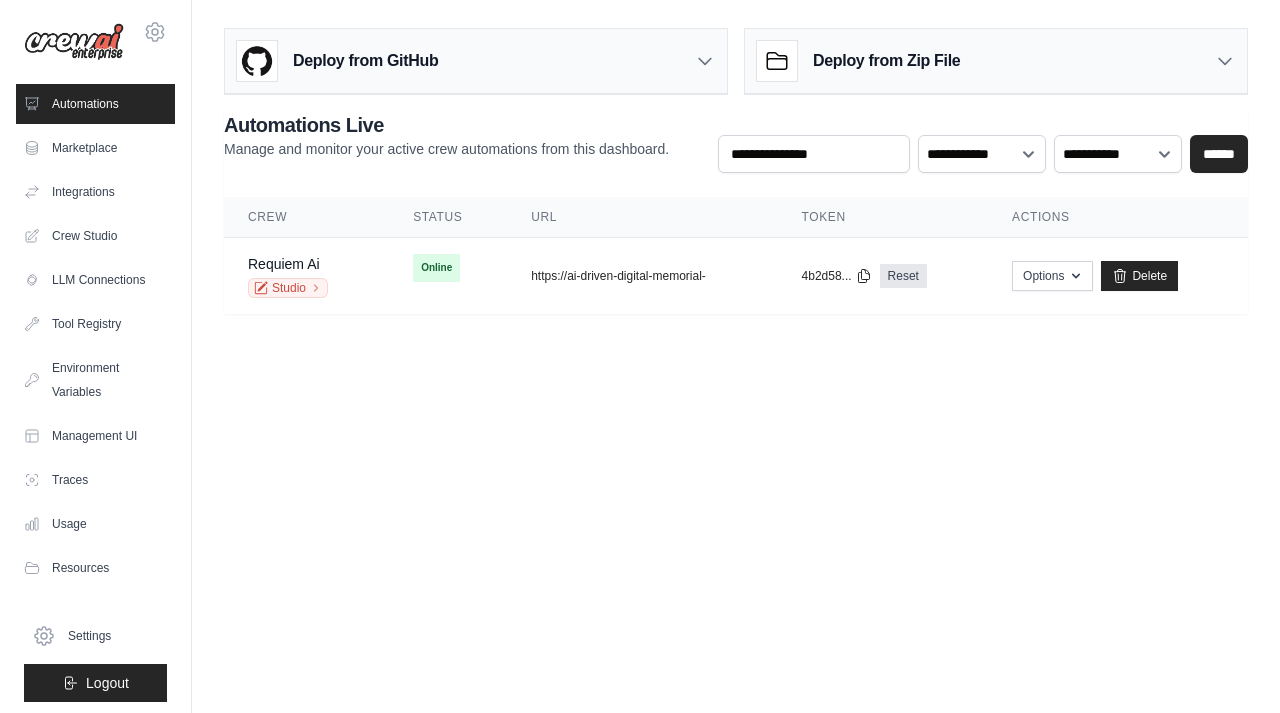 scroll, scrollTop: 0, scrollLeft: 0, axis: both 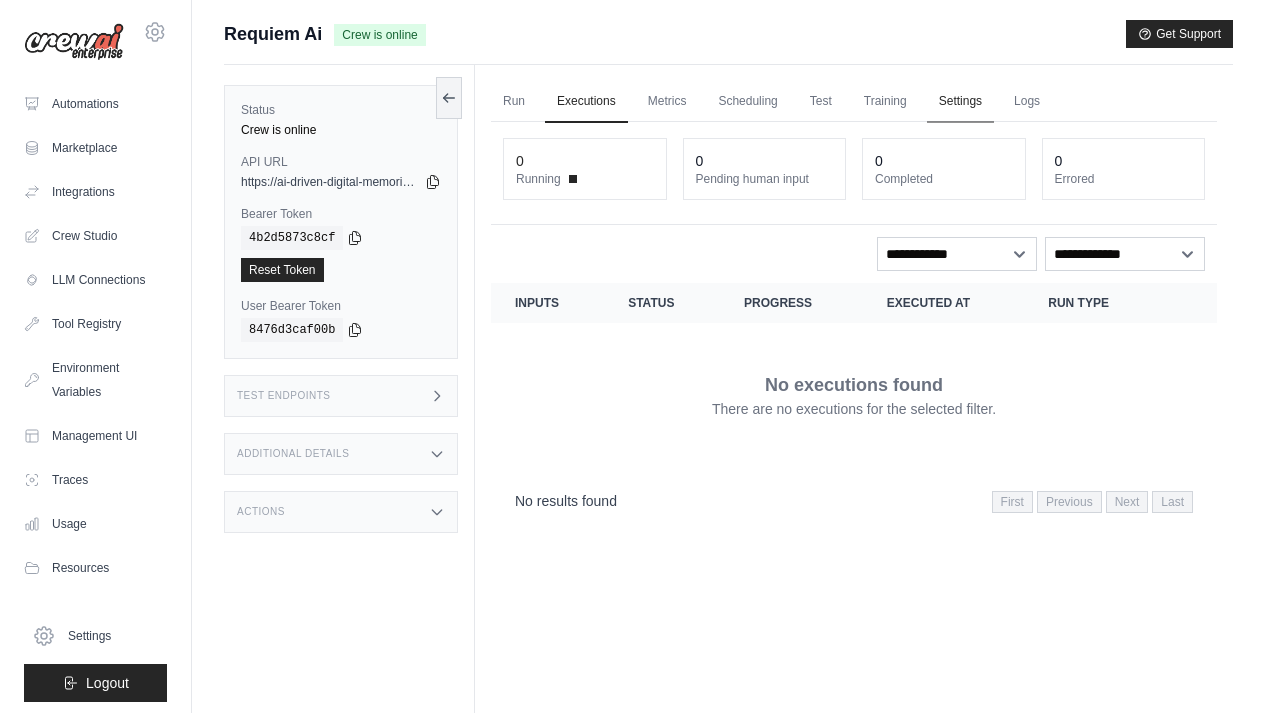 click on "Settings" at bounding box center [960, 102] 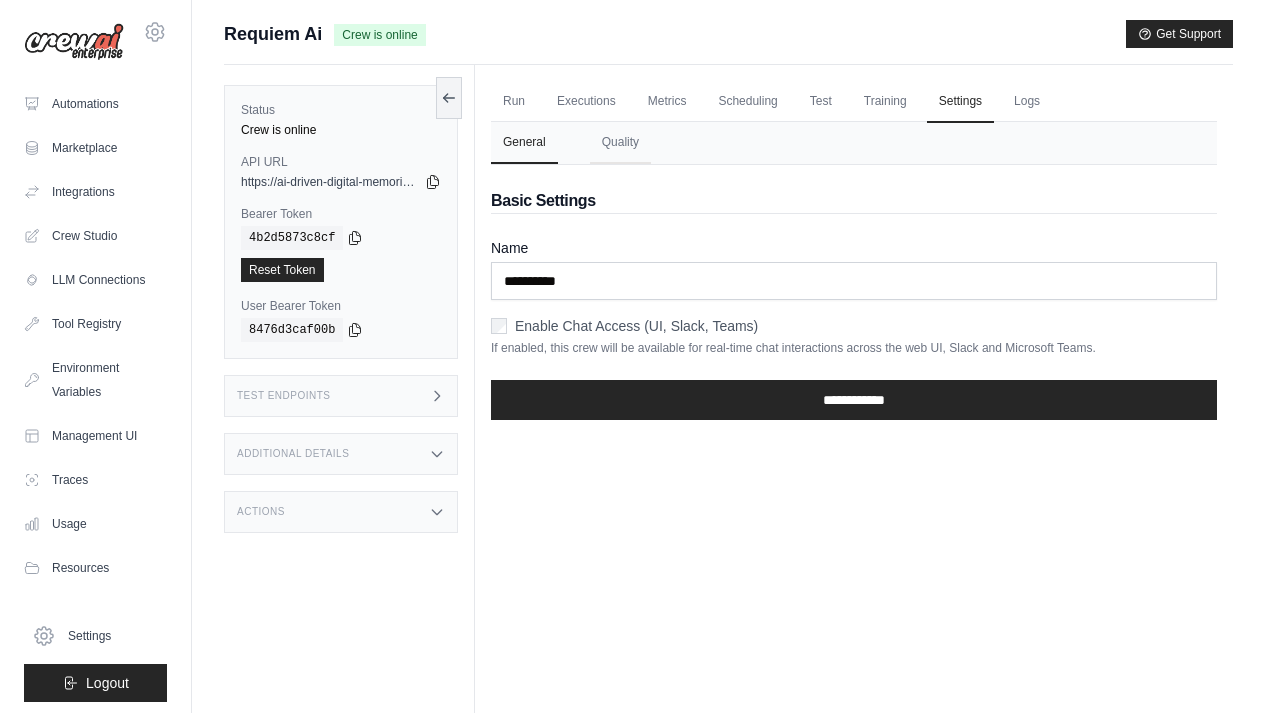 click on "Actions" at bounding box center [341, 512] 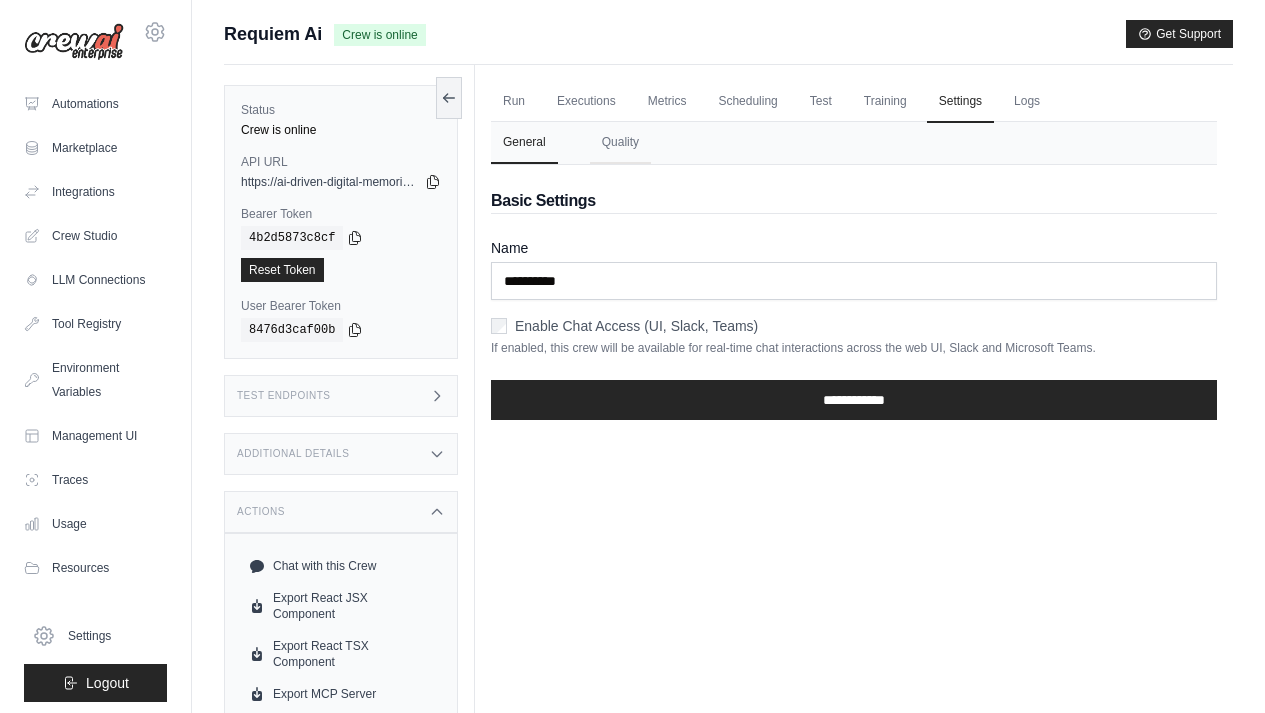 click on "Additional Details" at bounding box center (341, 454) 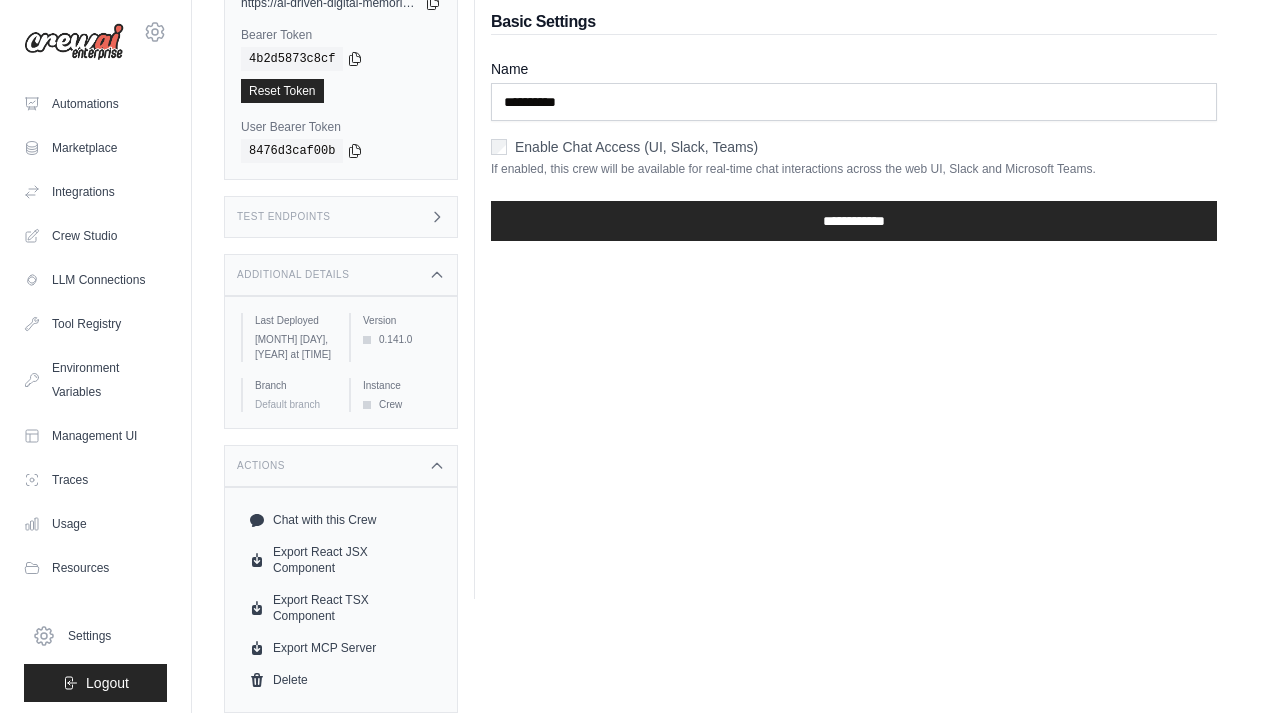 scroll, scrollTop: 0, scrollLeft: 0, axis: both 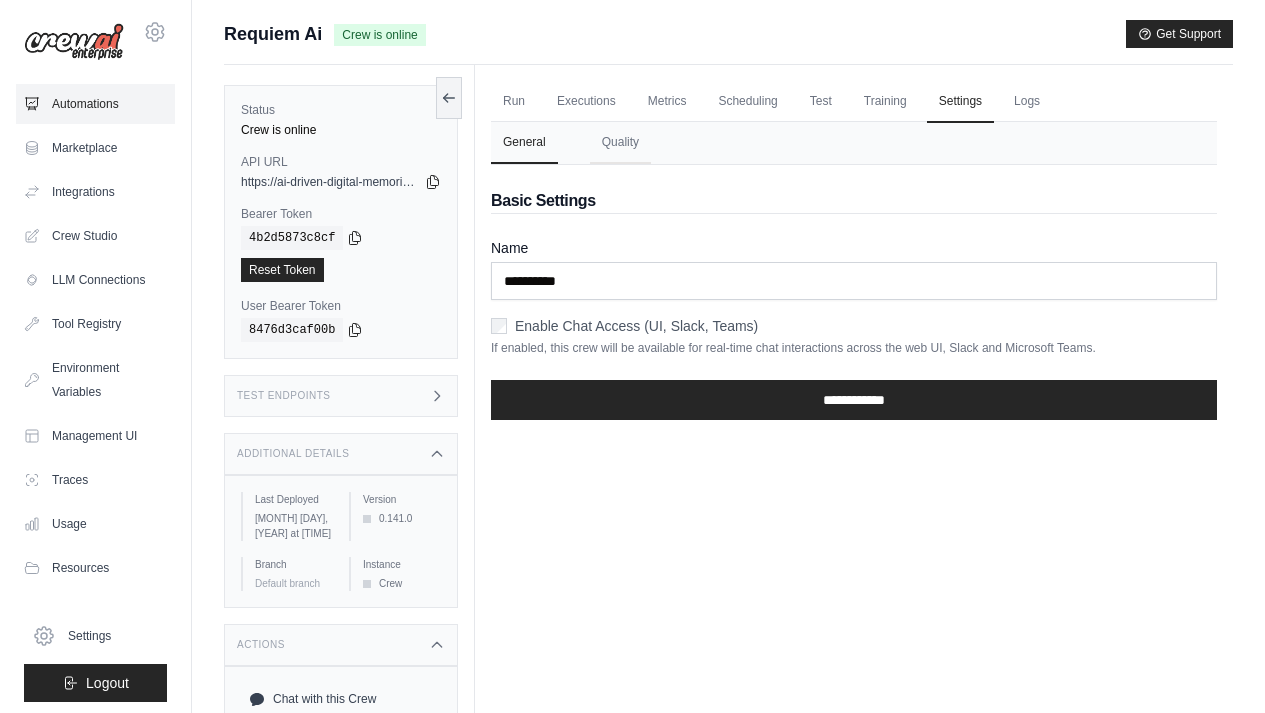 click on "Automations" at bounding box center (95, 104) 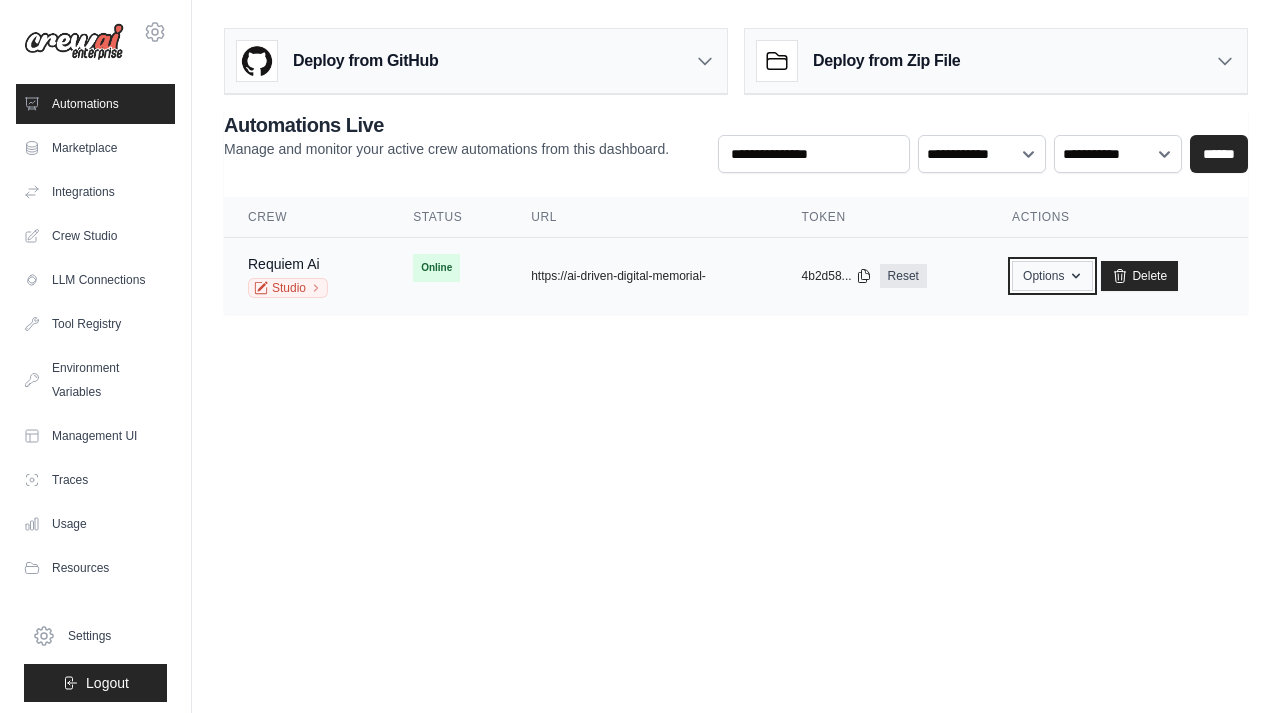 click 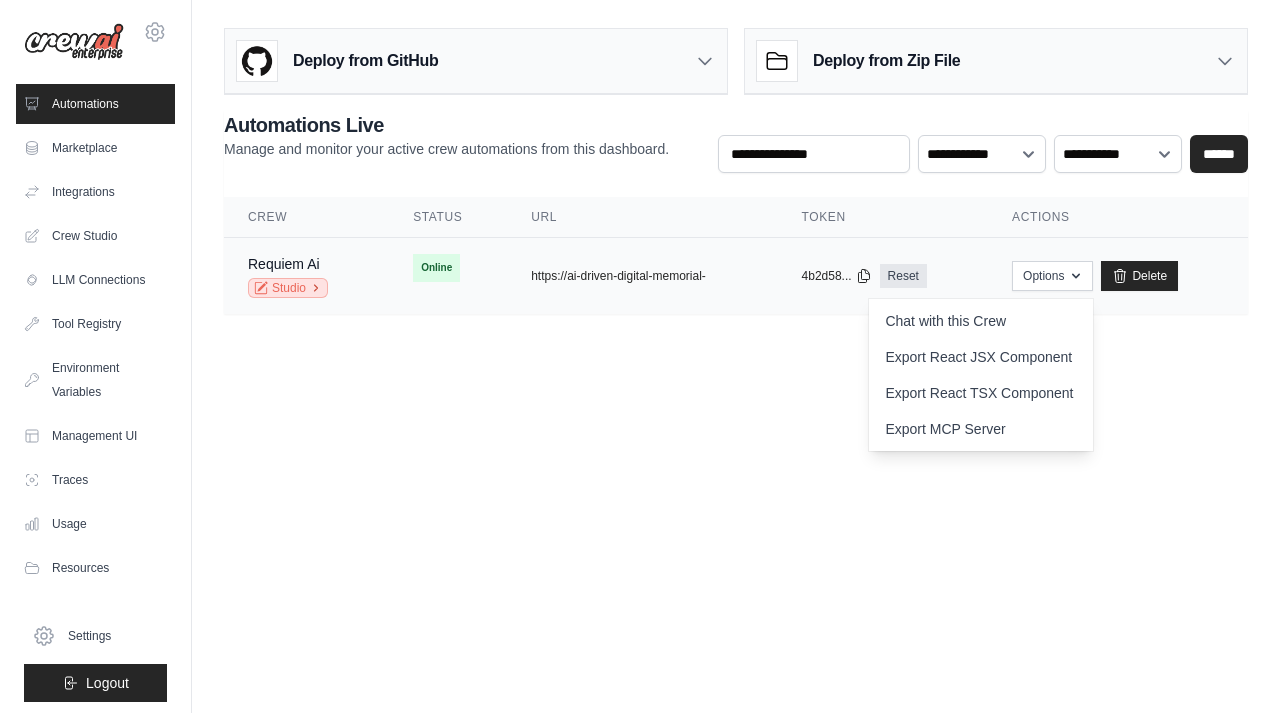 click on "Studio" at bounding box center [288, 288] 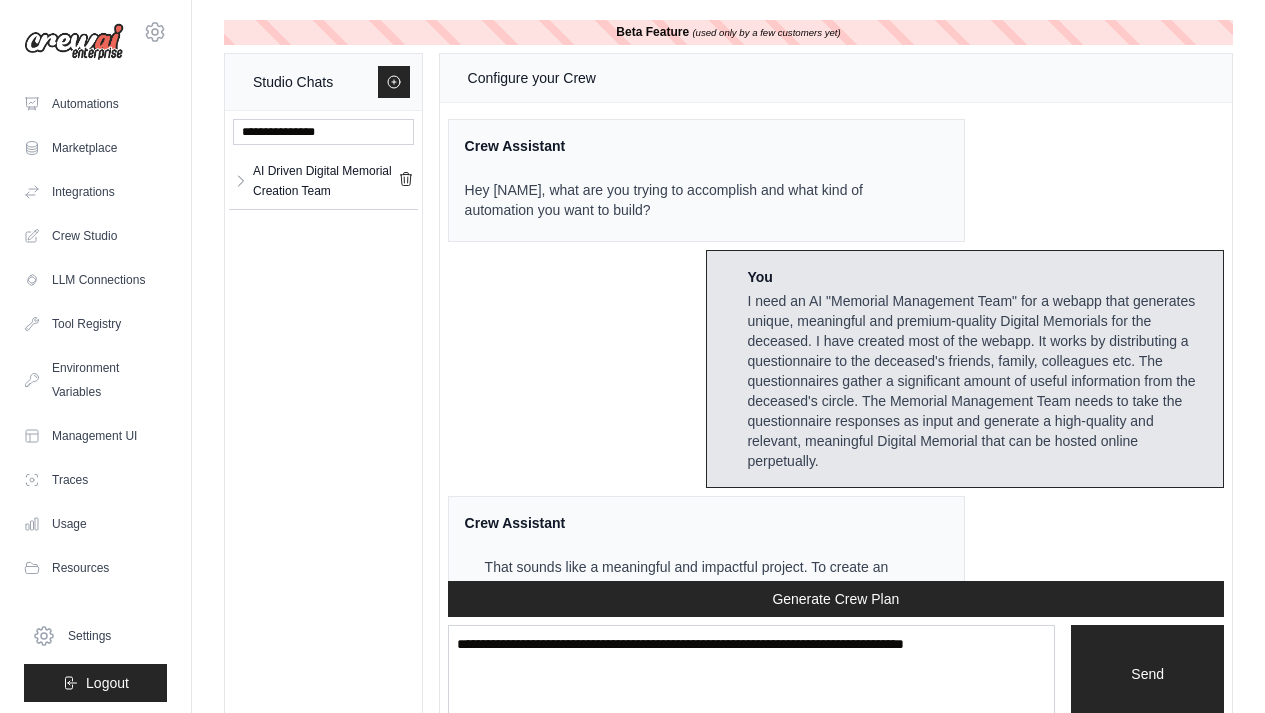 scroll, scrollTop: 5861, scrollLeft: 0, axis: vertical 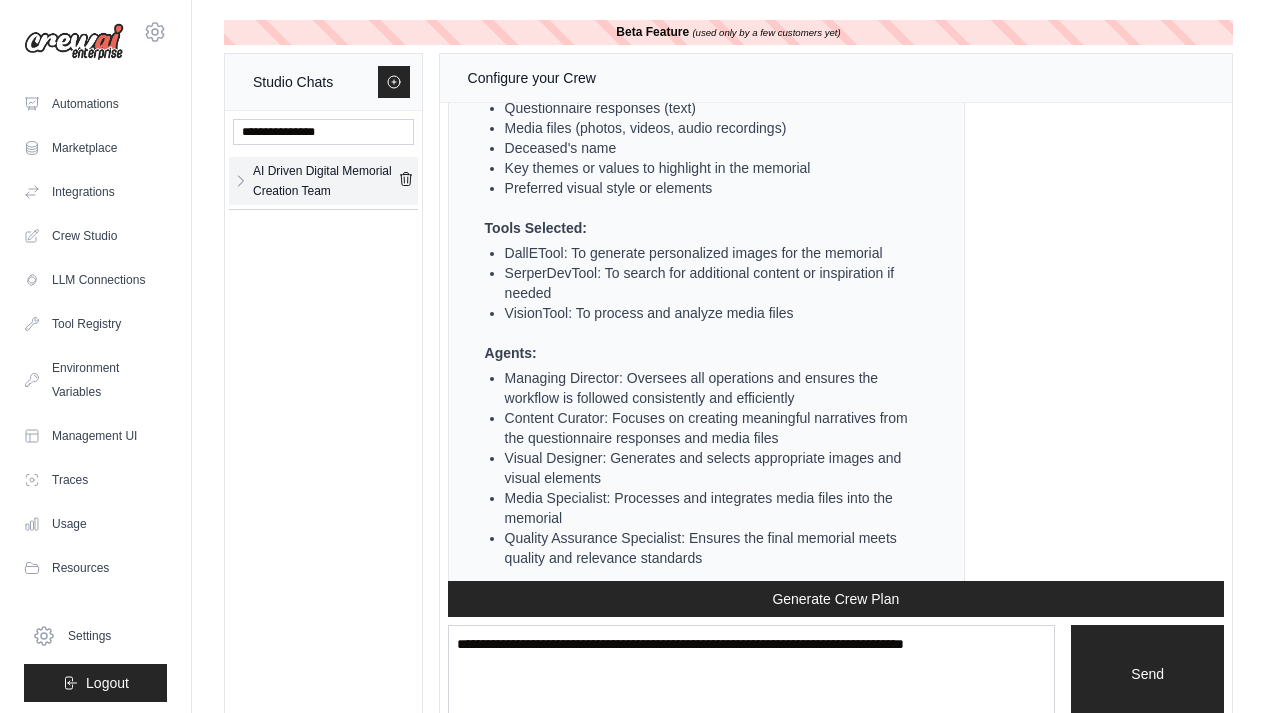 click 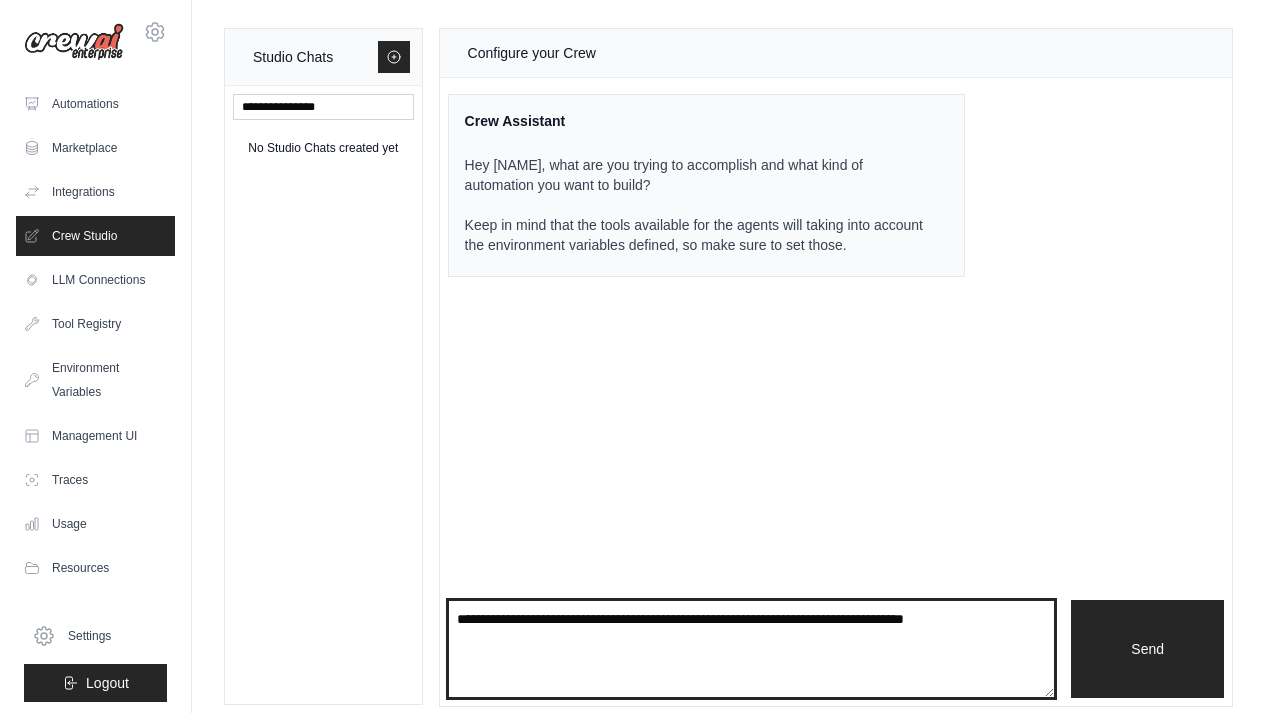 click at bounding box center [752, 649] 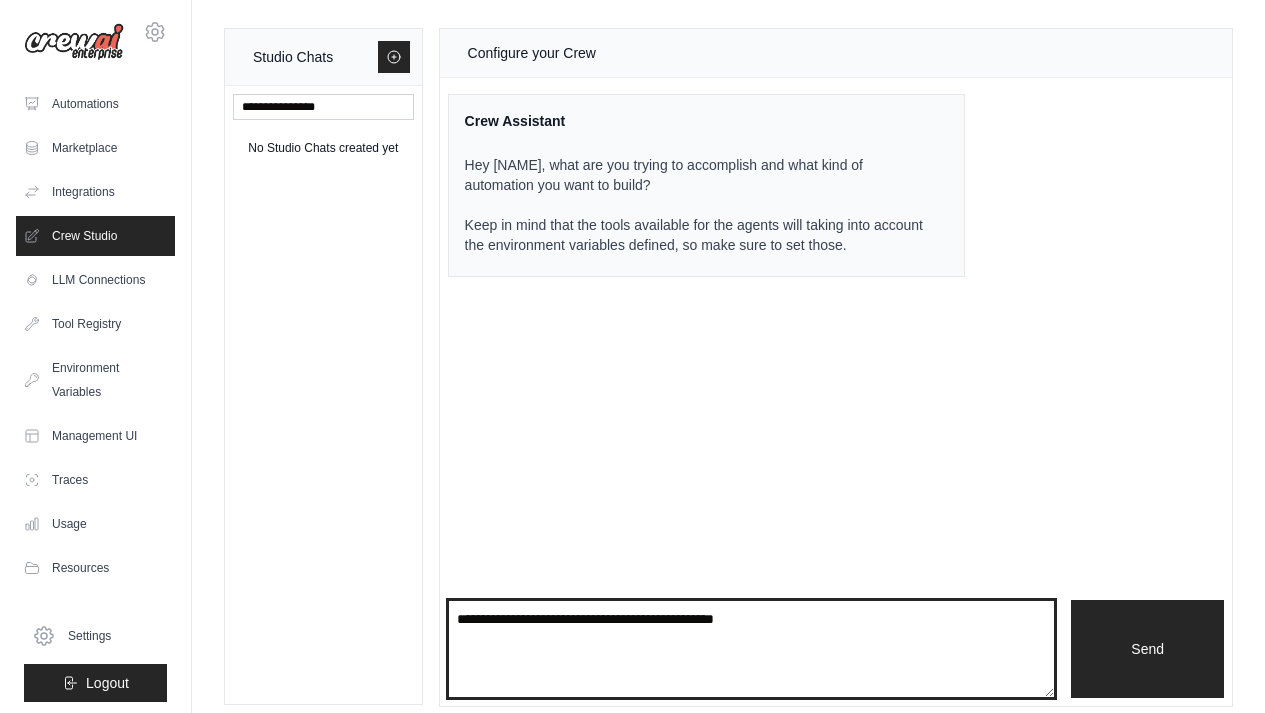 click on "**********" at bounding box center [752, 649] 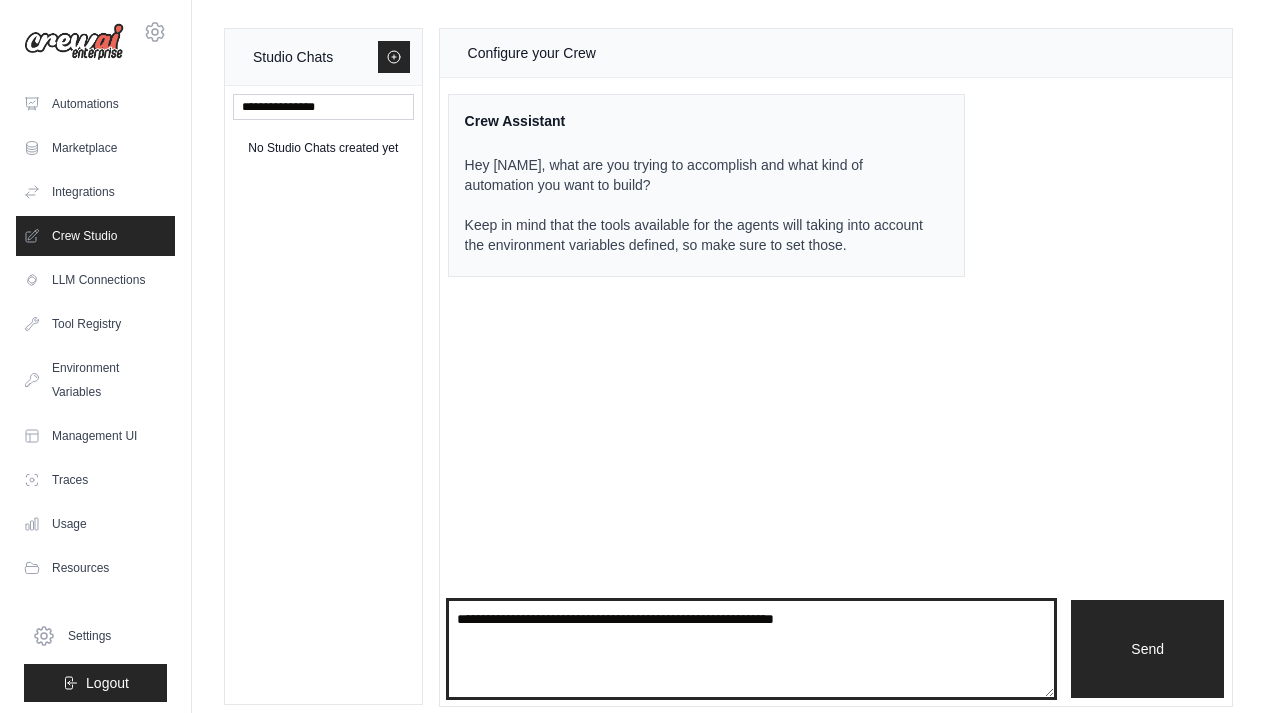 type on "**********" 